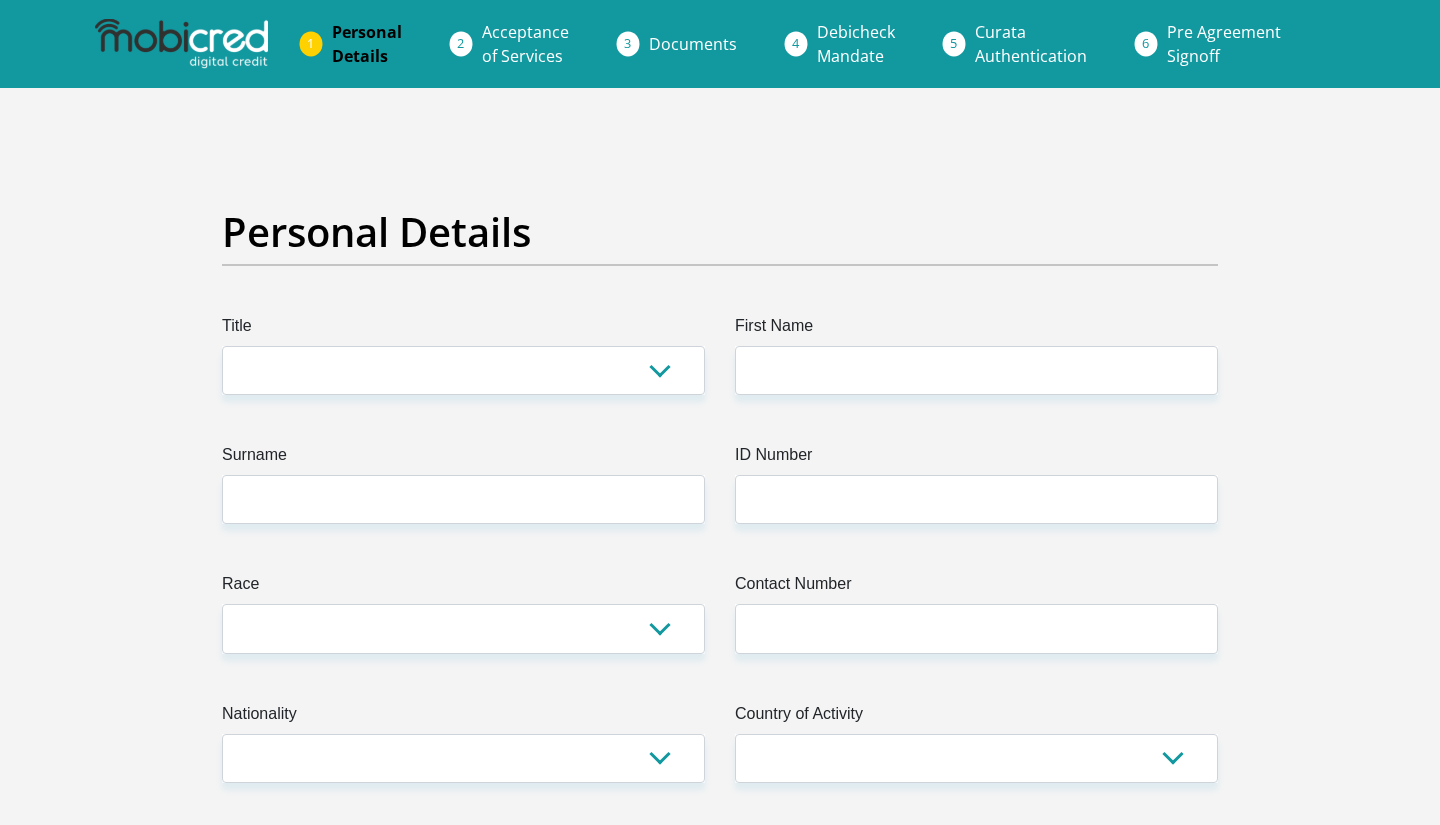 scroll, scrollTop: 0, scrollLeft: 0, axis: both 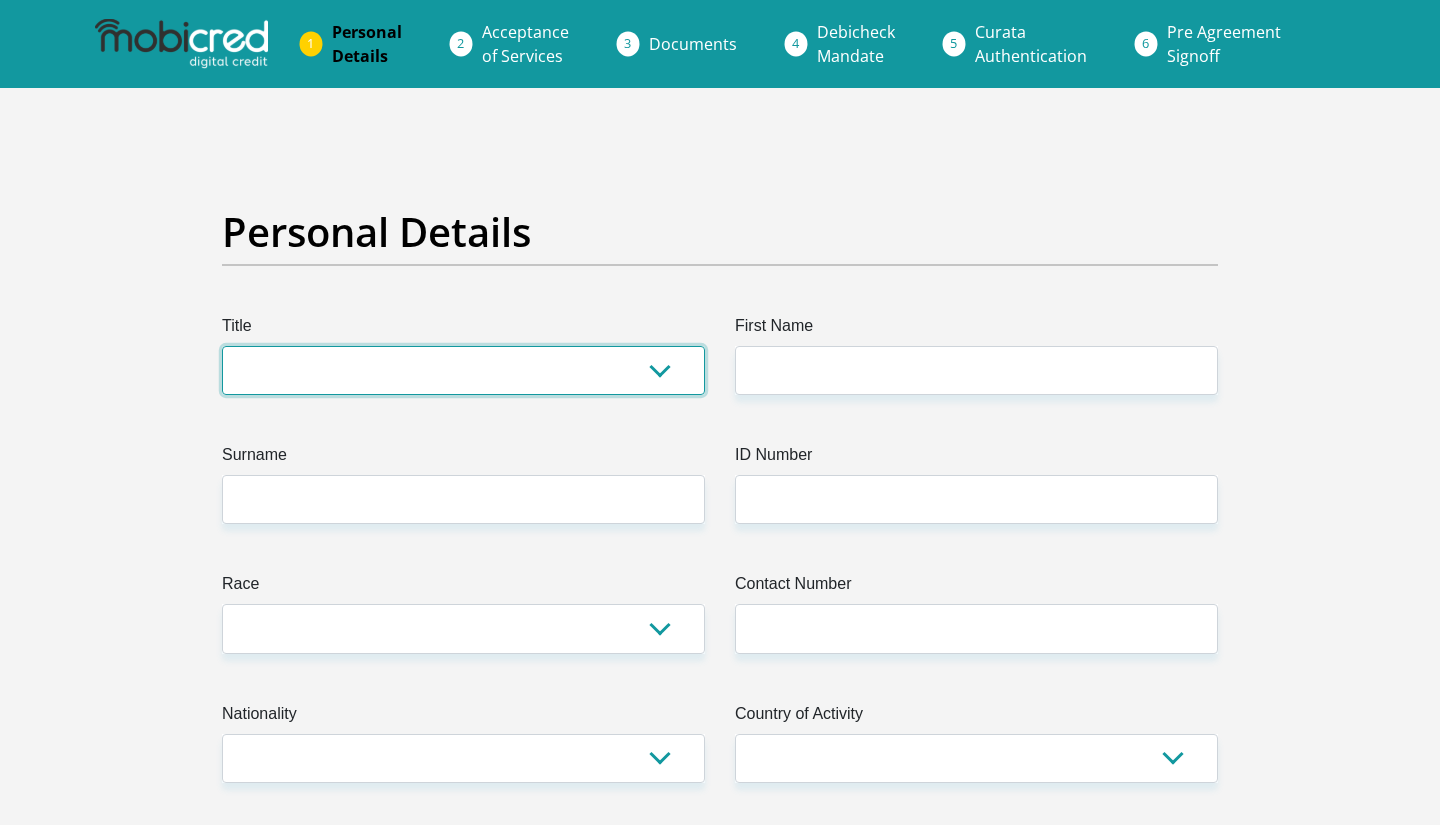 click on "Mr
Ms
Mrs
Dr
Other" at bounding box center (463, 370) 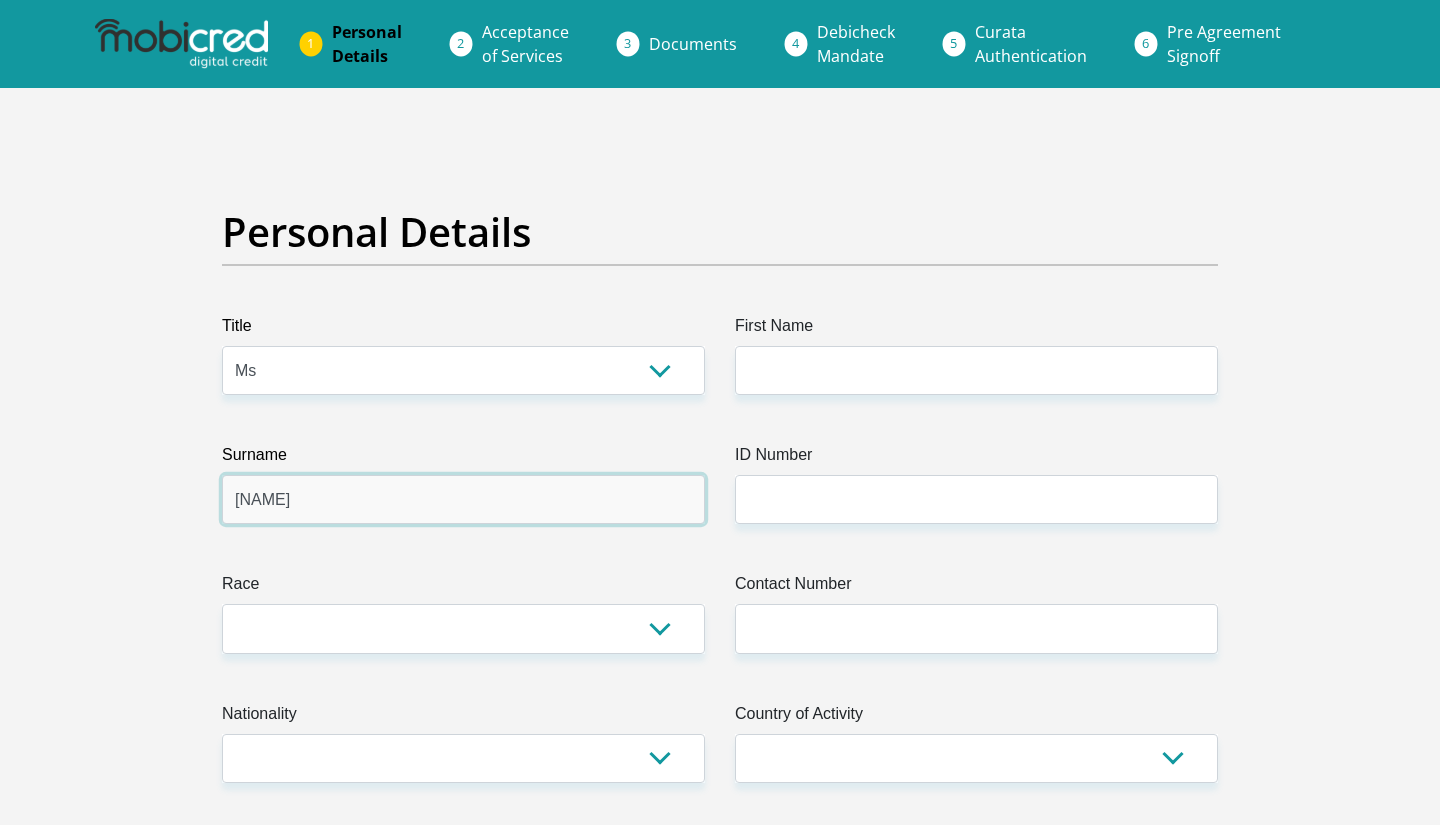 type on "[NAME]" 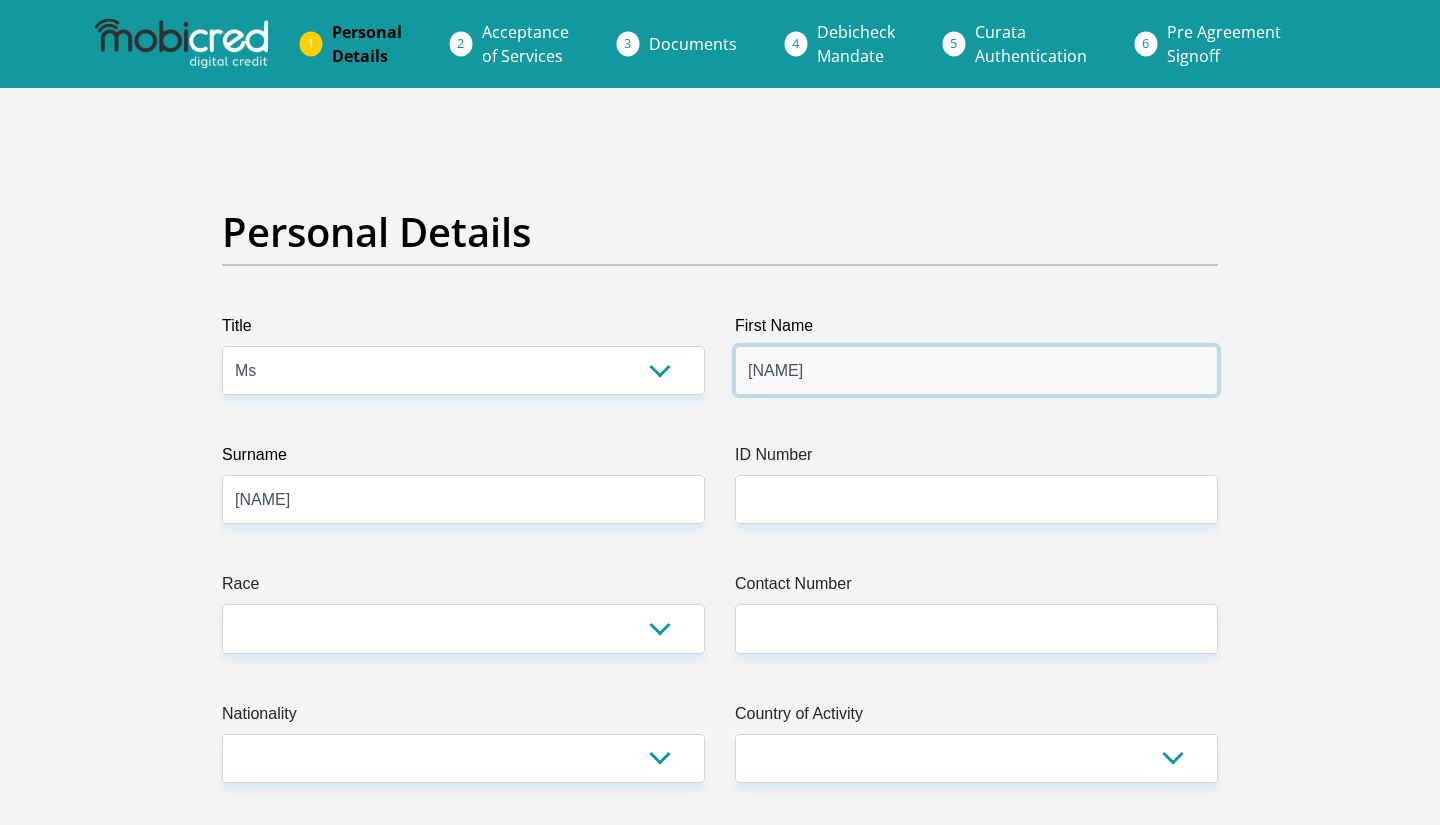 type on "[NAME]" 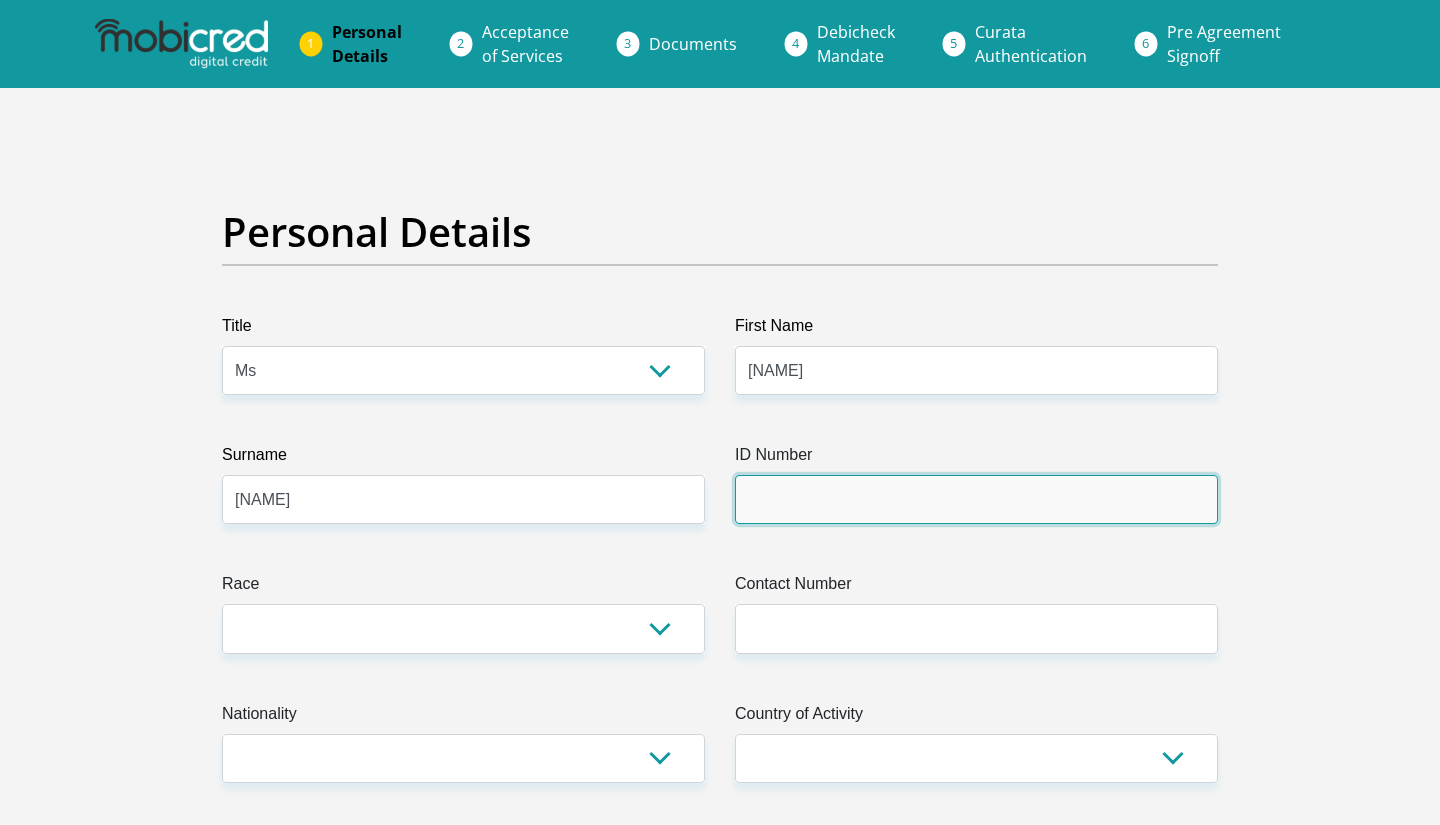 click on "ID Number" at bounding box center (976, 499) 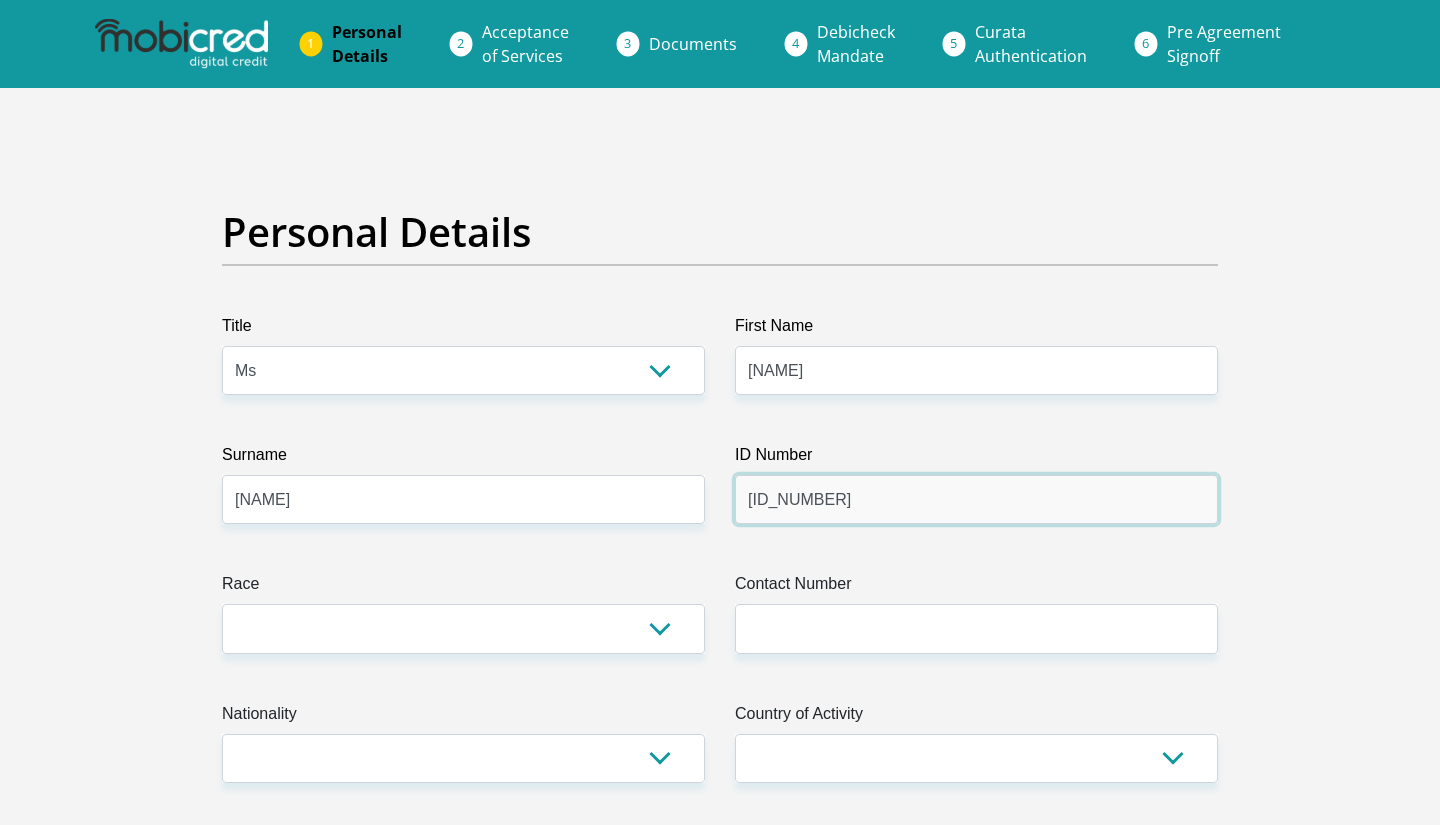 type on "[ID_NUMBER]" 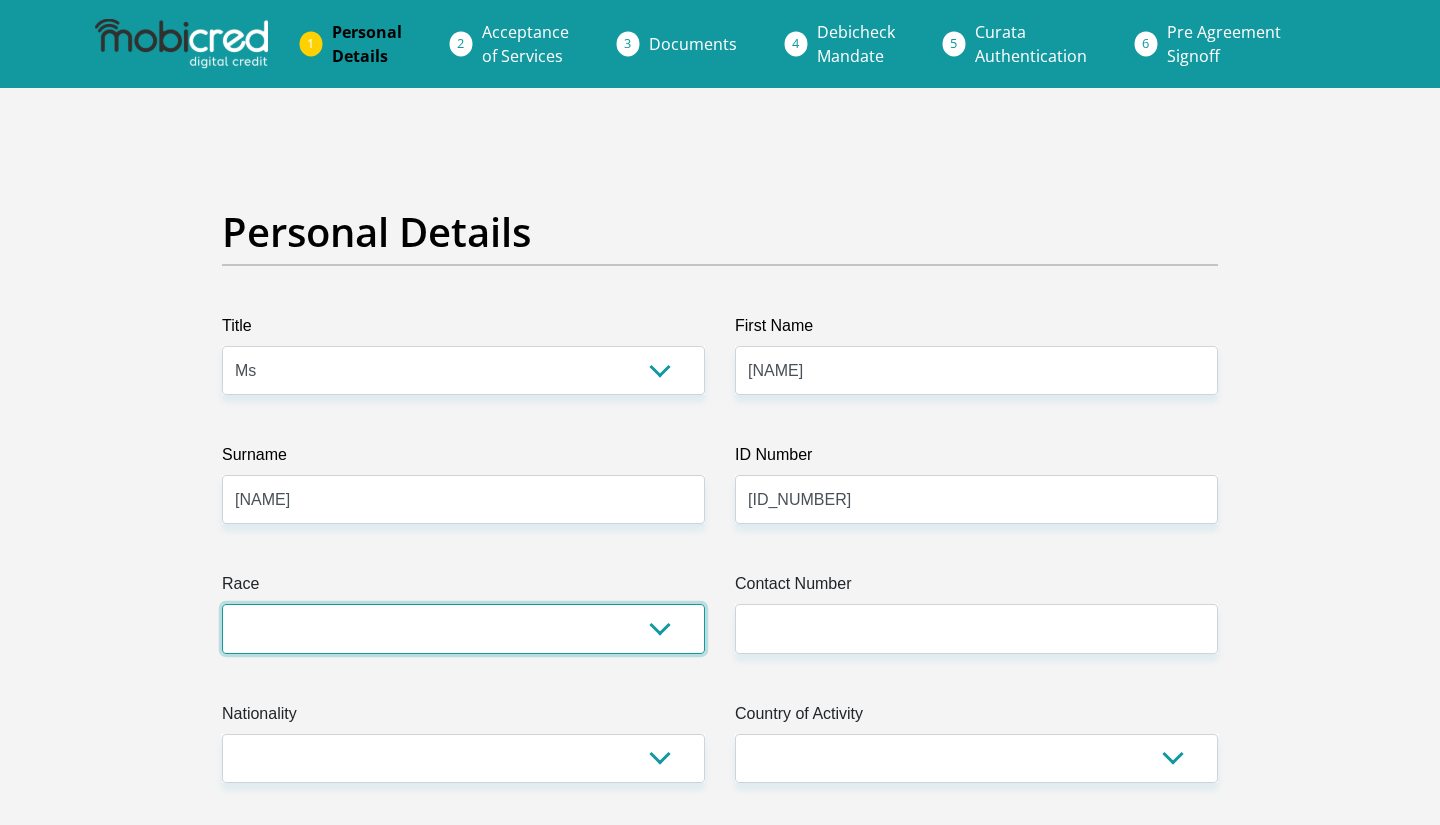 select on "1" 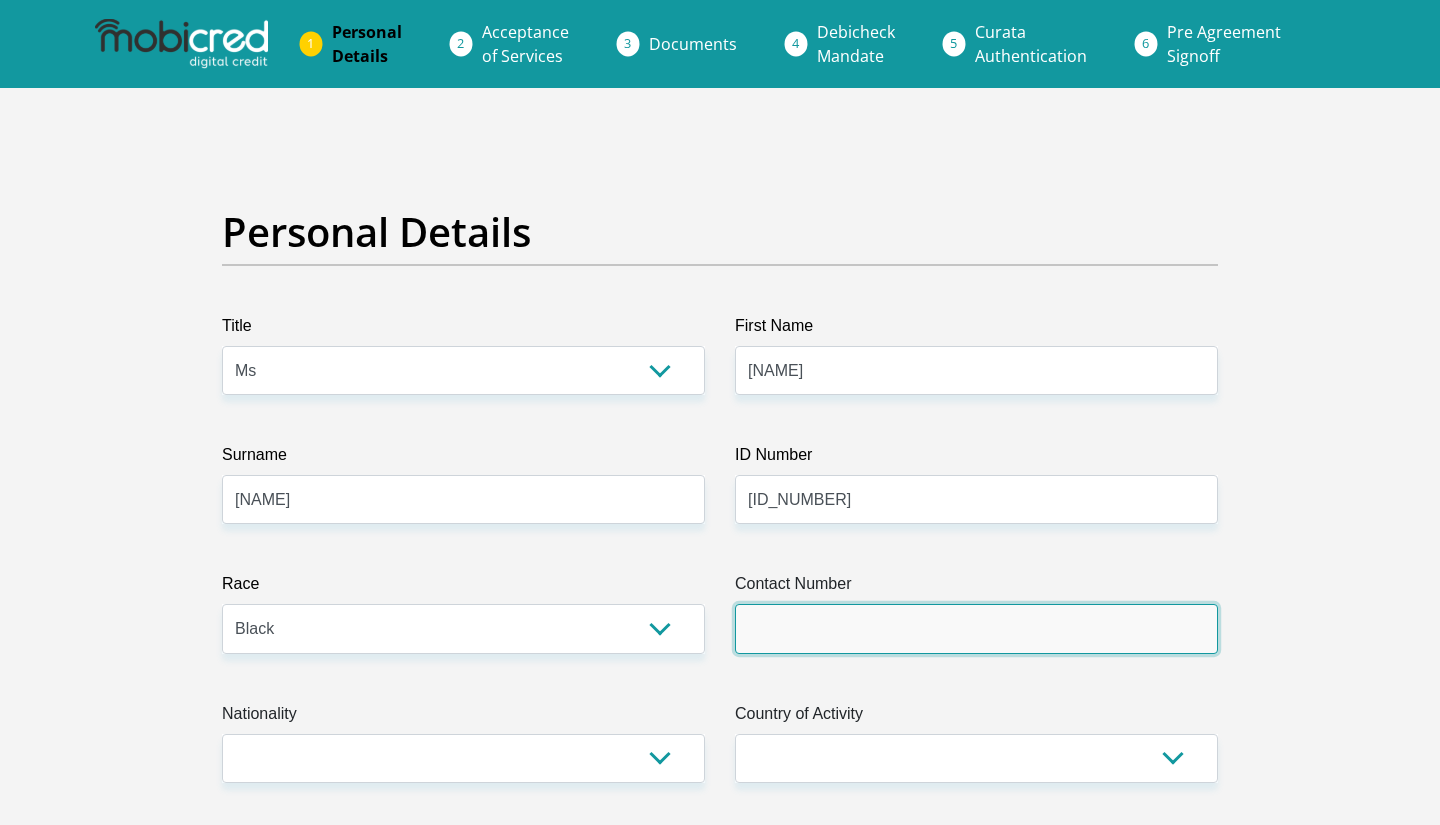 click on "Contact Number" at bounding box center (976, 628) 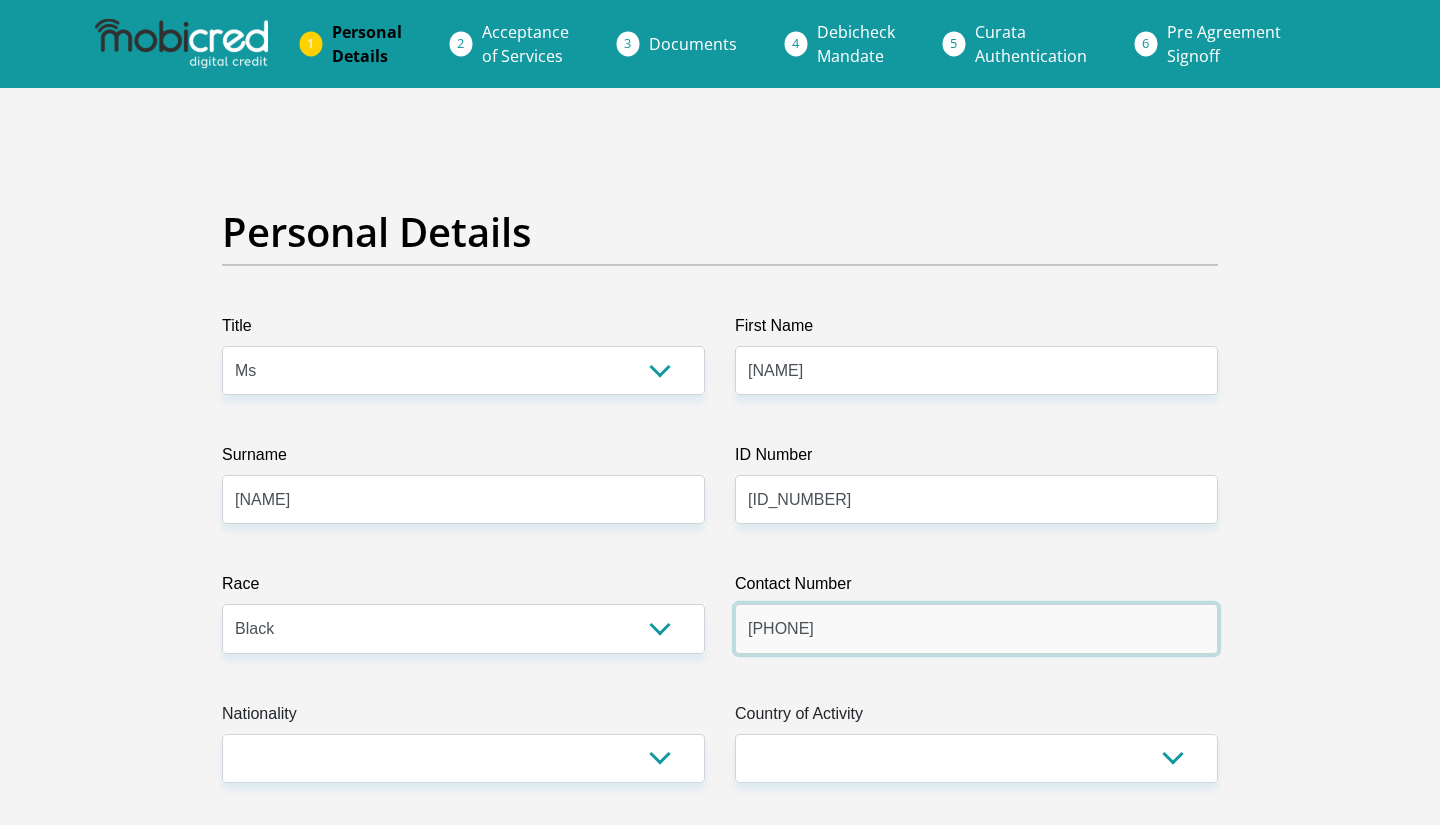 type on "[PHONE]" 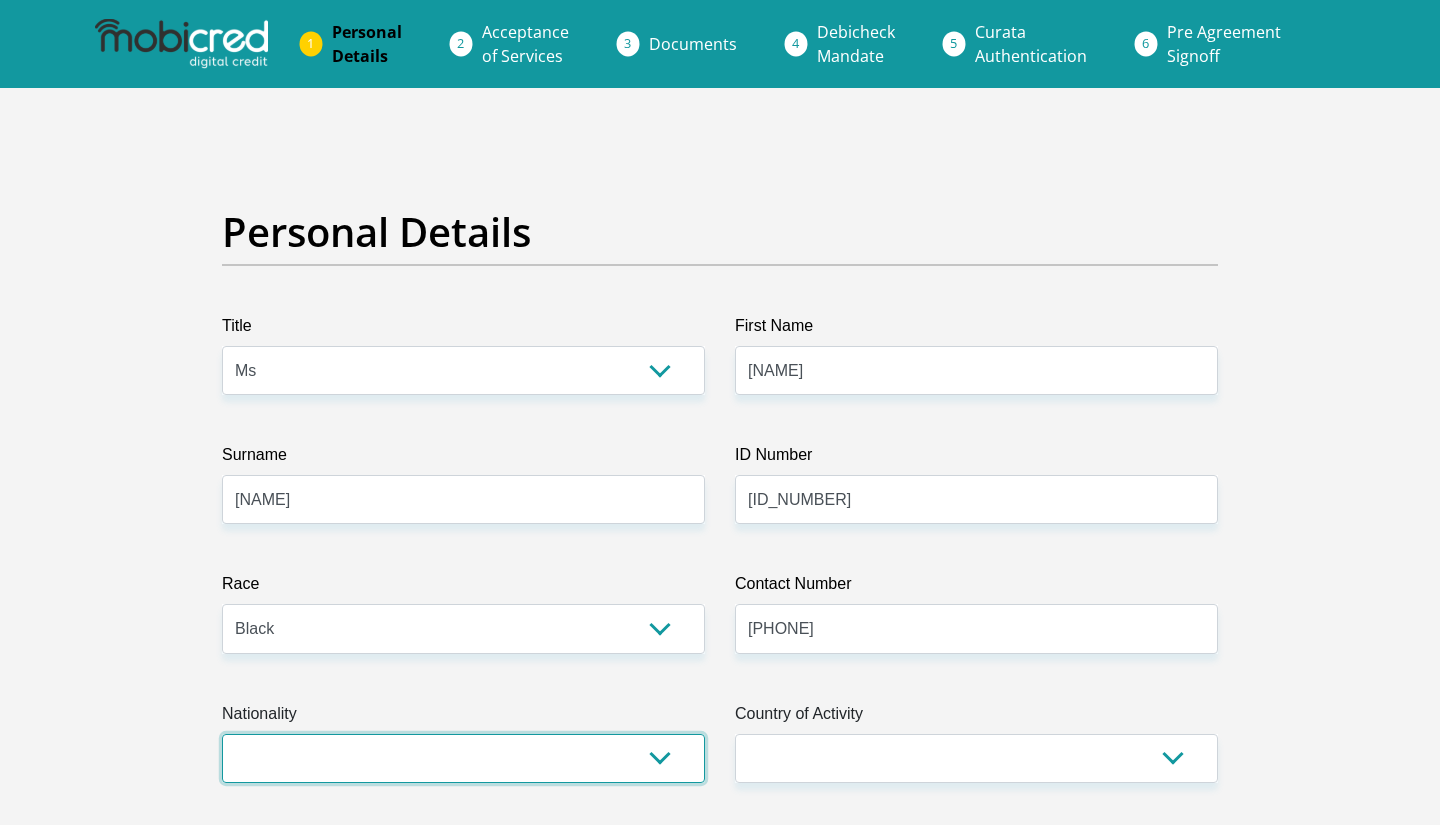 select on "ZAF" 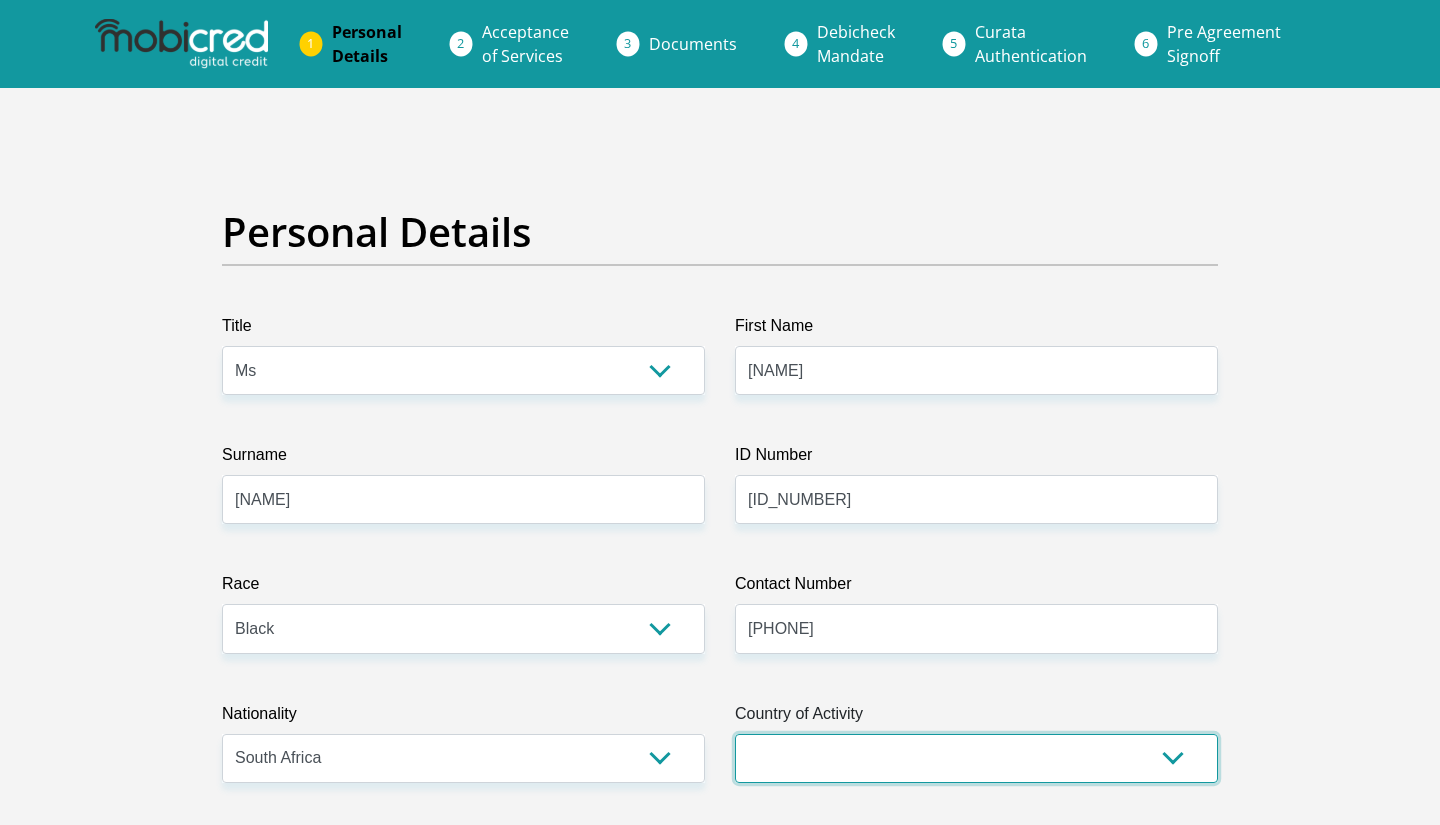 select on "ZAF" 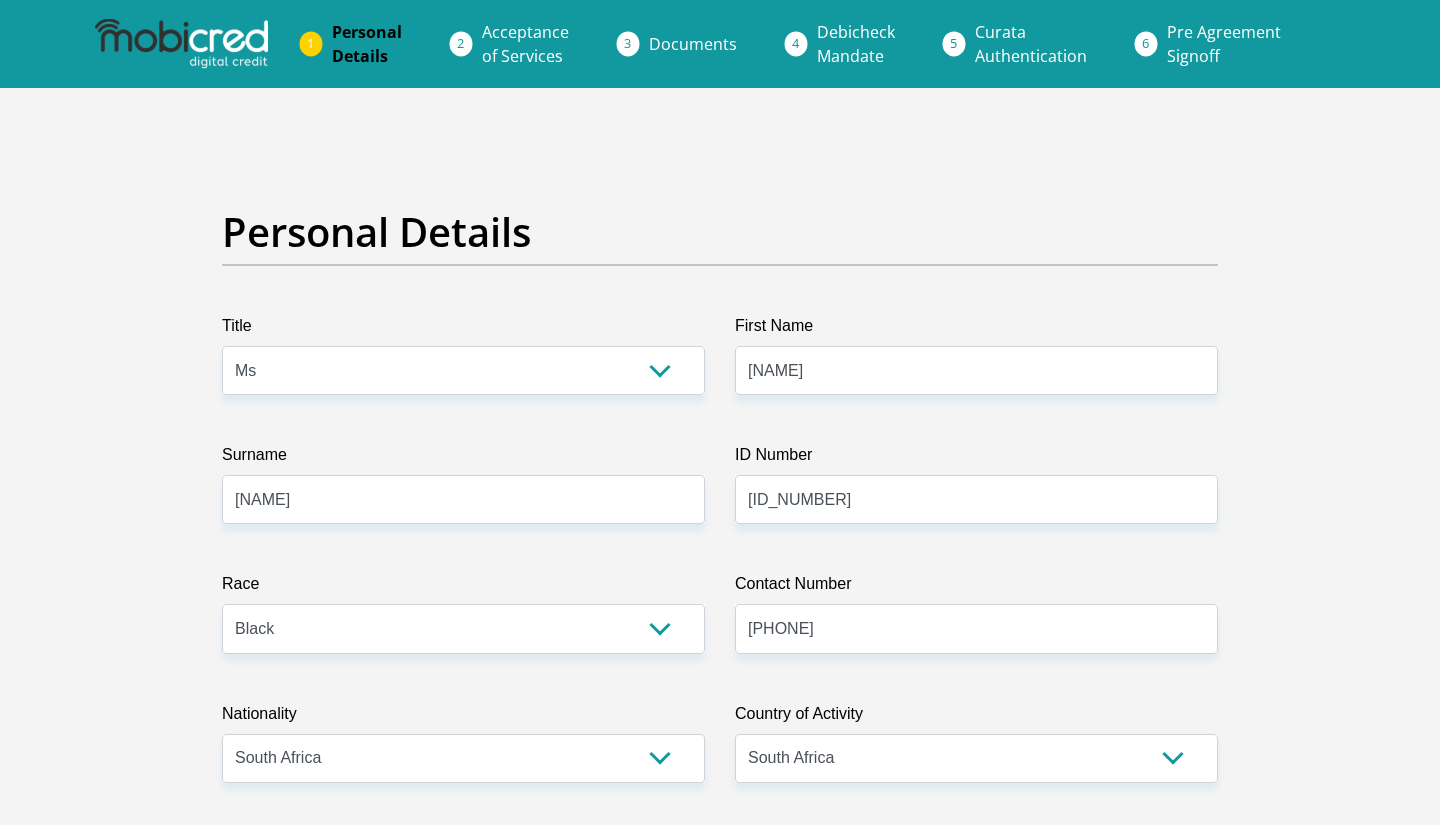 click on "Personal Details
Title
Mr
Ms
Mrs
Dr
Other
First Name
[NAME]
Surname
[LAST_NAME]
ID Number
[ID_NUMBER]
Please input valid ID number
Race
Black
Coloured
Indian
White
Other
Contact Number
[PHONE]
Please input valid contact number" at bounding box center [720, 3573] 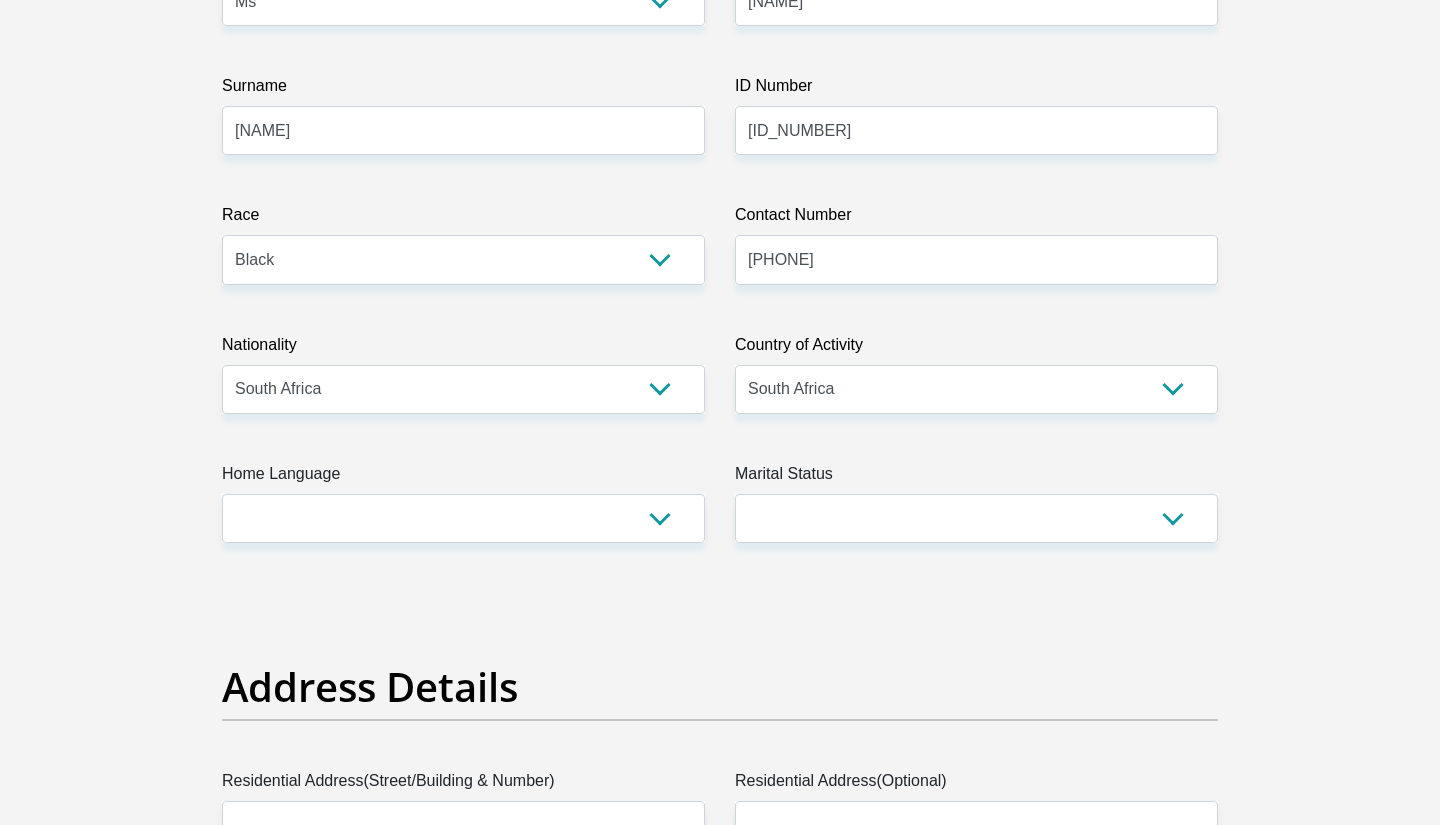 scroll, scrollTop: 370, scrollLeft: 0, axis: vertical 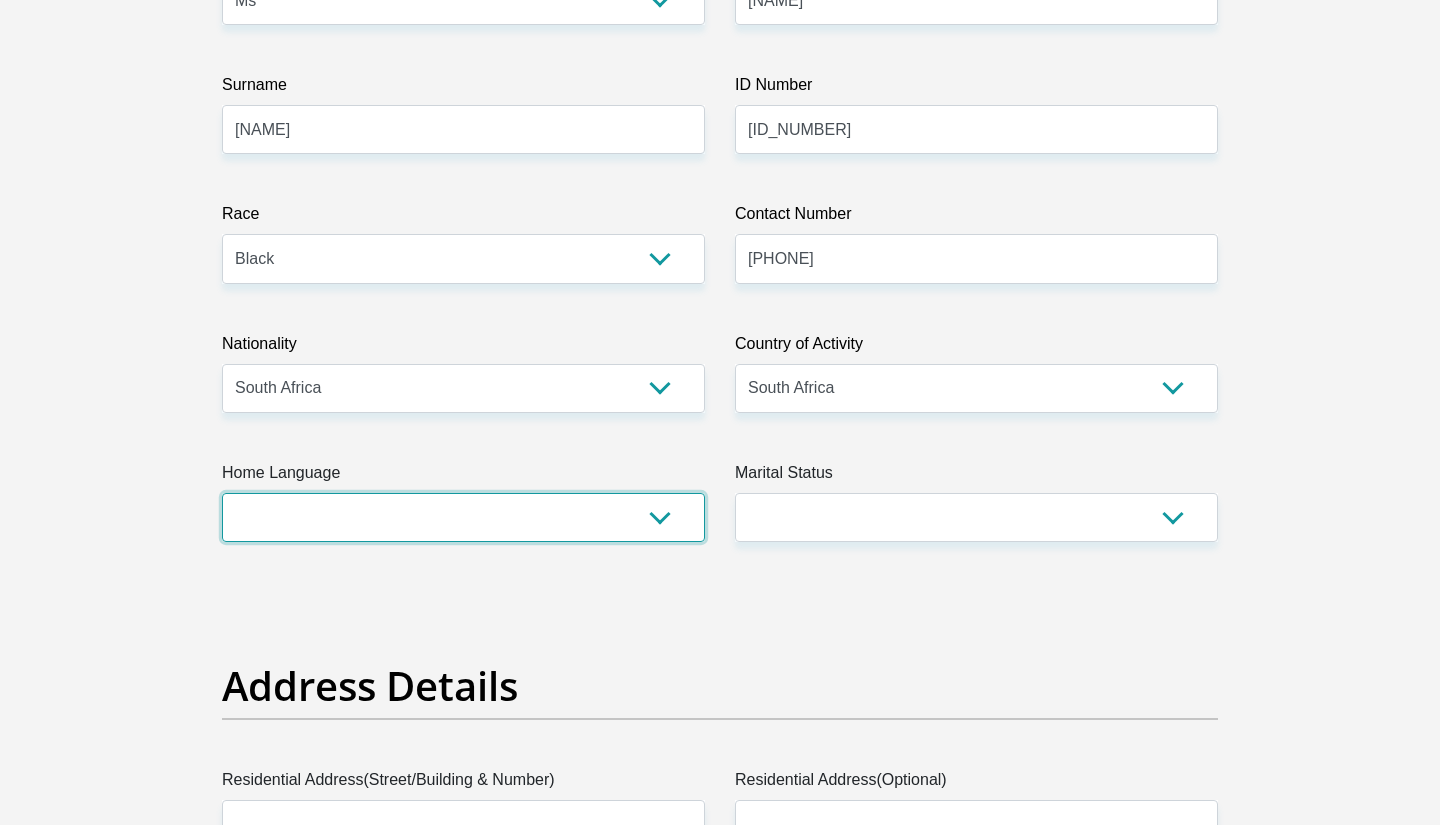click on "Afrikaans
English
Sepedi
South Ndebele
Southern Sotho
Swati
Tsonga
Tswana
Venda
Xhosa
Zulu
Other" at bounding box center (463, 517) 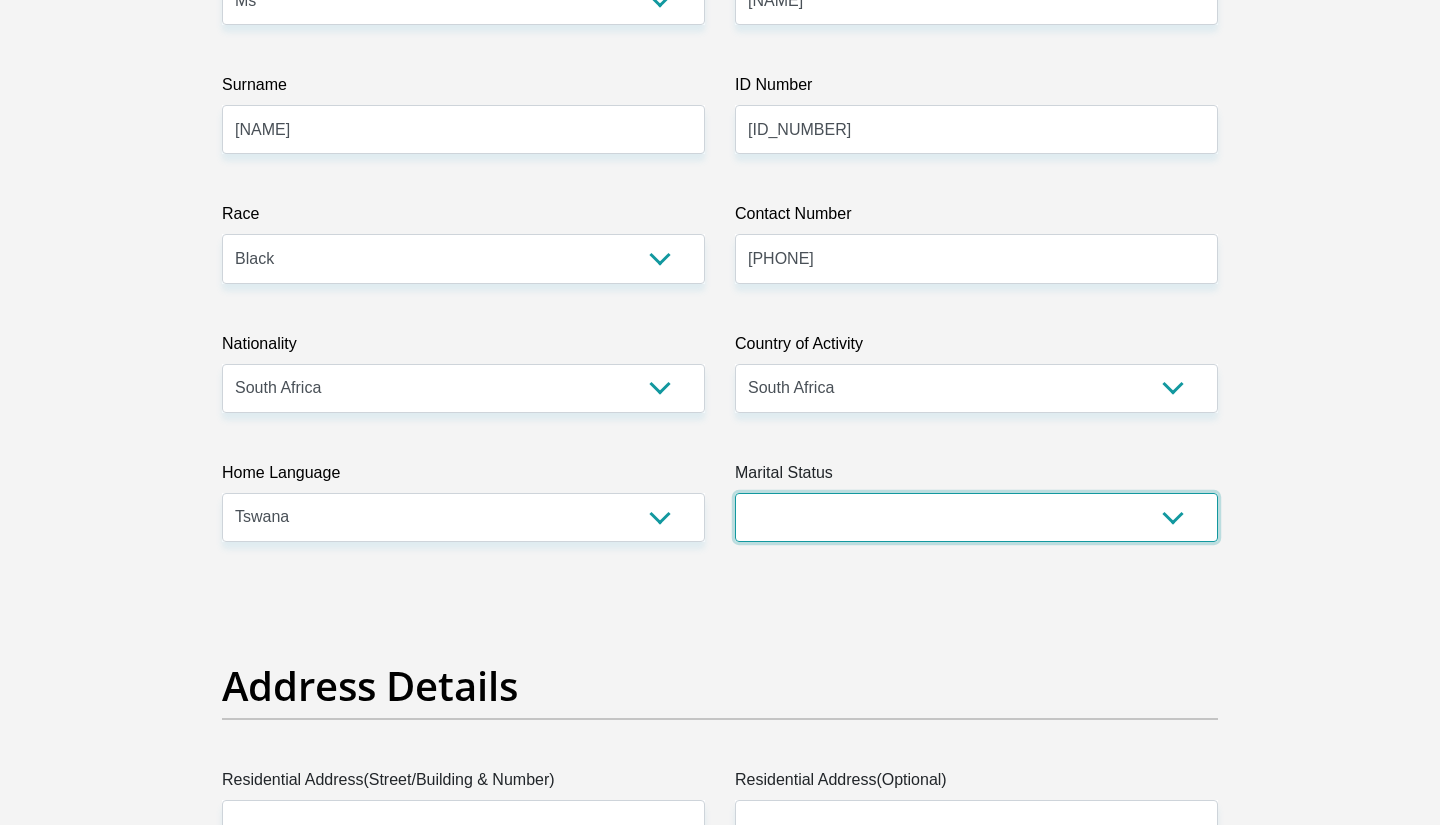 select on "2" 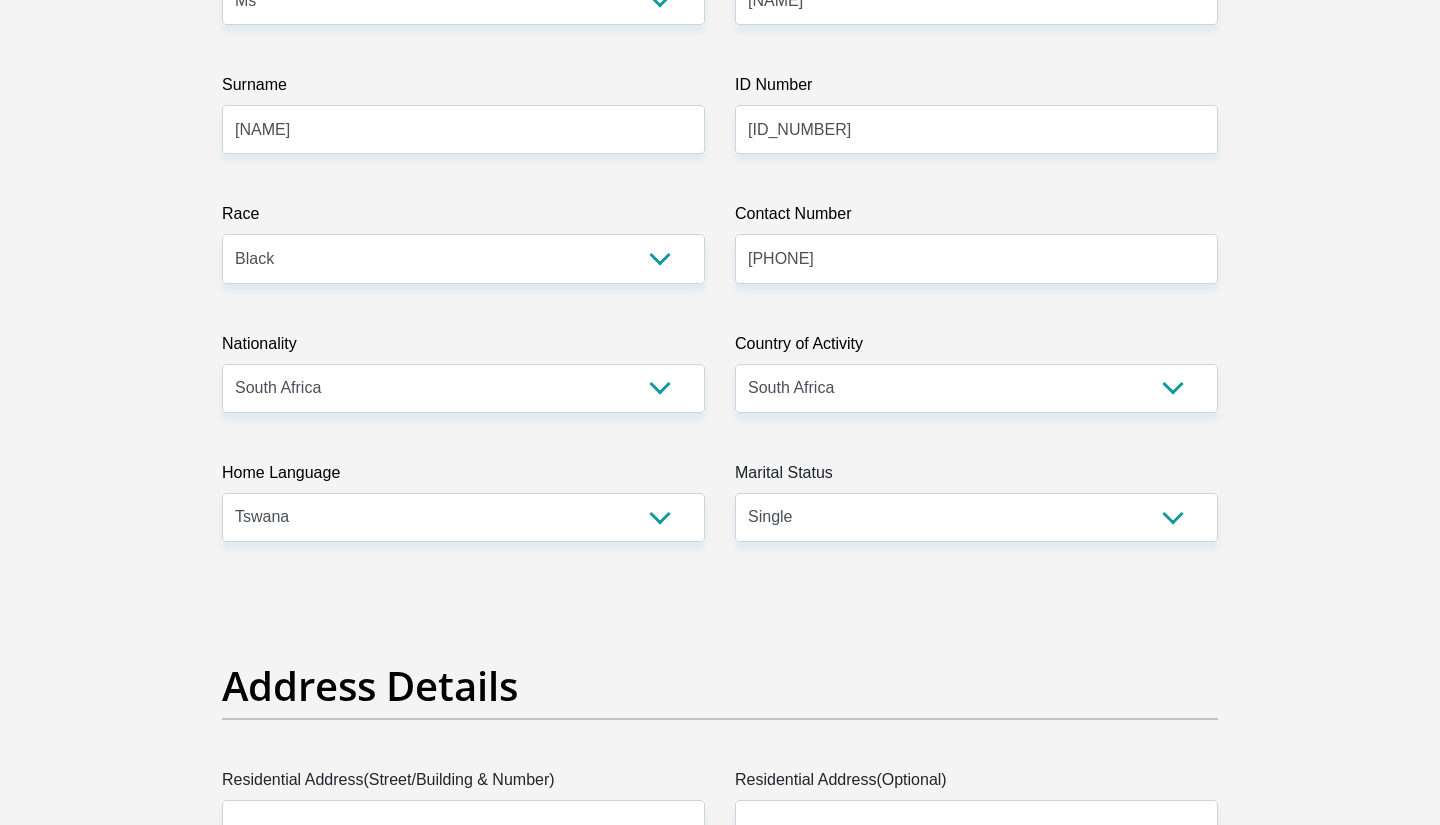 click on "Title
Mr
Ms
Mrs
Dr
Other
First Name
[NAME]
Surname
[LAST_NAME]
ID Number
[ID_NUMBER]
Please input valid ID number
Race
Black
Coloured
Indian
White
Other
Contact Number
[PHONE]
Please input valid contact number
Nationality
South Africa
Afghanistan
Aland Islands  Albania  Angola" at bounding box center [720, 3197] 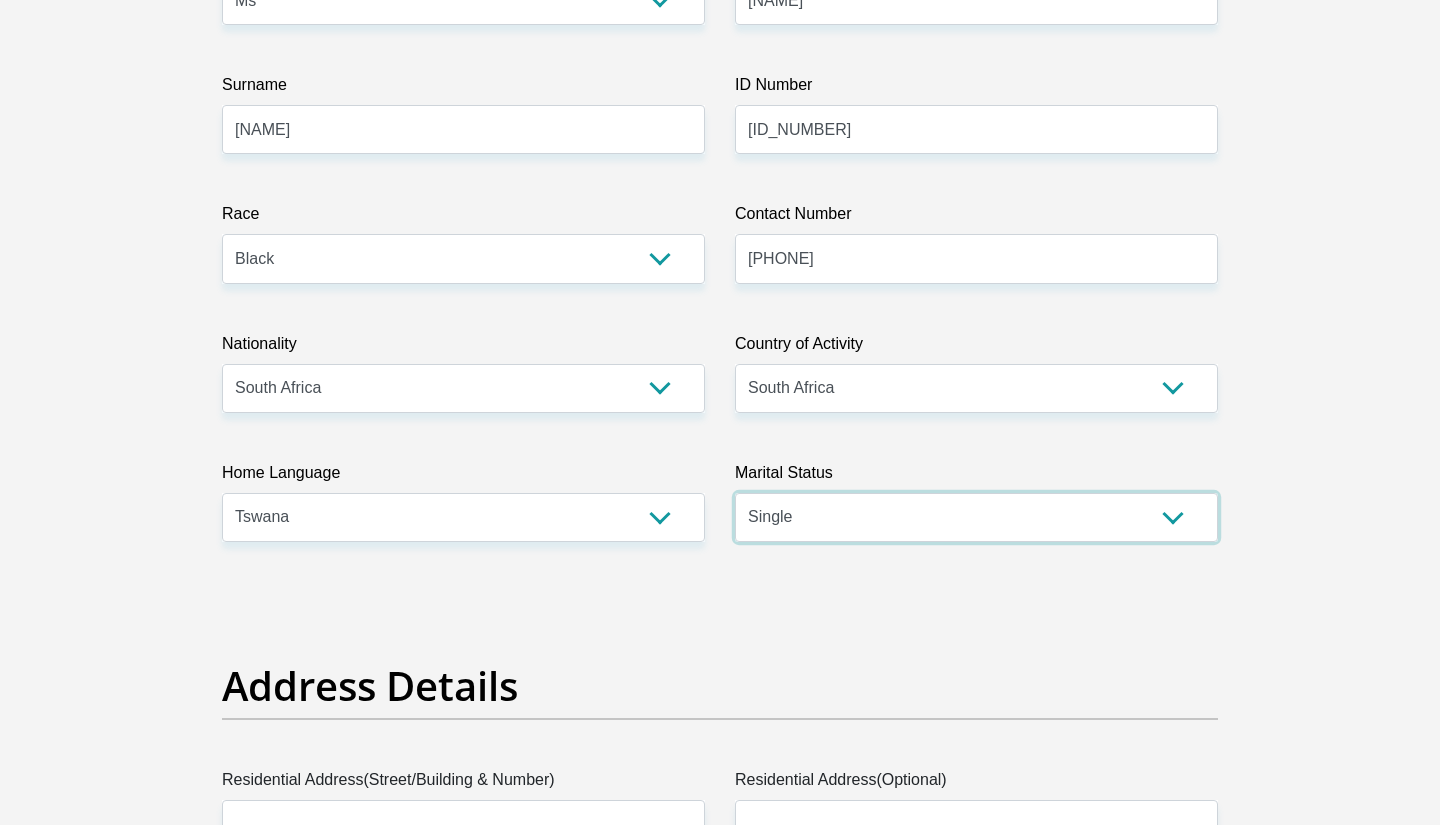 drag, startPoint x: 914, startPoint y: 508, endPoint x: 536, endPoint y: 672, distance: 412.0437 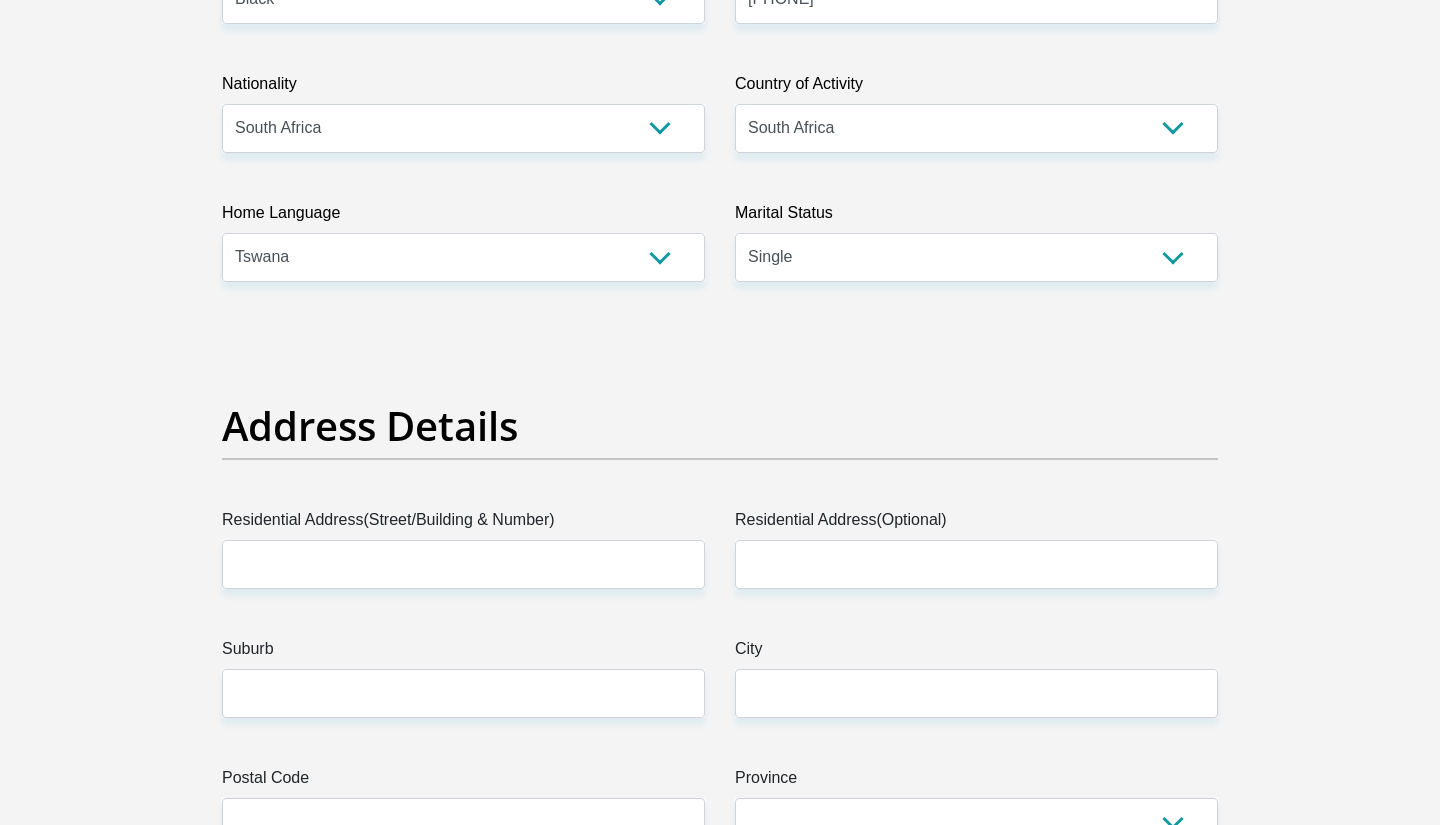 drag, startPoint x: 536, startPoint y: 672, endPoint x: 649, endPoint y: 824, distance: 189.40169 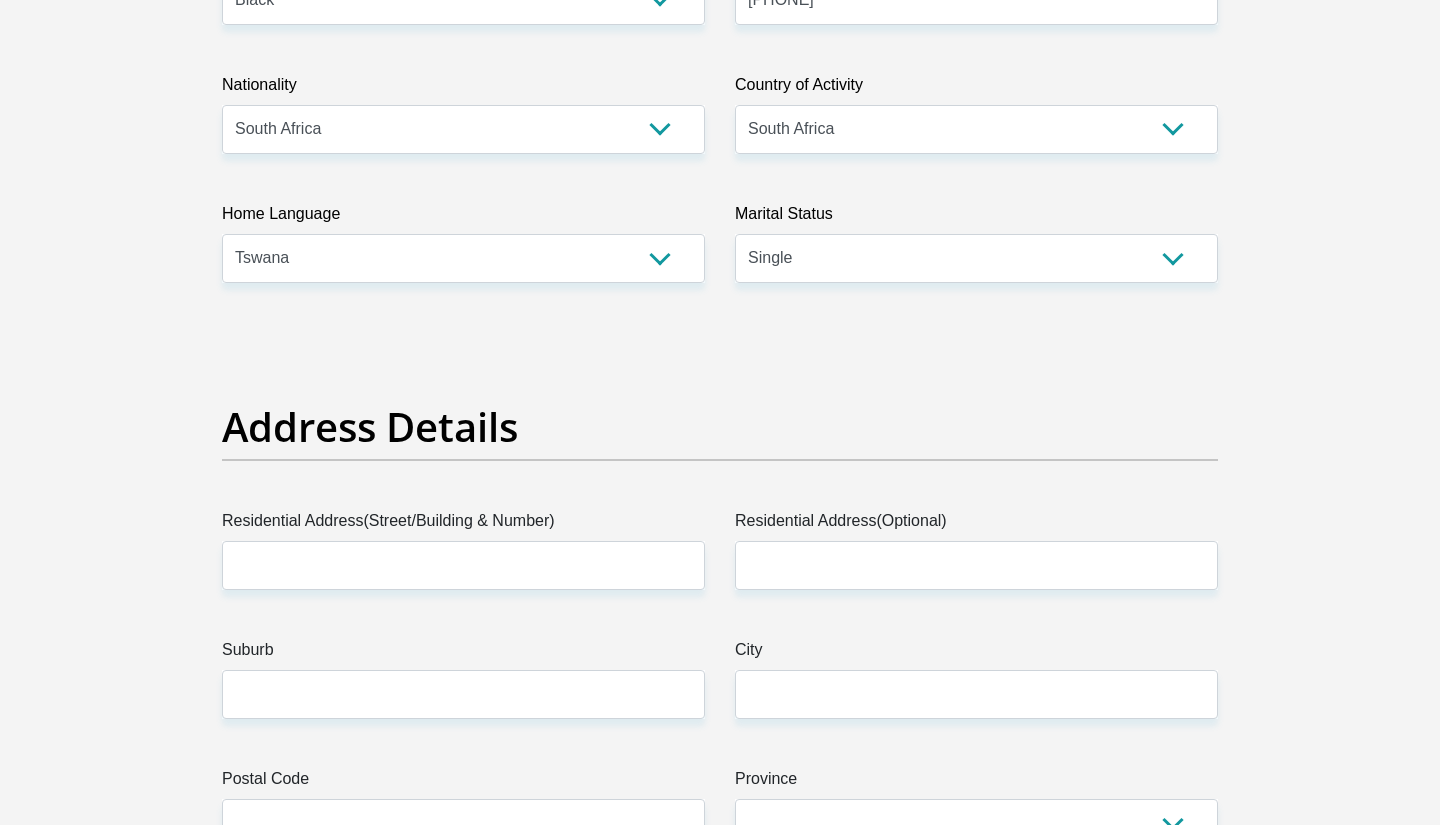 click on "Residential Address(Optional)" at bounding box center [976, 549] 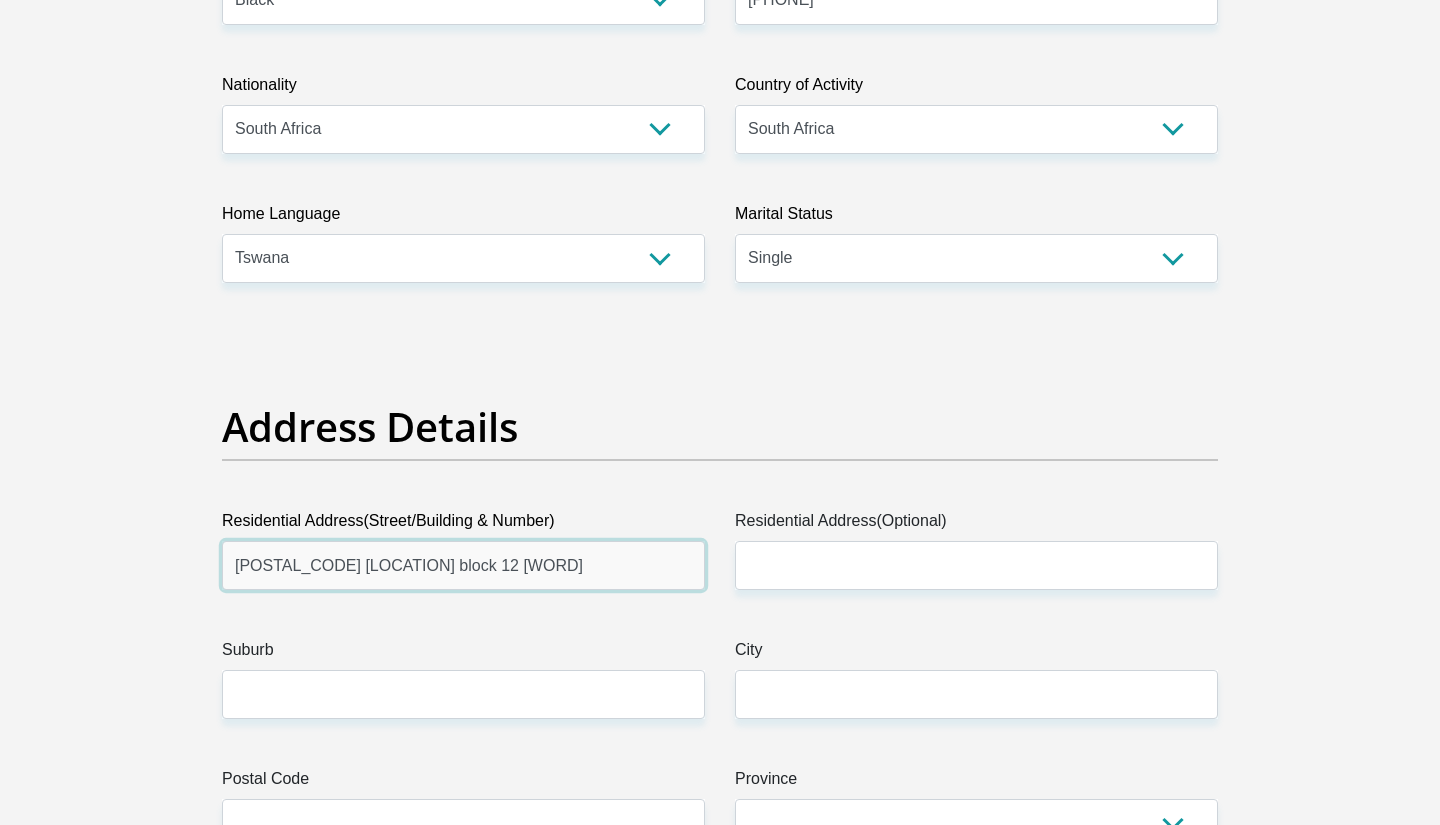 type on "[POSTAL_CODE] [LOCATION] block 12 [WORD]" 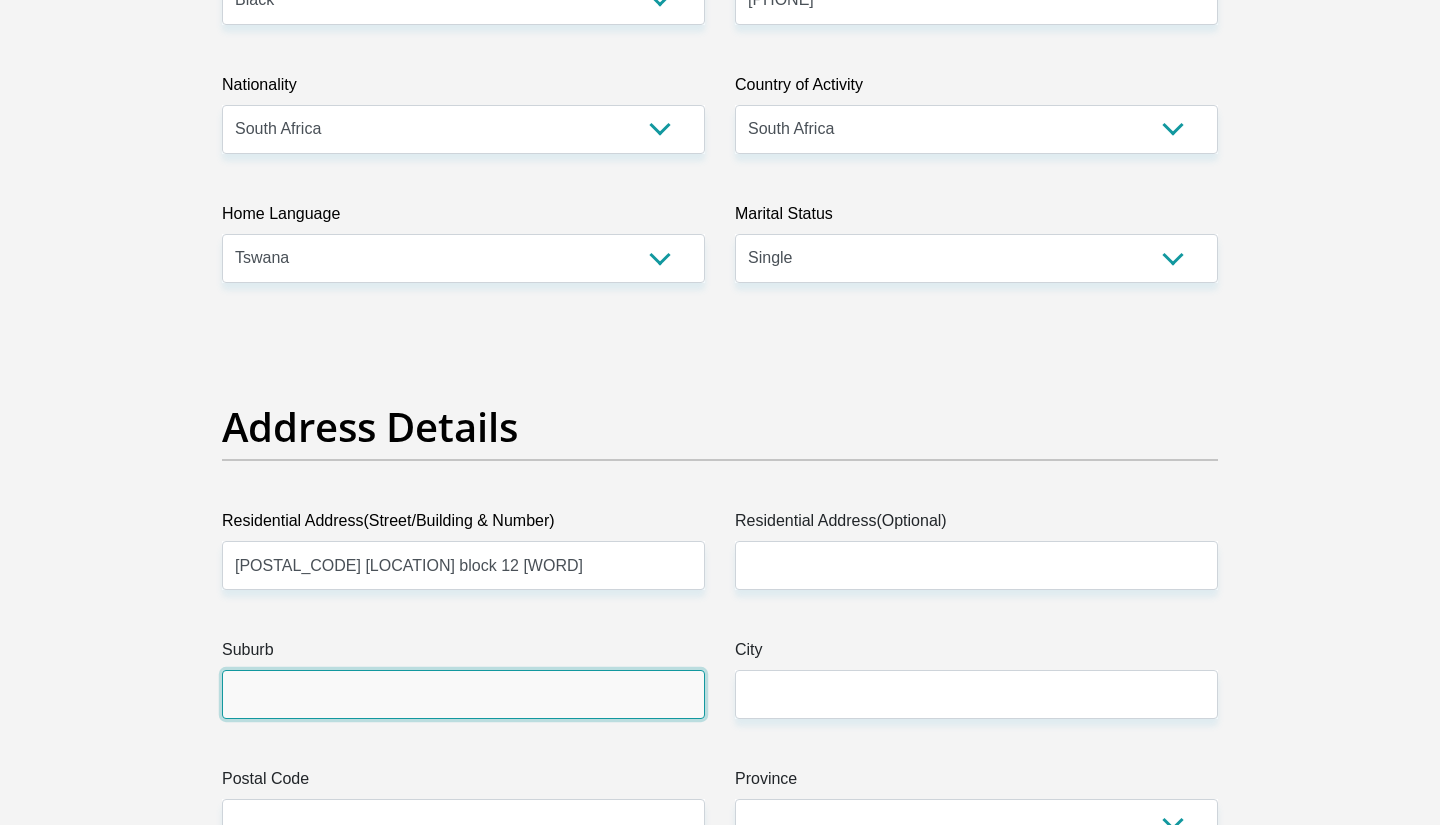 click on "Suburb" at bounding box center [463, 694] 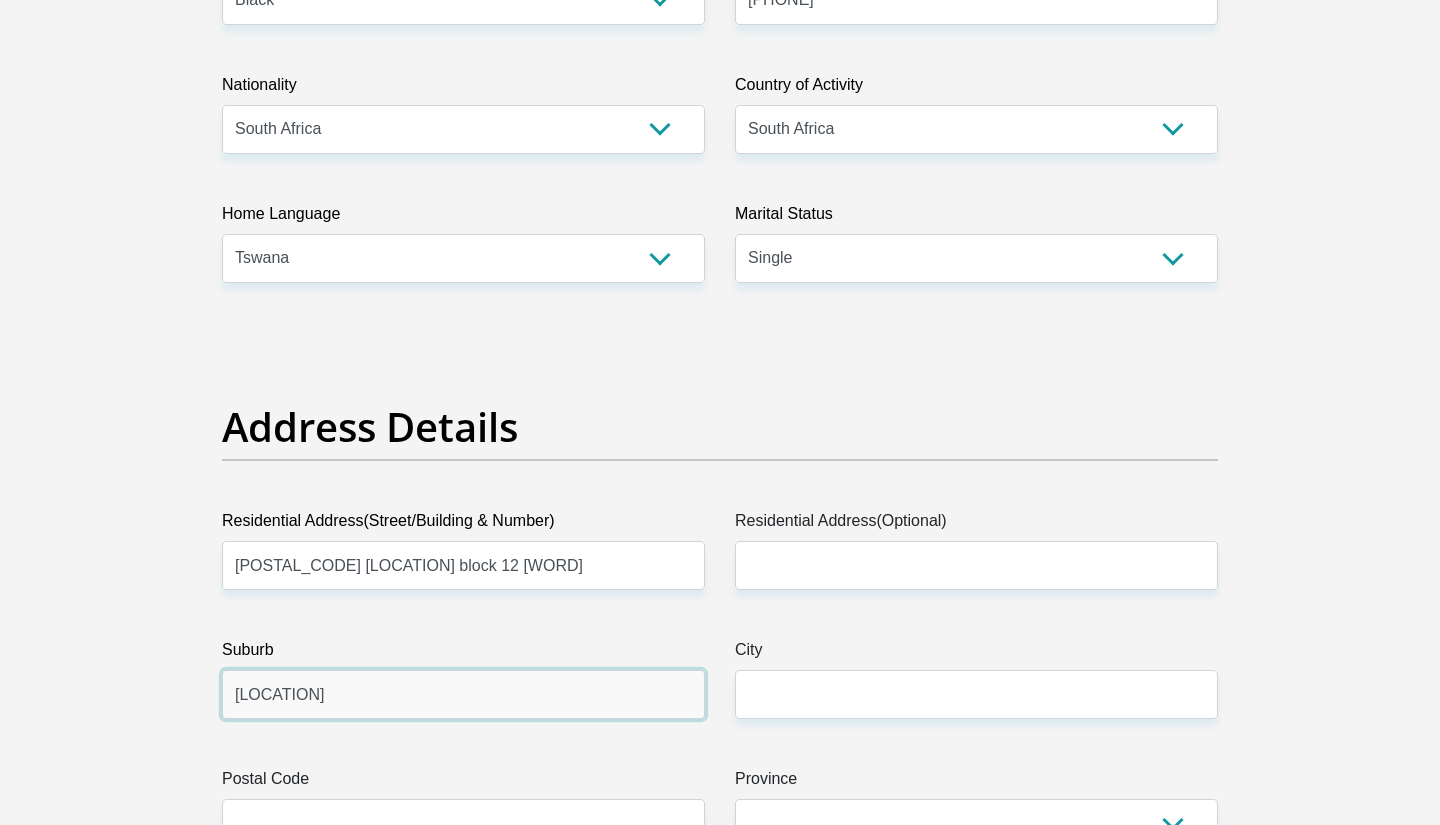 type on "[LOCATION]" 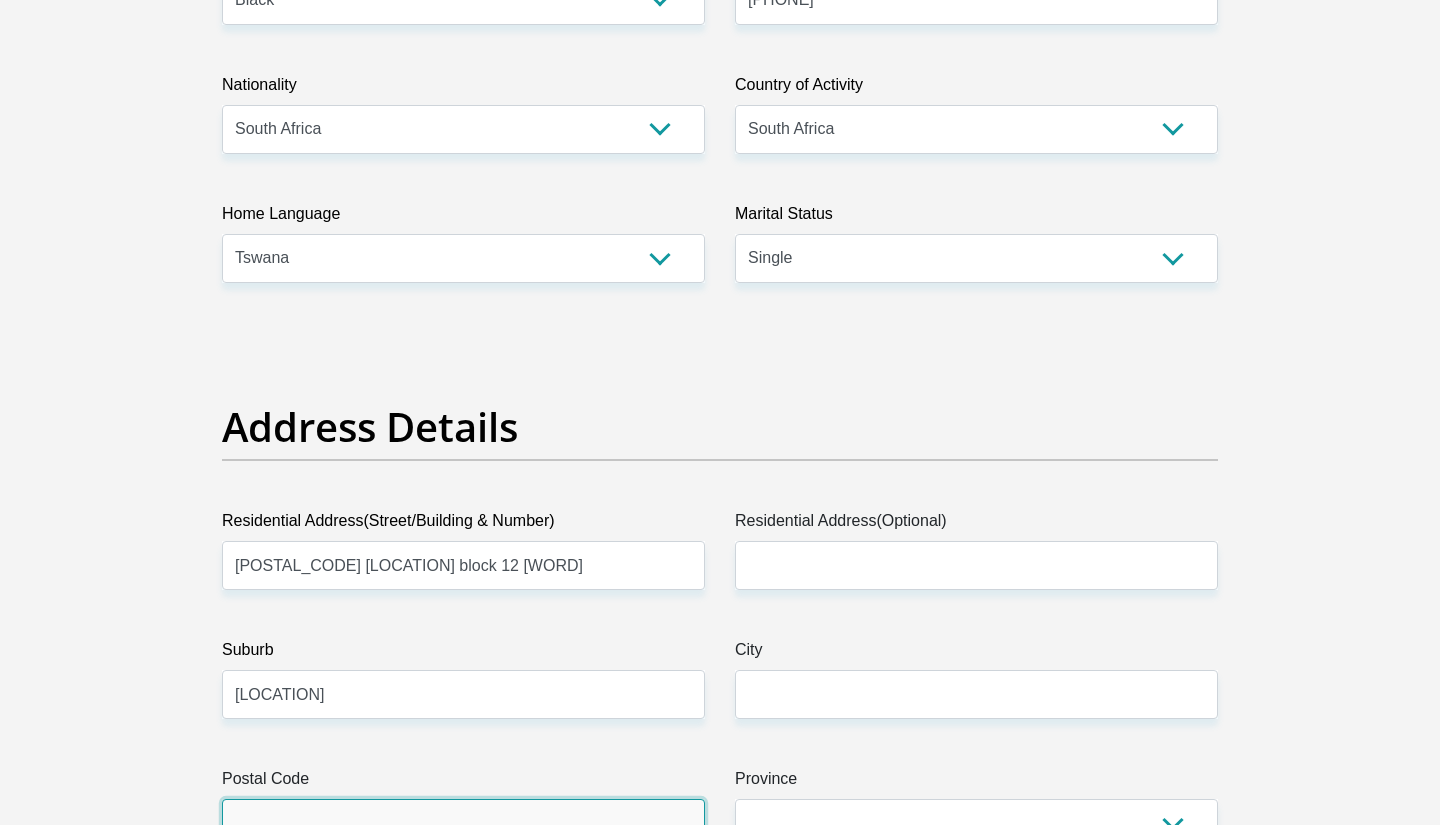 scroll, scrollTop: 637, scrollLeft: 0, axis: vertical 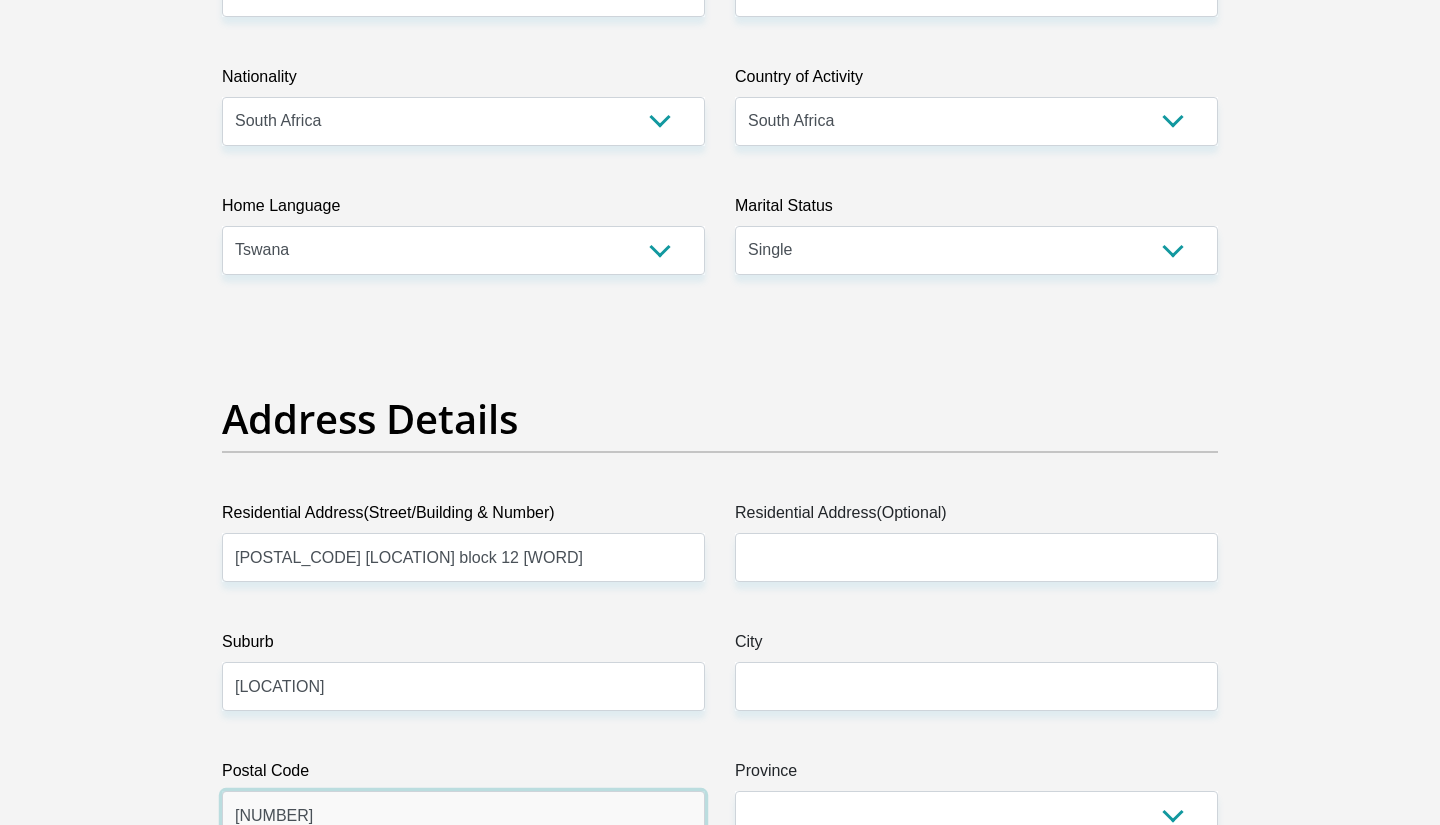 type on "[NUMBER]" 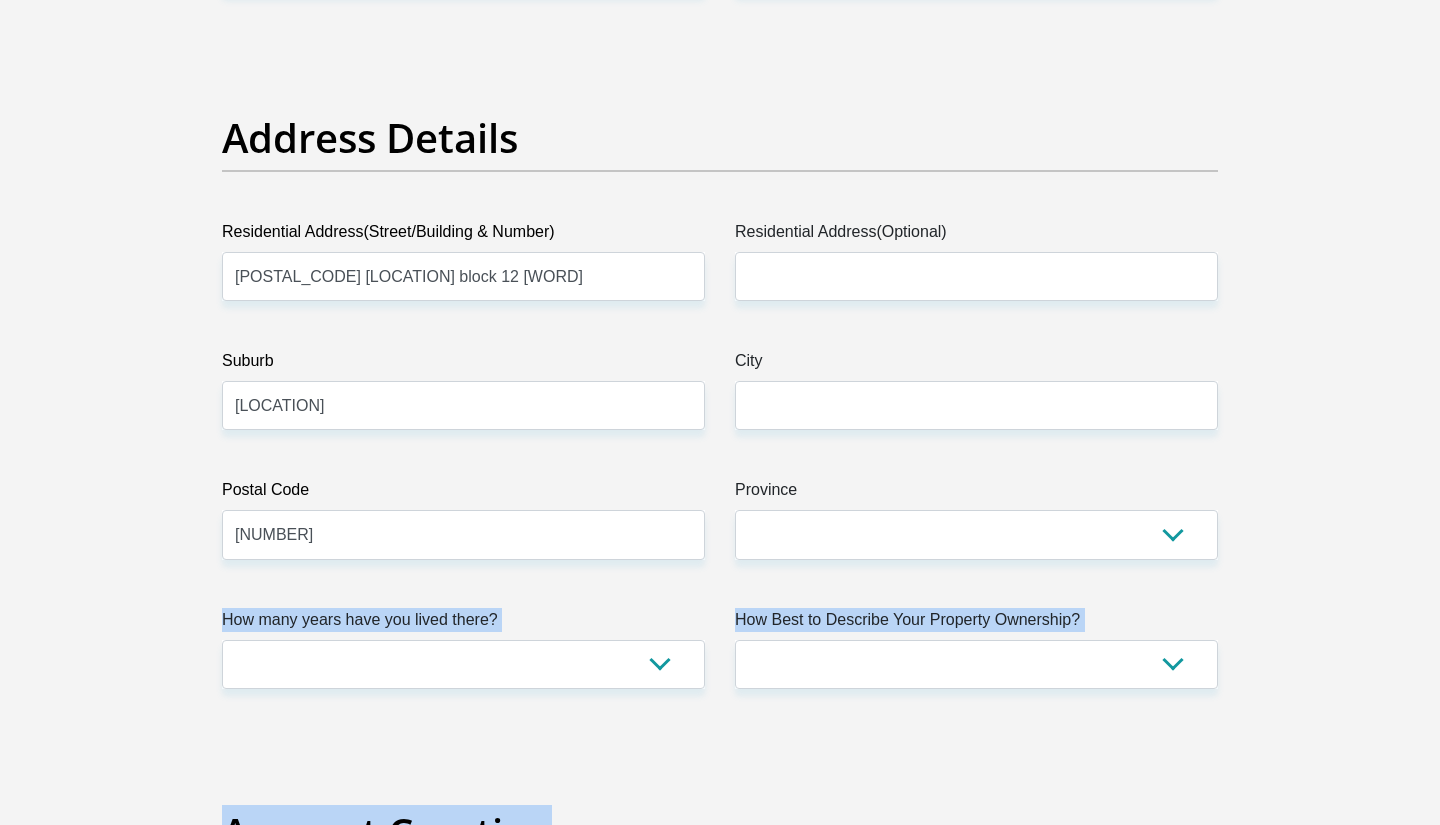 drag, startPoint x: 1361, startPoint y: 777, endPoint x: 1357, endPoint y: 822, distance: 45.17743 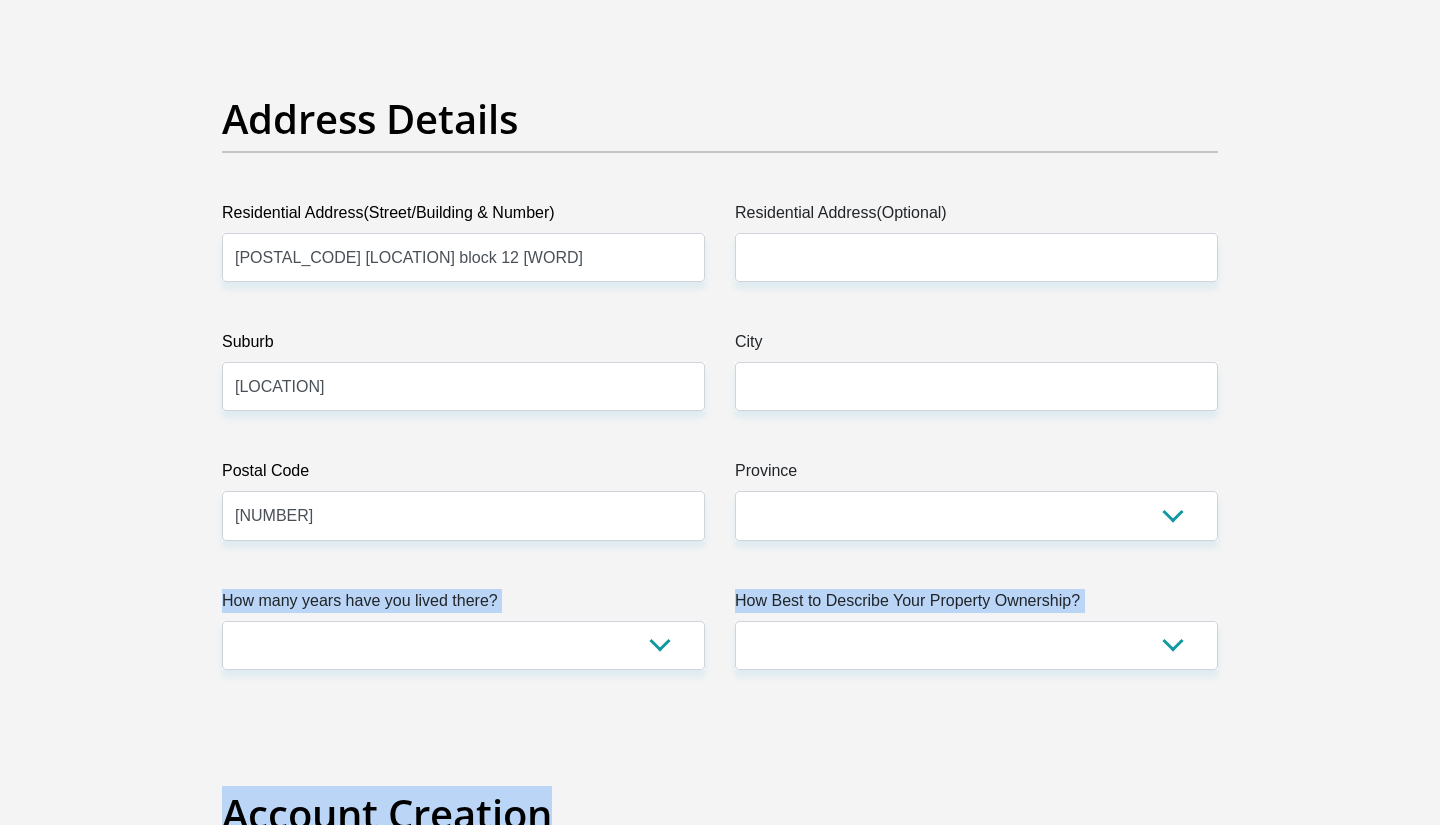click on "Personal Details
Title
Mr
Ms
Mrs
Dr
Other
First Name
[NAME]
Surname
[LAST_NAME]
ID Number
[ID_NUMBER]
Please input valid ID number
Race
Black
Coloured
Indian
White
Other
Contact Number
[PHONE]
Please input valid contact number" at bounding box center (720, 2636) 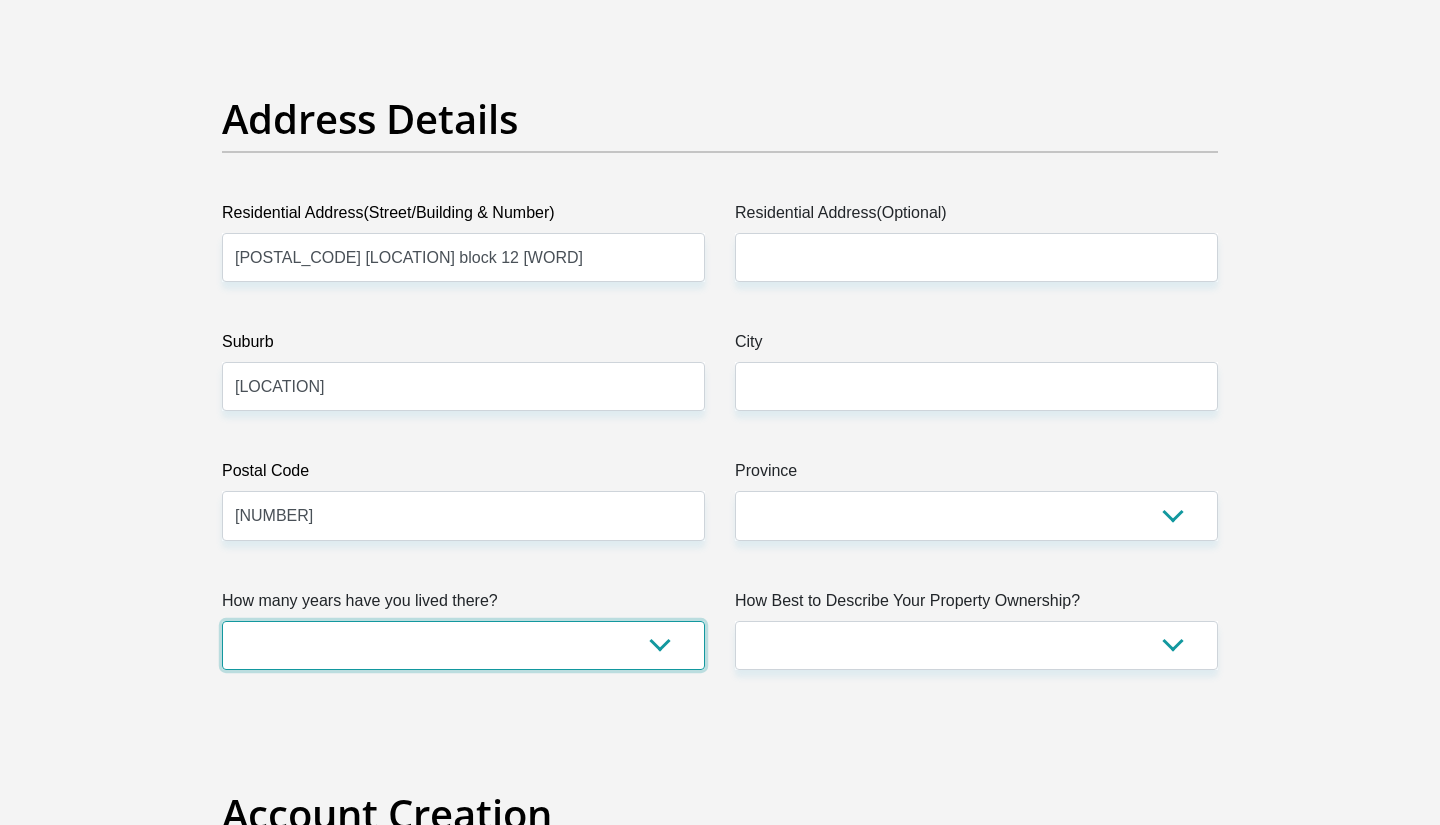 select on "5" 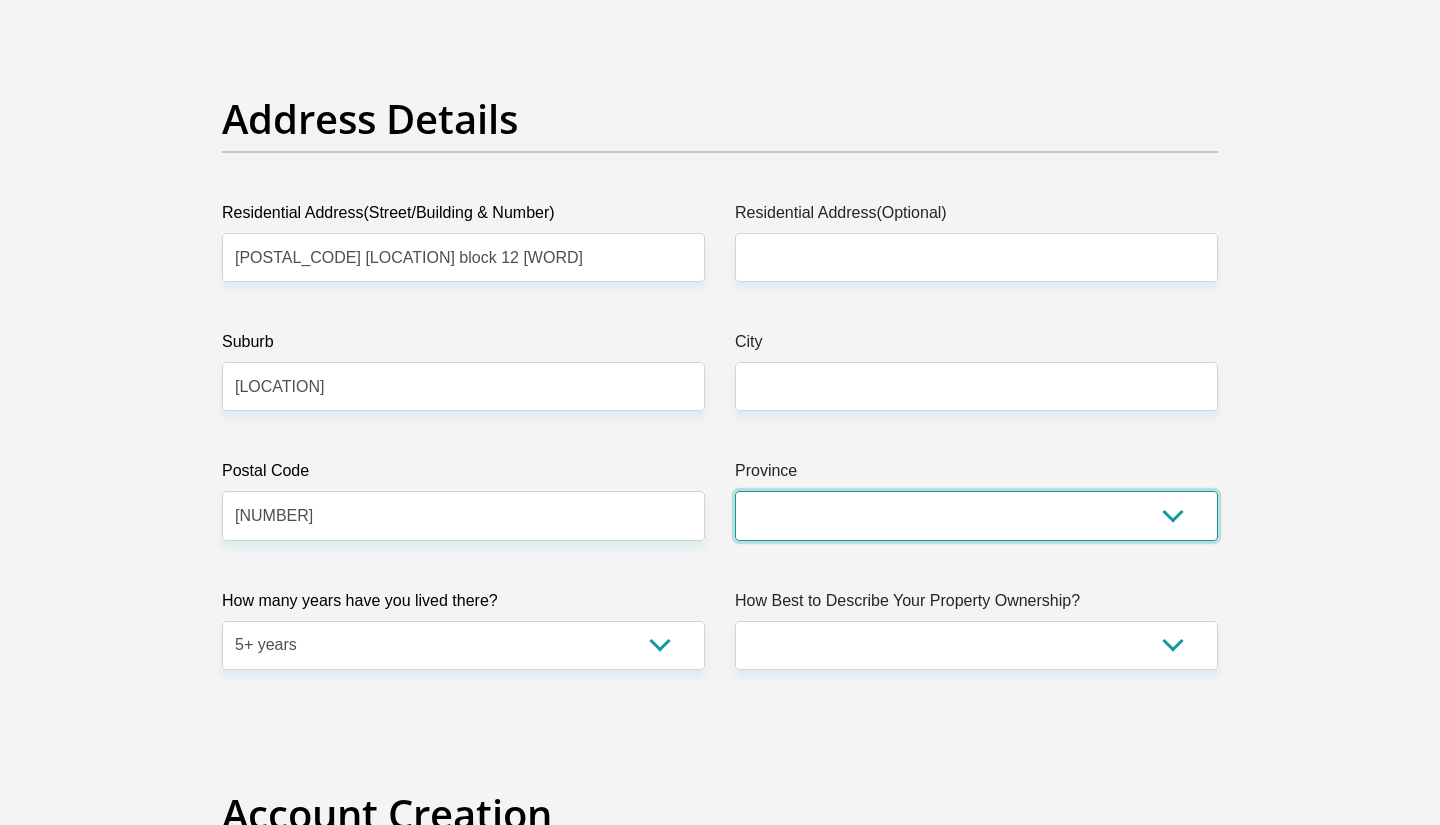 select on "Gauteng" 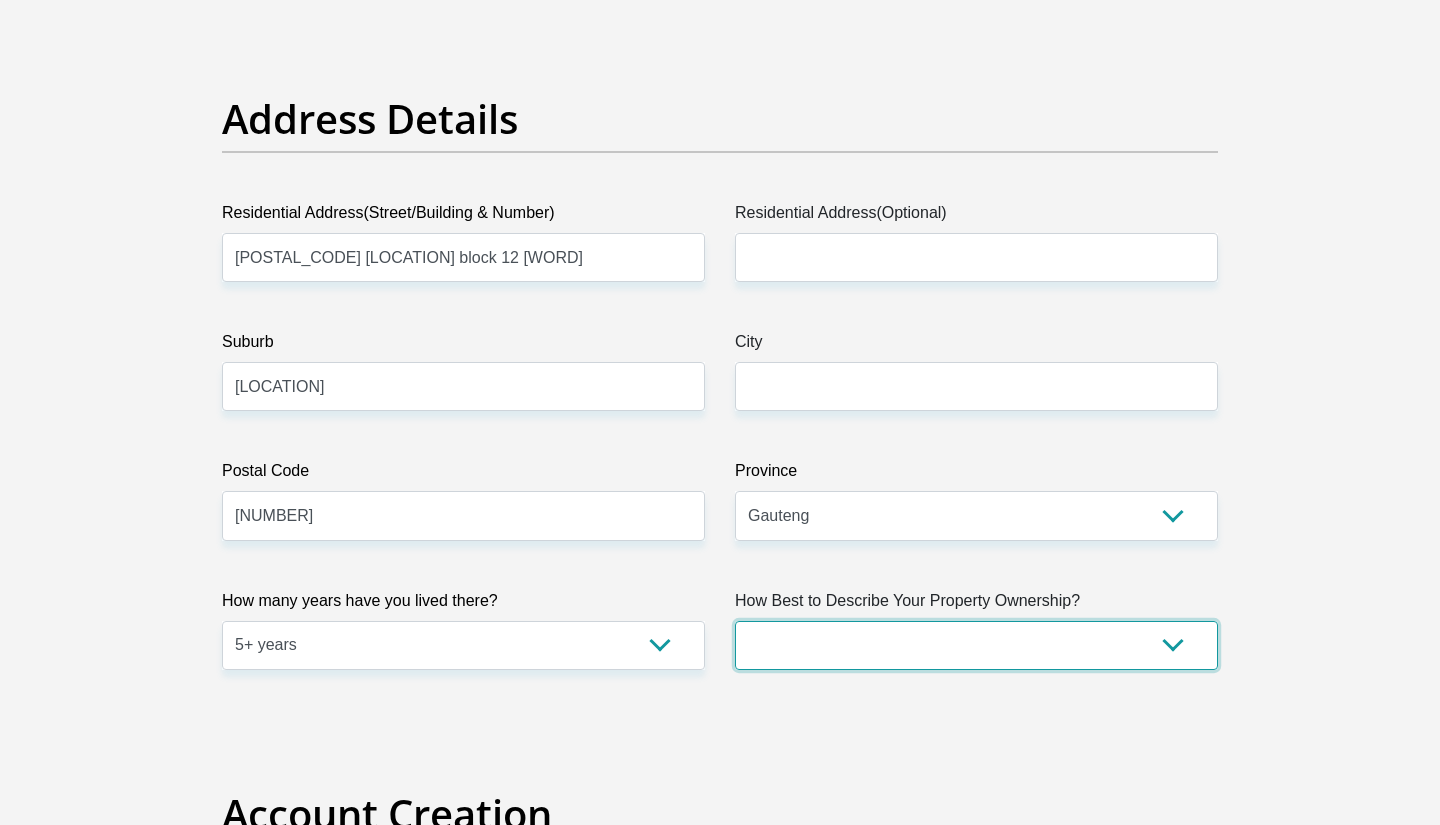 select on "parents" 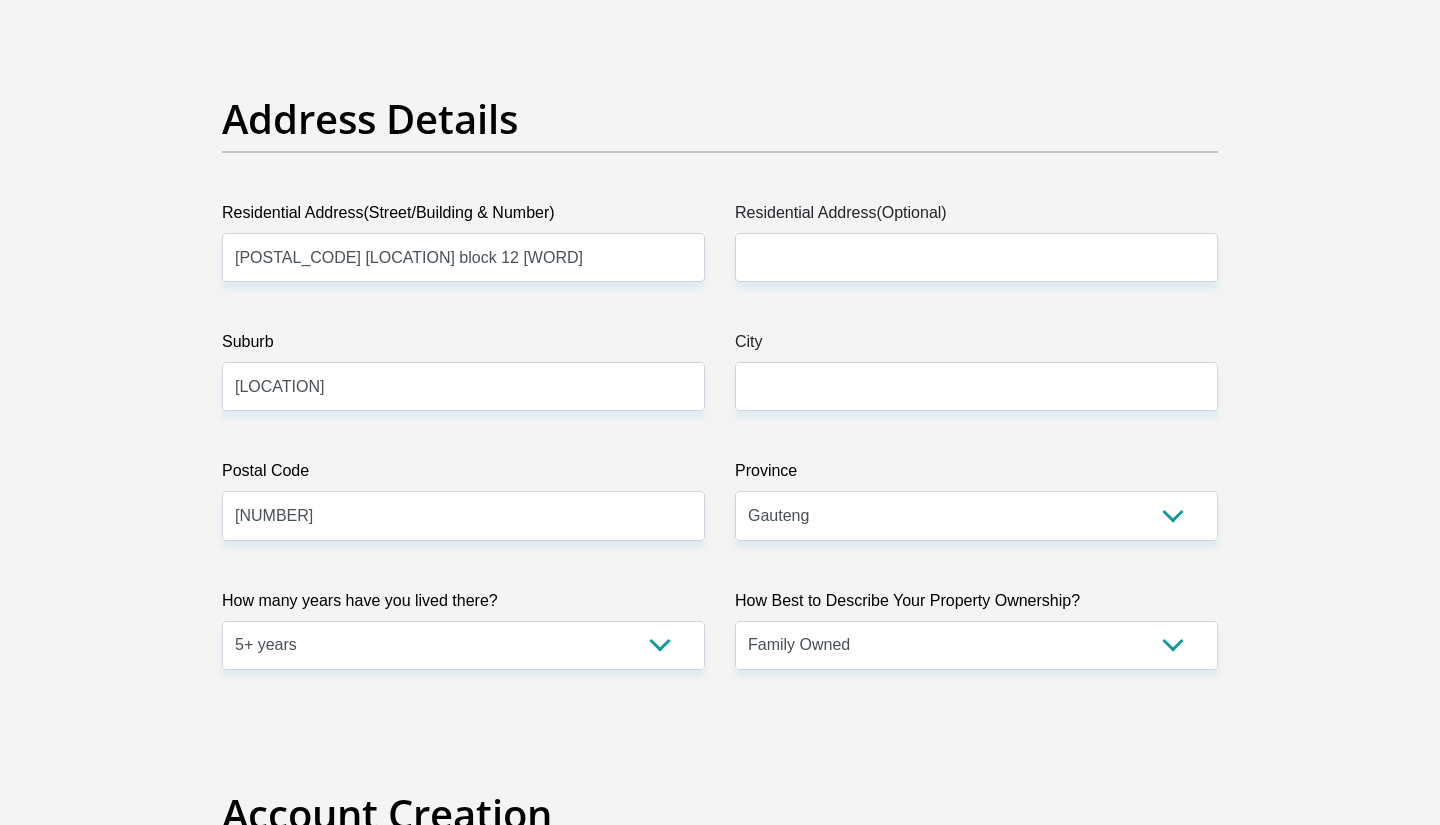 click on "Title
Mr
Ms
Mrs
Dr
Other
First Name
[NAME]
Surname
[LAST_NAME]
ID Number
[ID_NUMBER]
Please input valid ID number
Race
Black
Coloured
Indian
White
Other
Contact Number
[PHONE]
Please input valid contact number
Nationality
South Africa
Afghanistan
Aland Islands  Albania  Angola" at bounding box center [720, 2630] 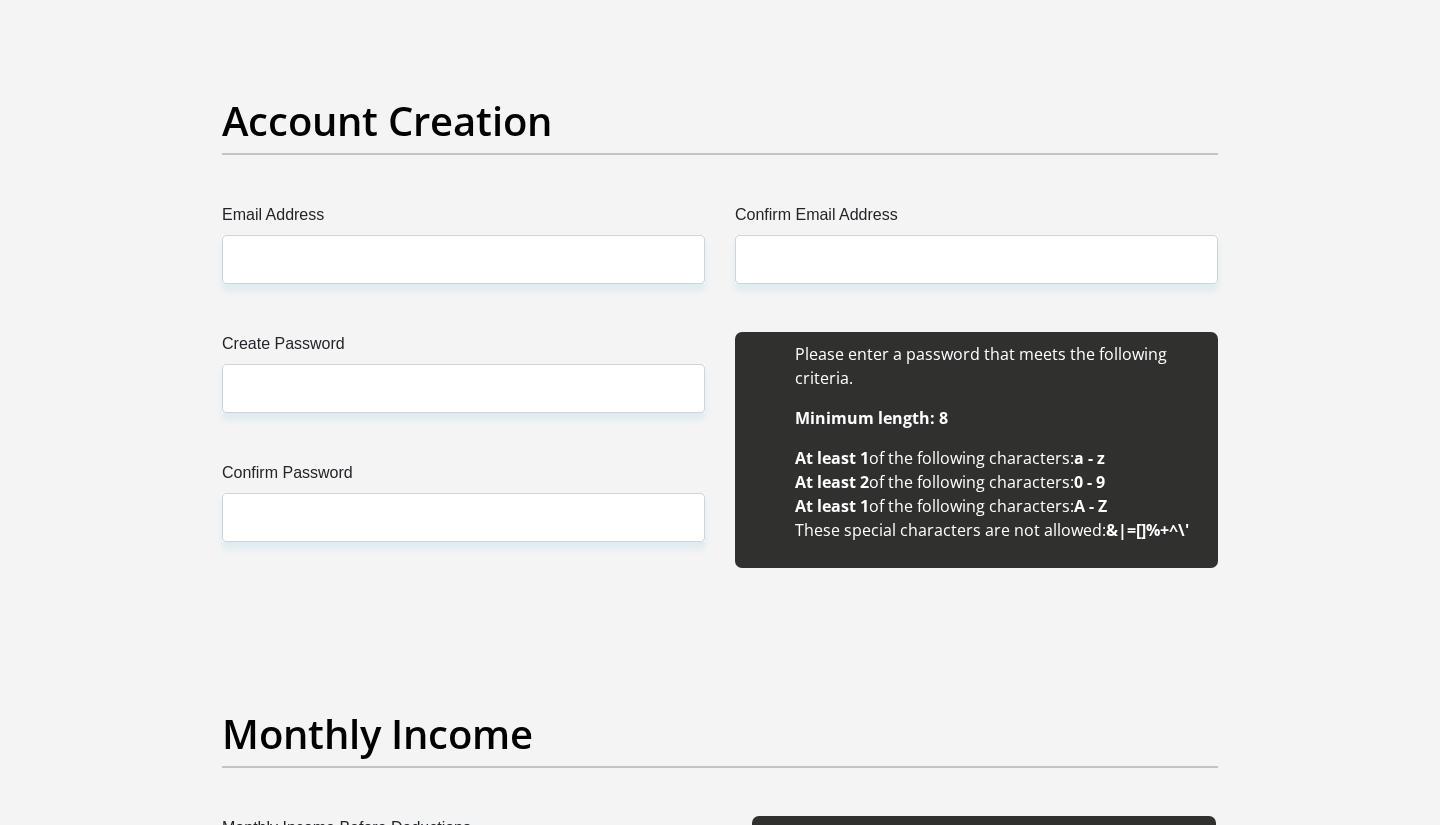 scroll, scrollTop: 1641, scrollLeft: 0, axis: vertical 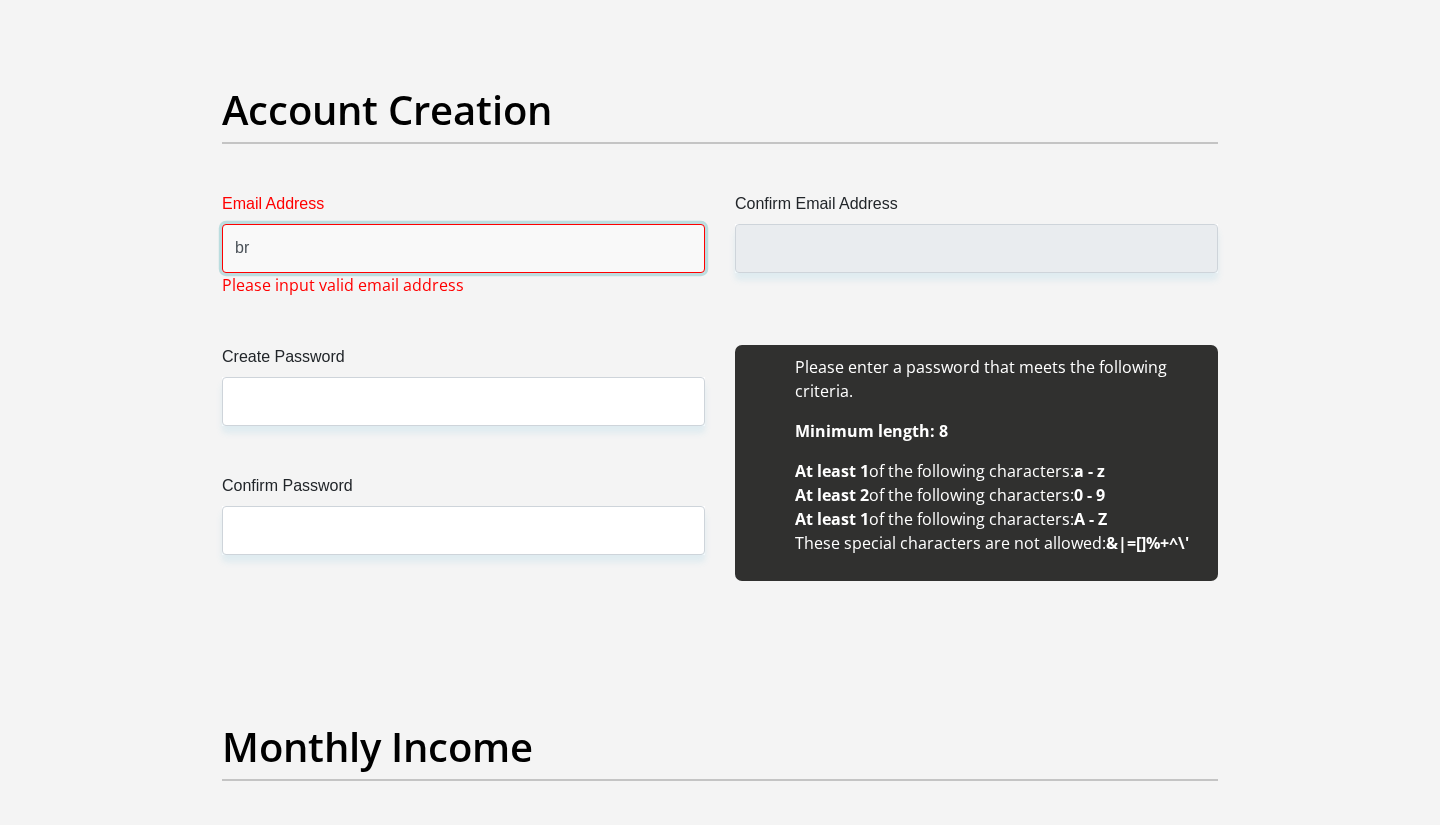type on "bri" 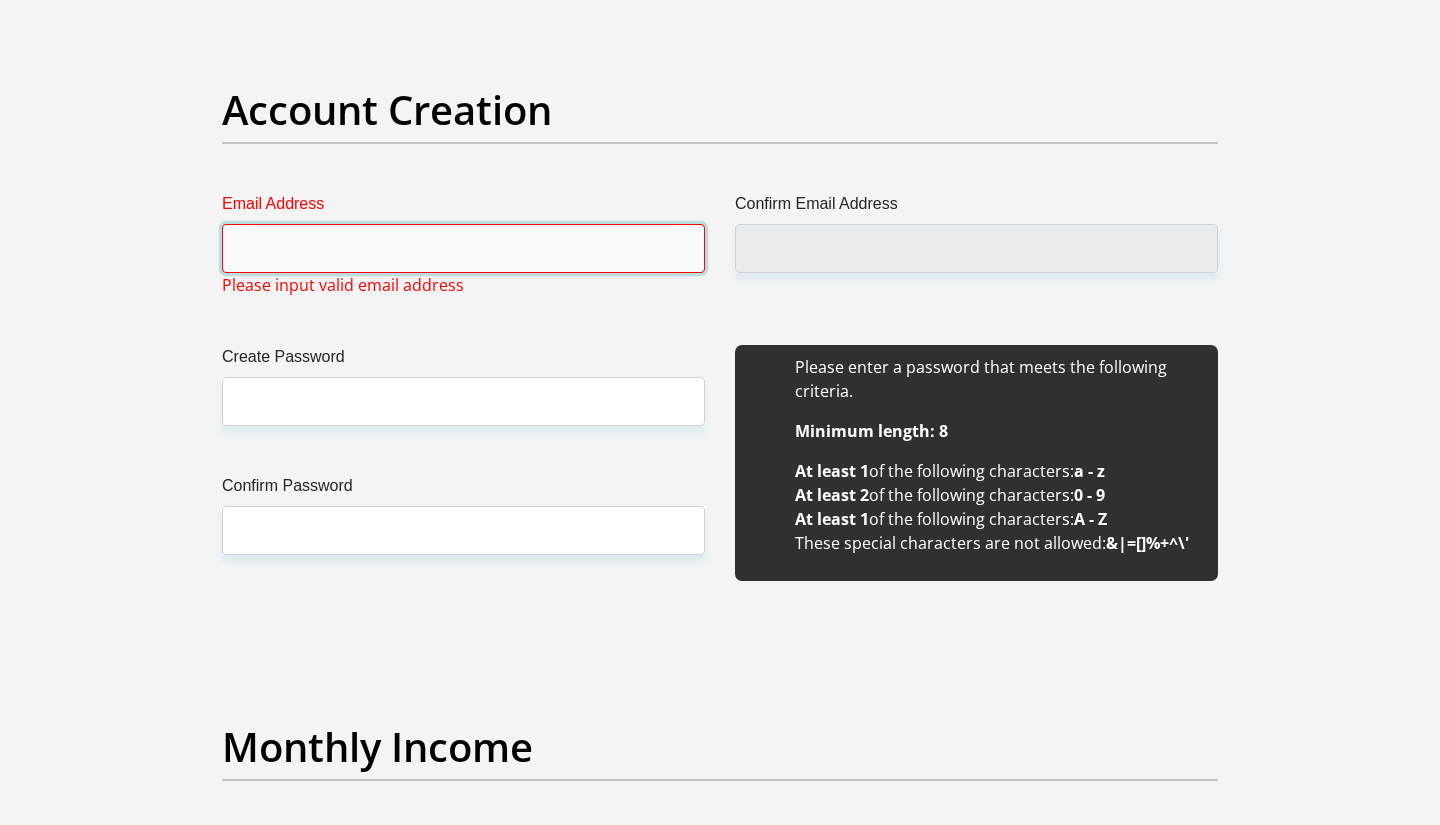 type on "[NAME]@[DOMAIN]" 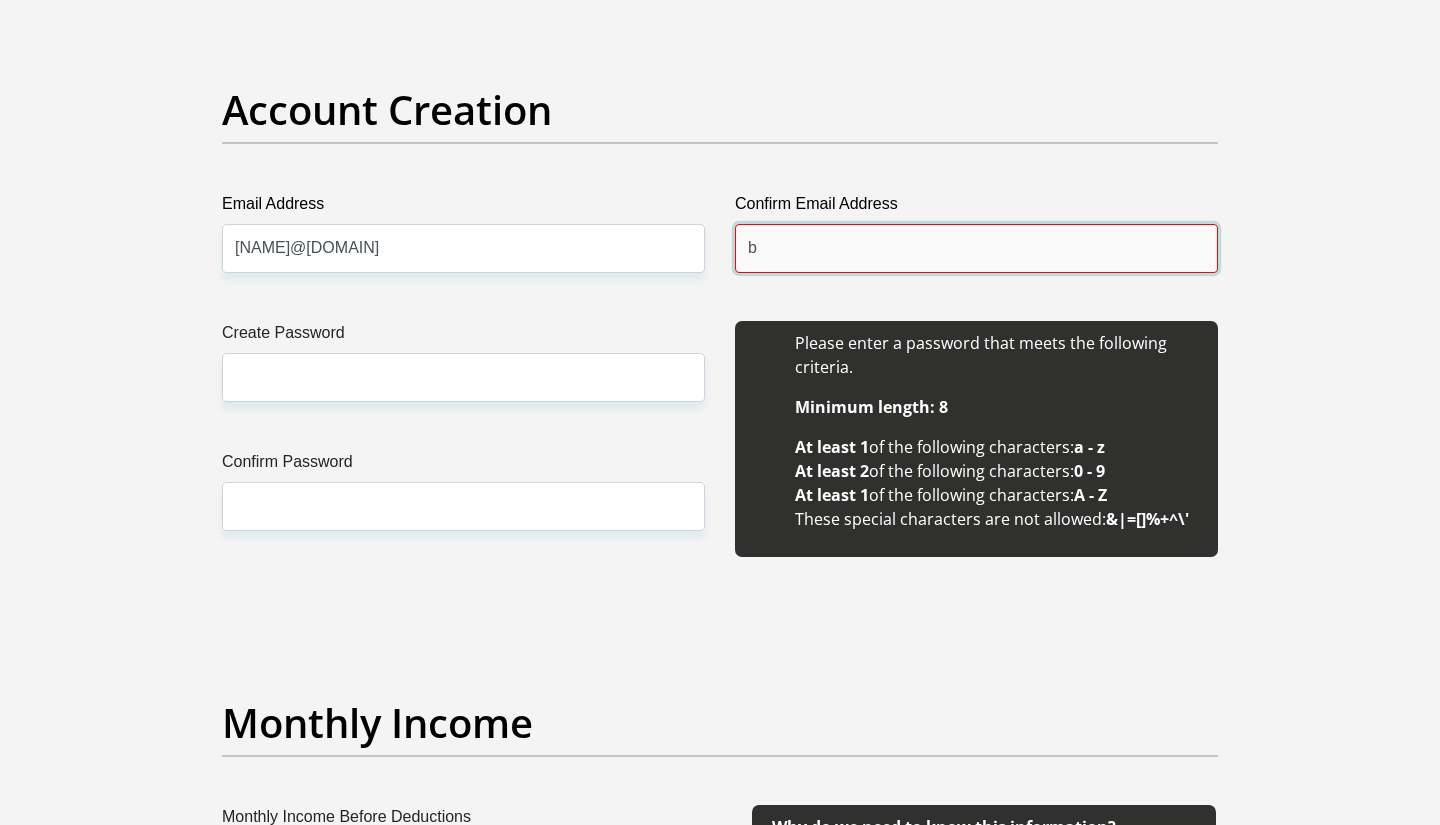 type on "br" 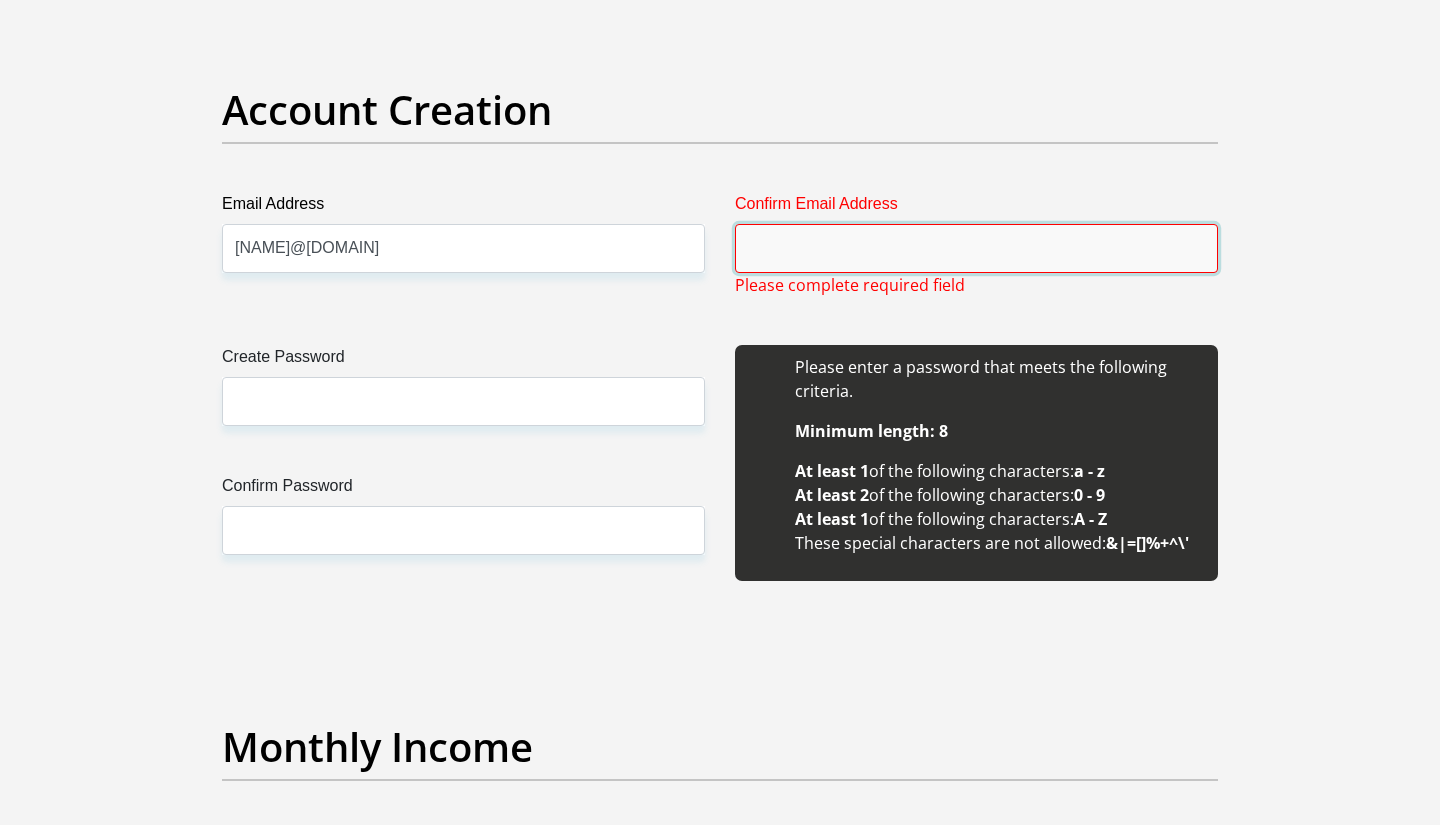 type on "[NAME]@[DOMAIN]" 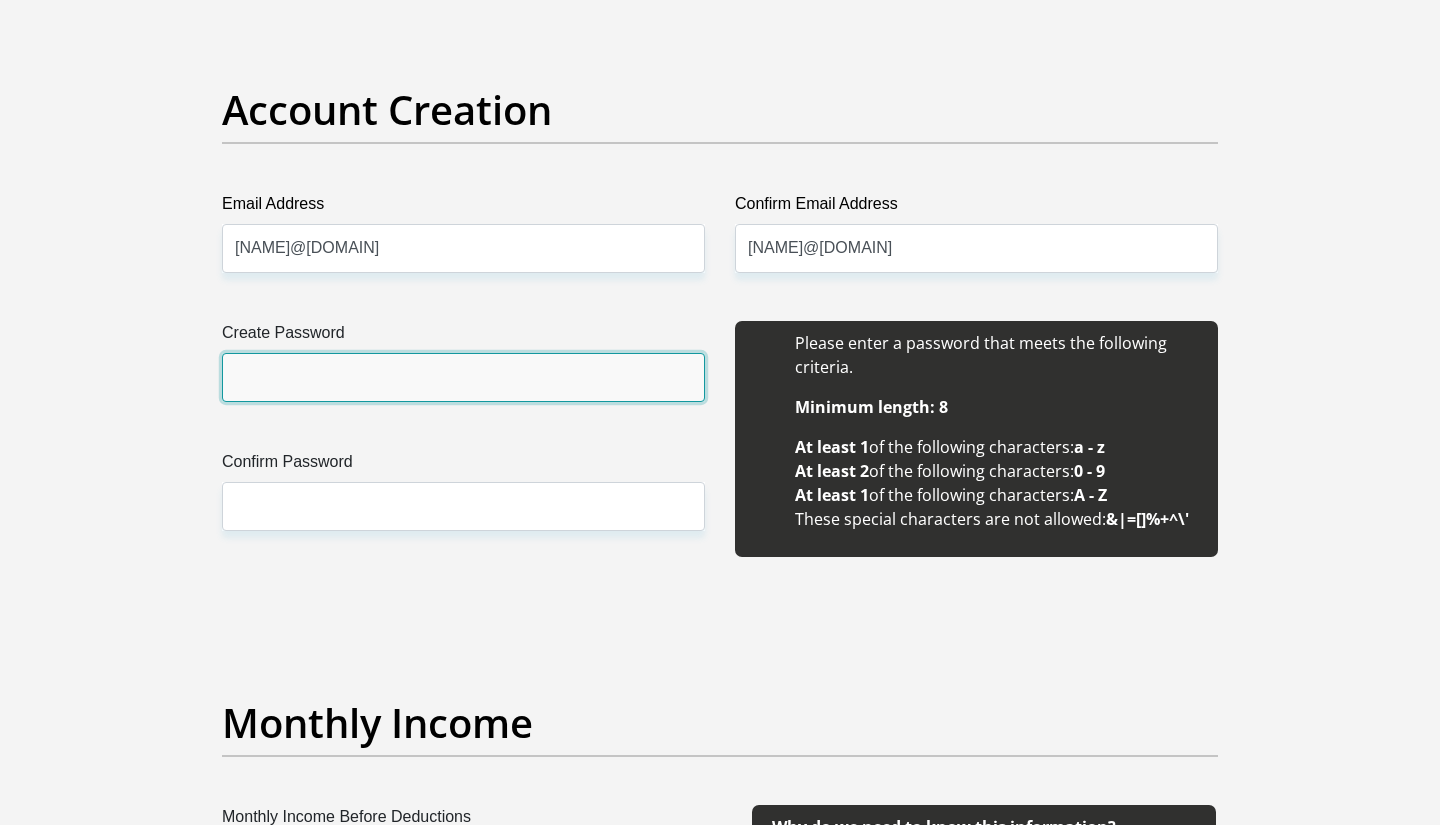 click on "Create Password" at bounding box center [463, 377] 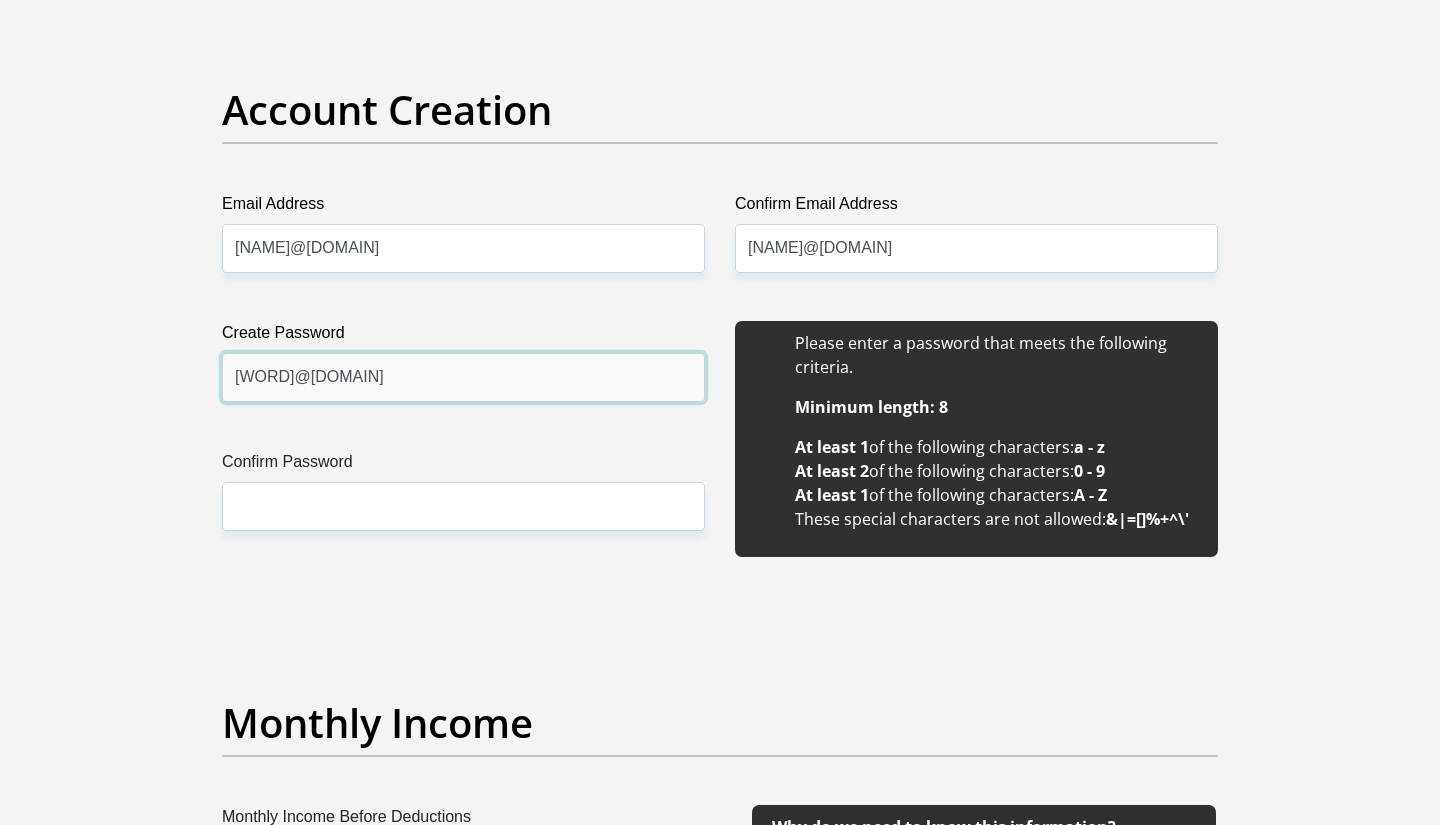 type on "[WORD]@[DOMAIN]" 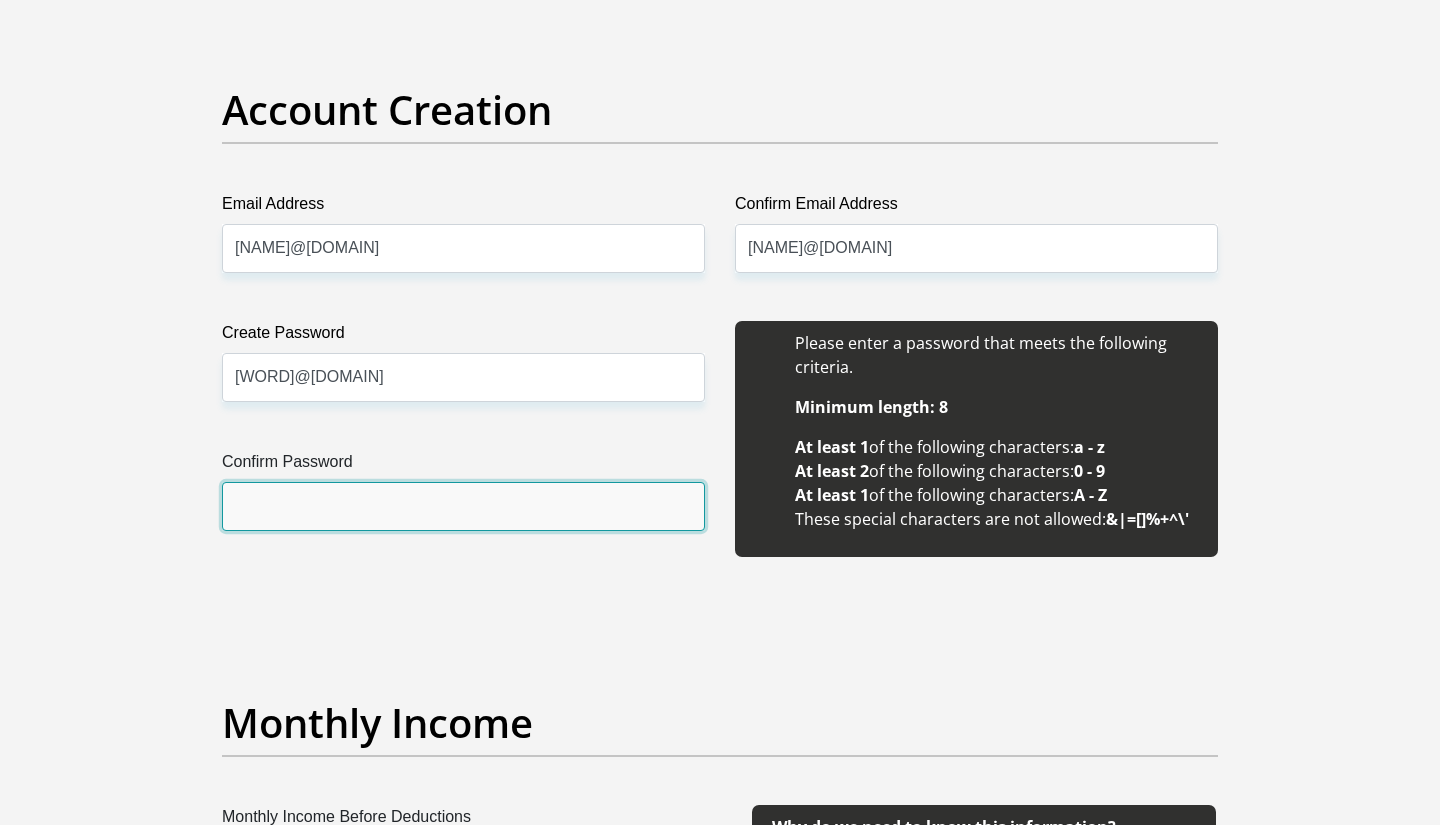 click on "Confirm Password" at bounding box center (463, 506) 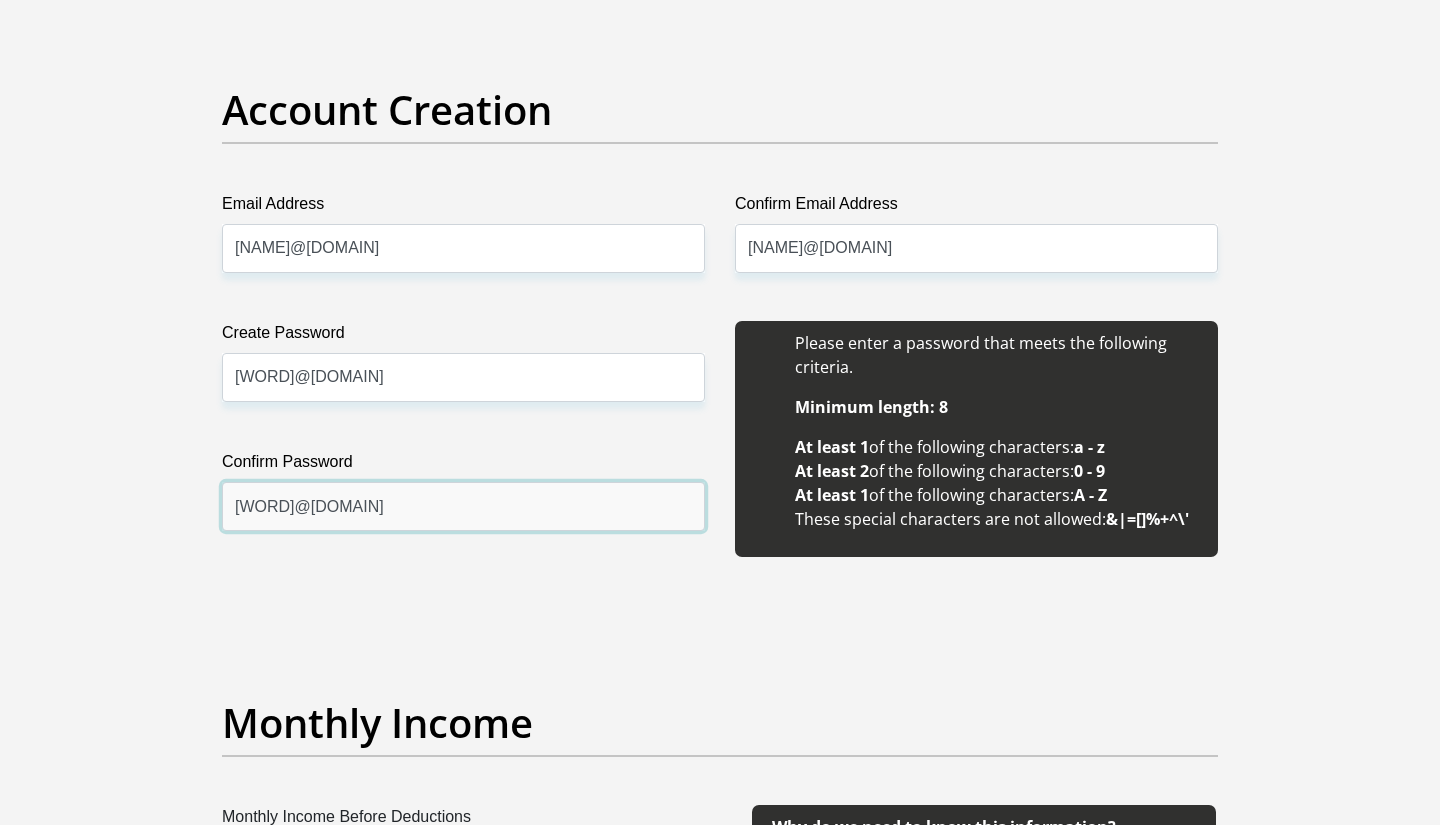type on "[WORD]@[DOMAIN]" 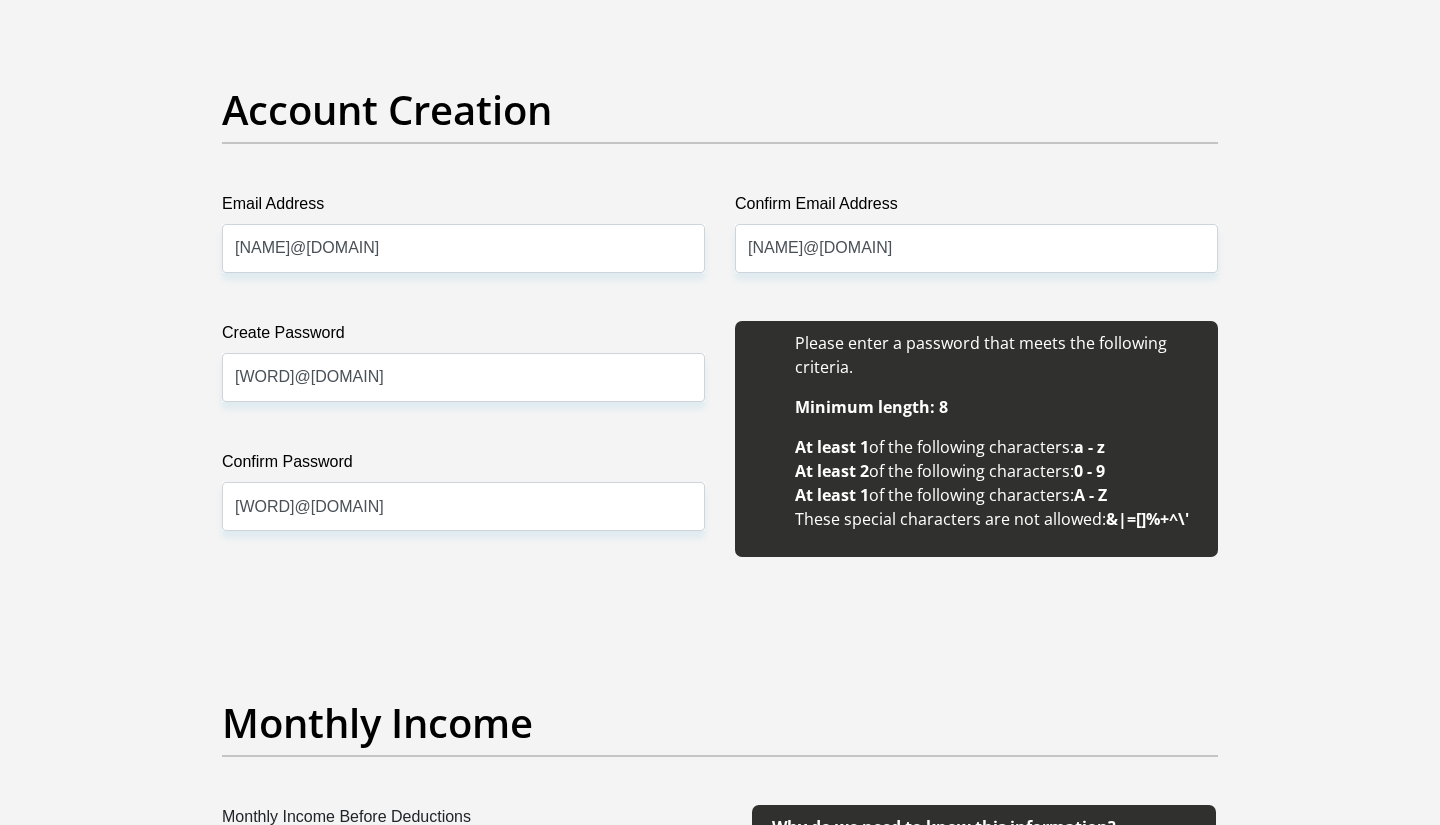 click on "Title
Mr
Ms
Mrs
Dr
Other
First Name
[NAME]
Surname
[LAST_NAME]
ID Number
[ID_NUMBER]
Please input valid ID number
Race
Black
Coloured
Indian
White
Other
Contact Number
[PHONE]
Please input valid contact number
Nationality
South Africa
Afghanistan
Aland Islands  Albania  Angola" at bounding box center [720, 1926] 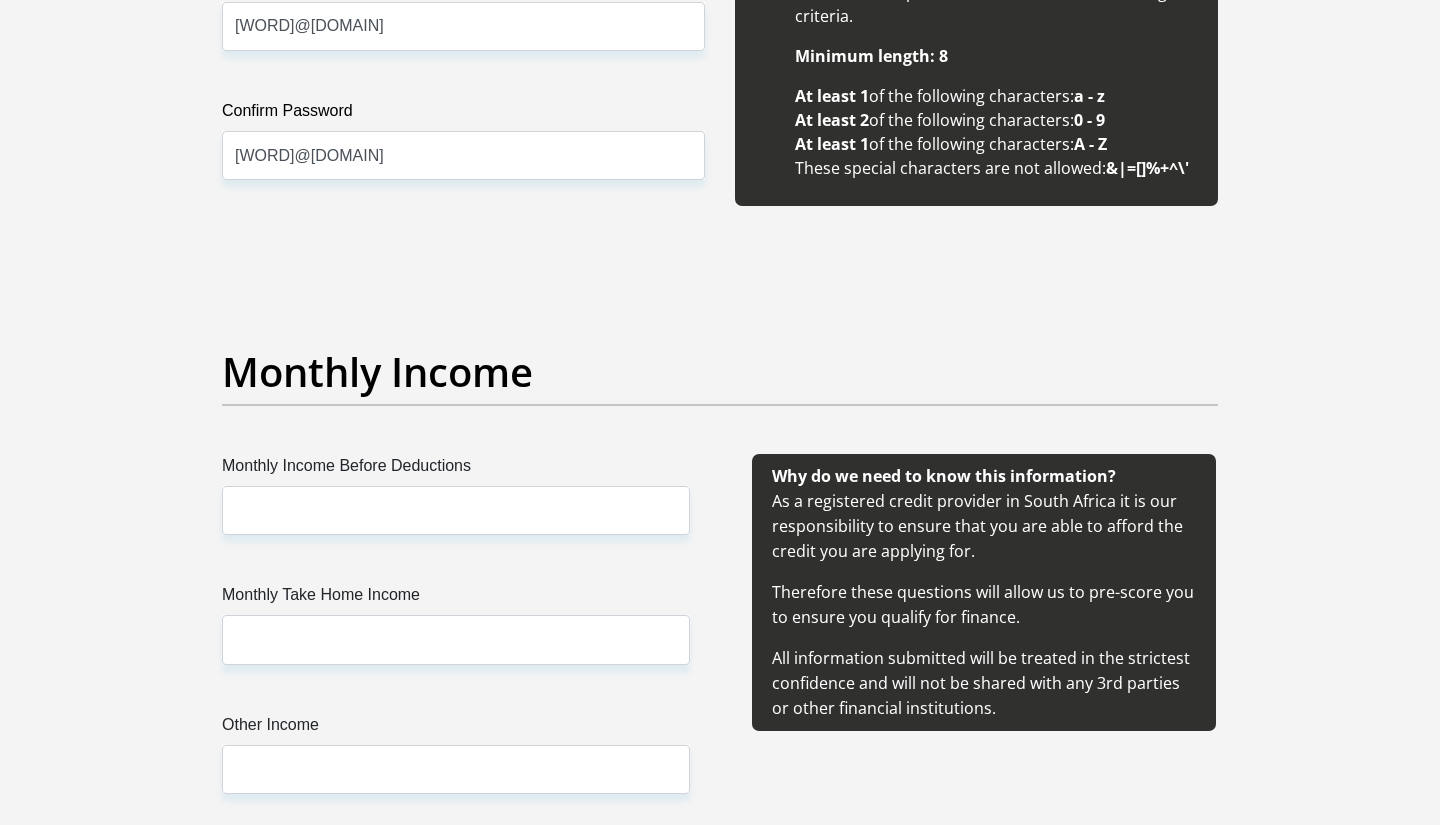 scroll, scrollTop: 1995, scrollLeft: 0, axis: vertical 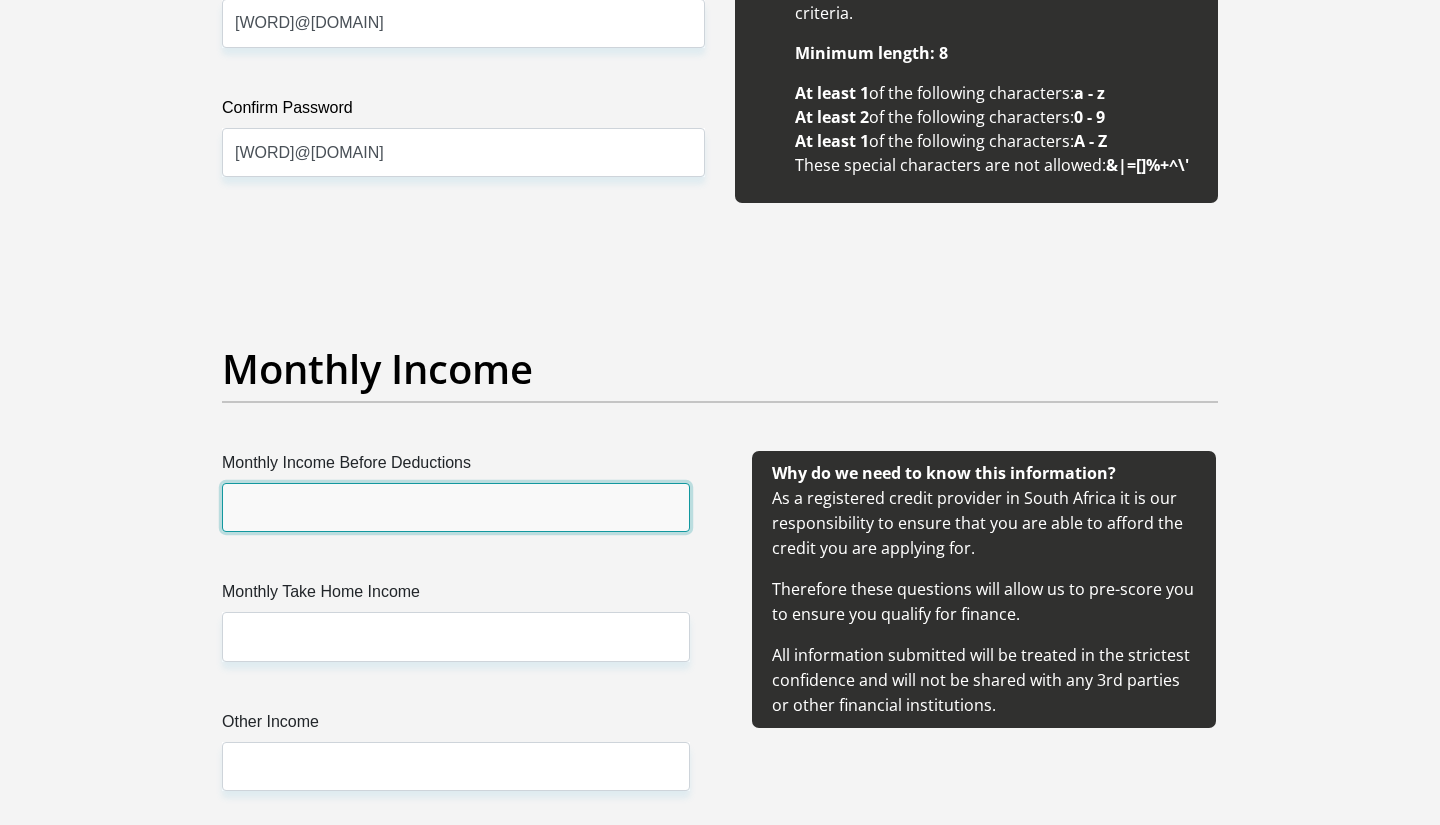 click on "Monthly Income Before Deductions" at bounding box center (456, 507) 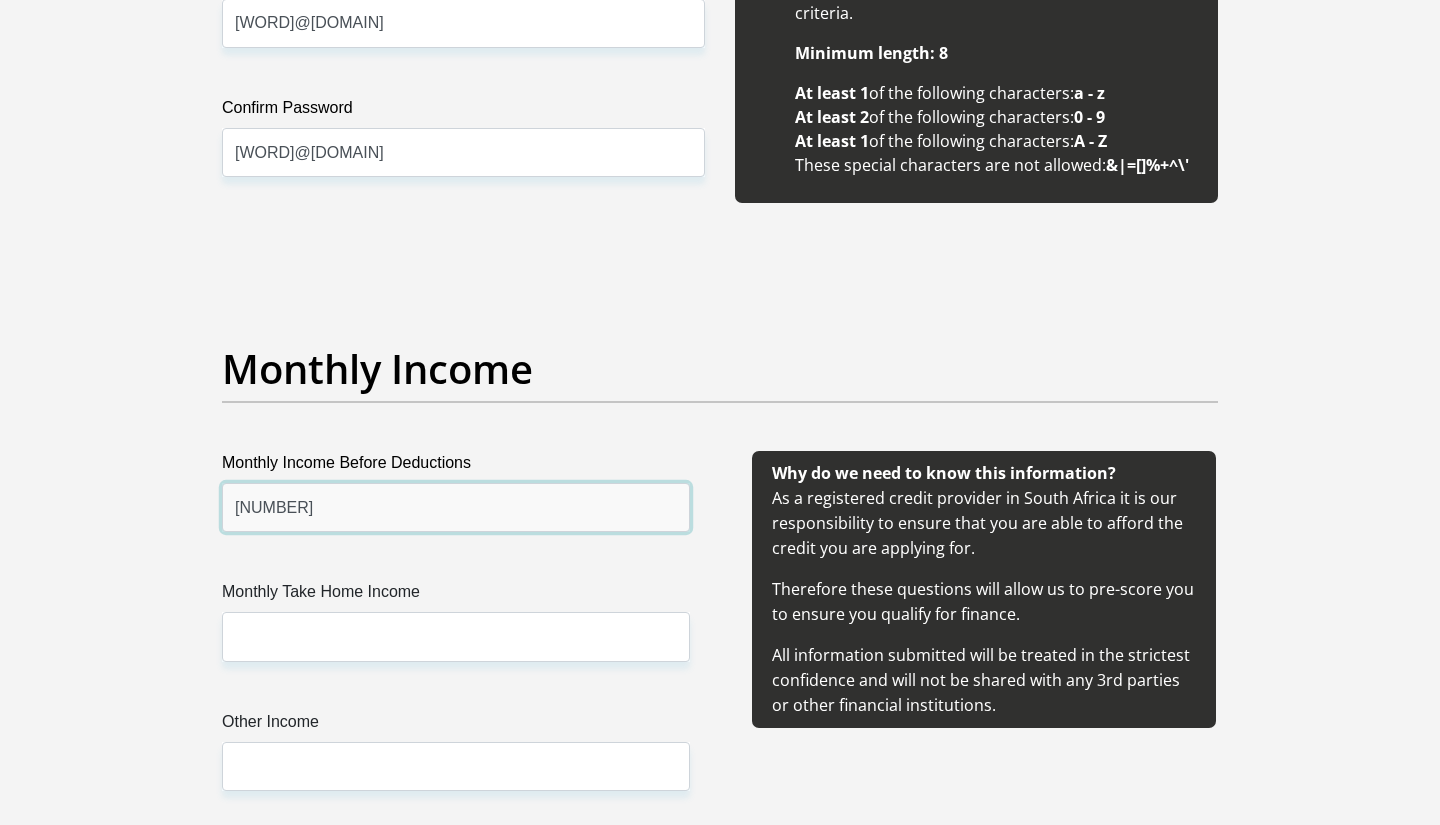 click on "[NUMBER]" at bounding box center (456, 507) 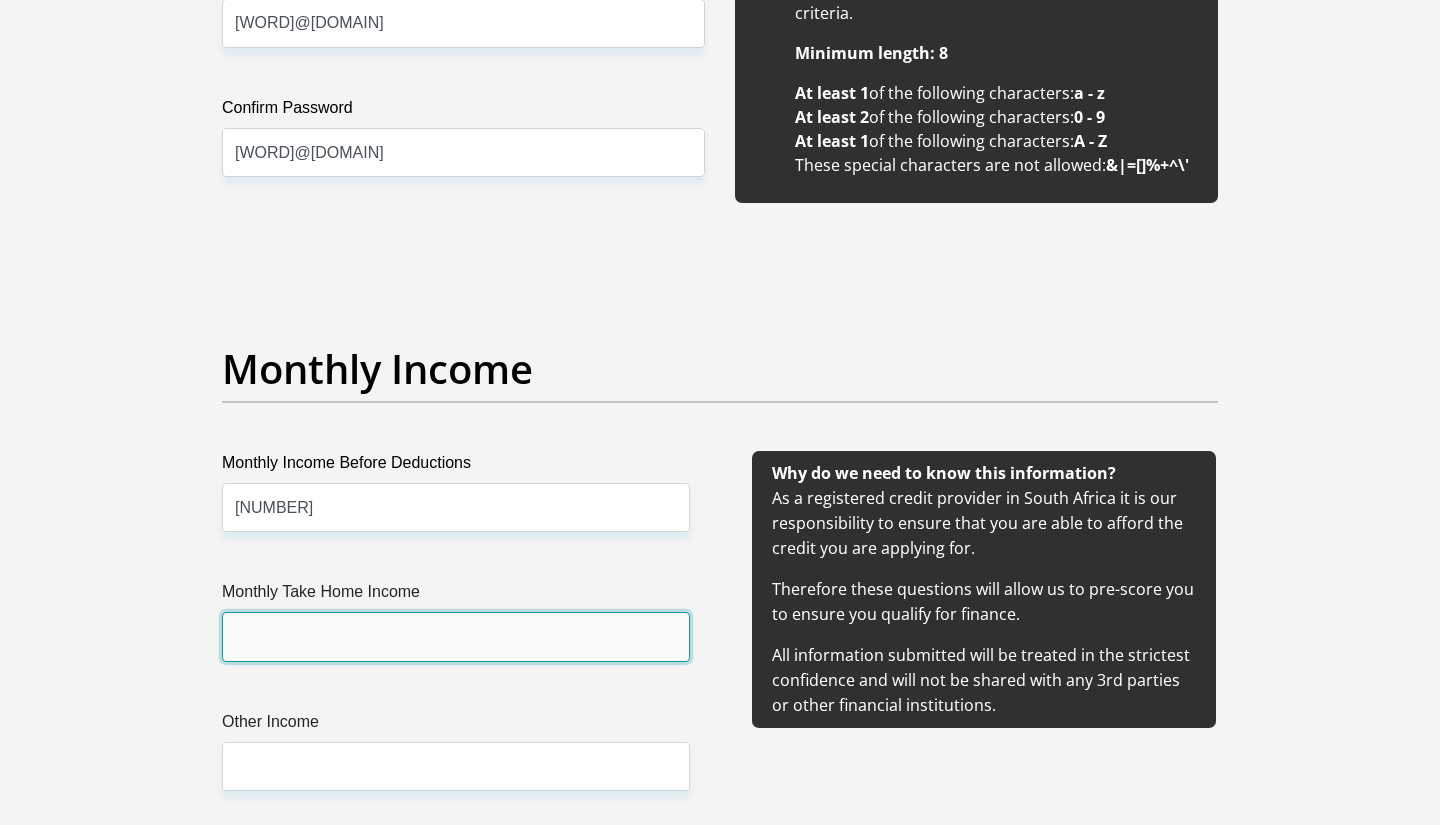 click on "Monthly Take Home Income" at bounding box center (456, 636) 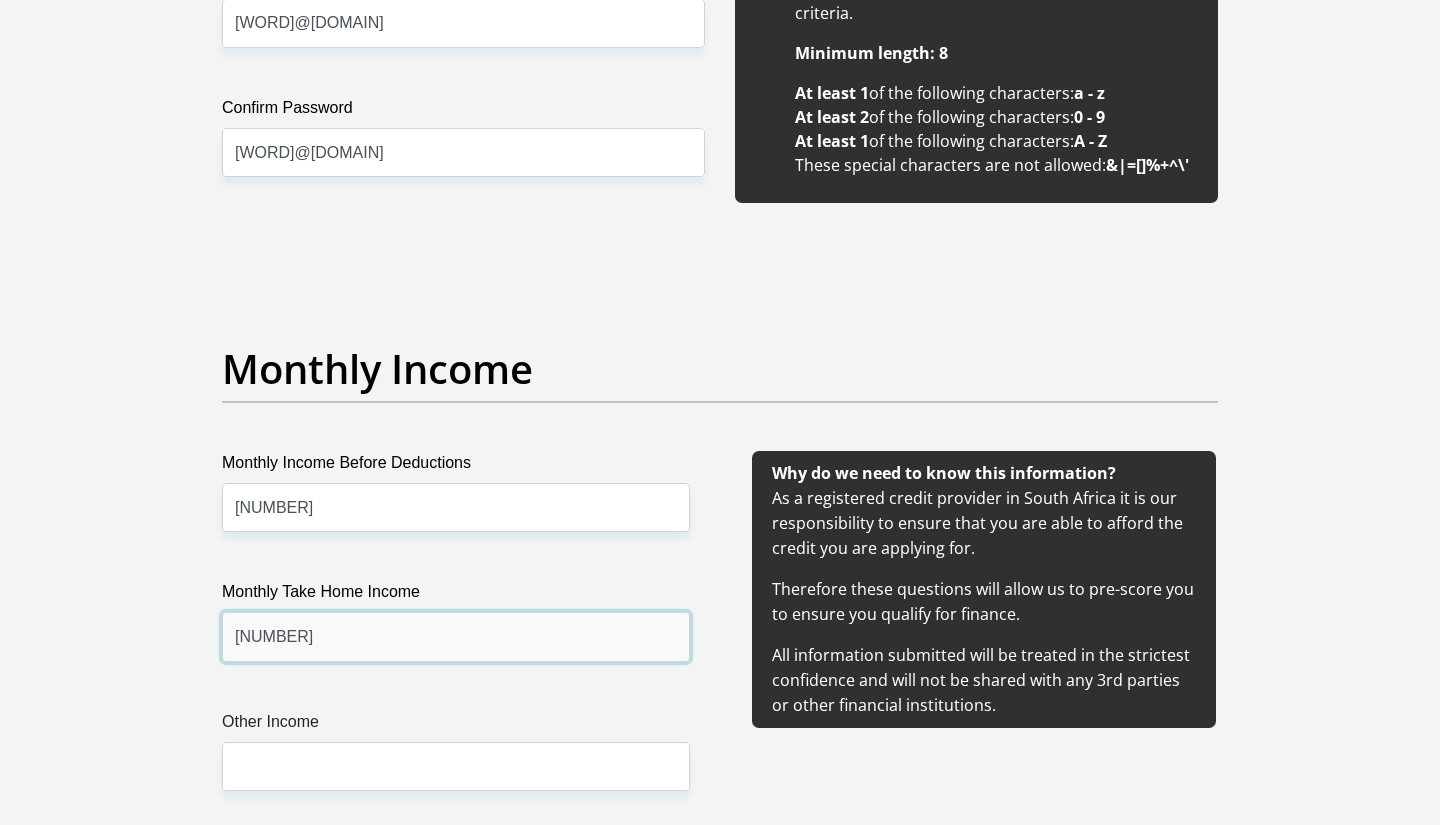 type on "[NUMBER]" 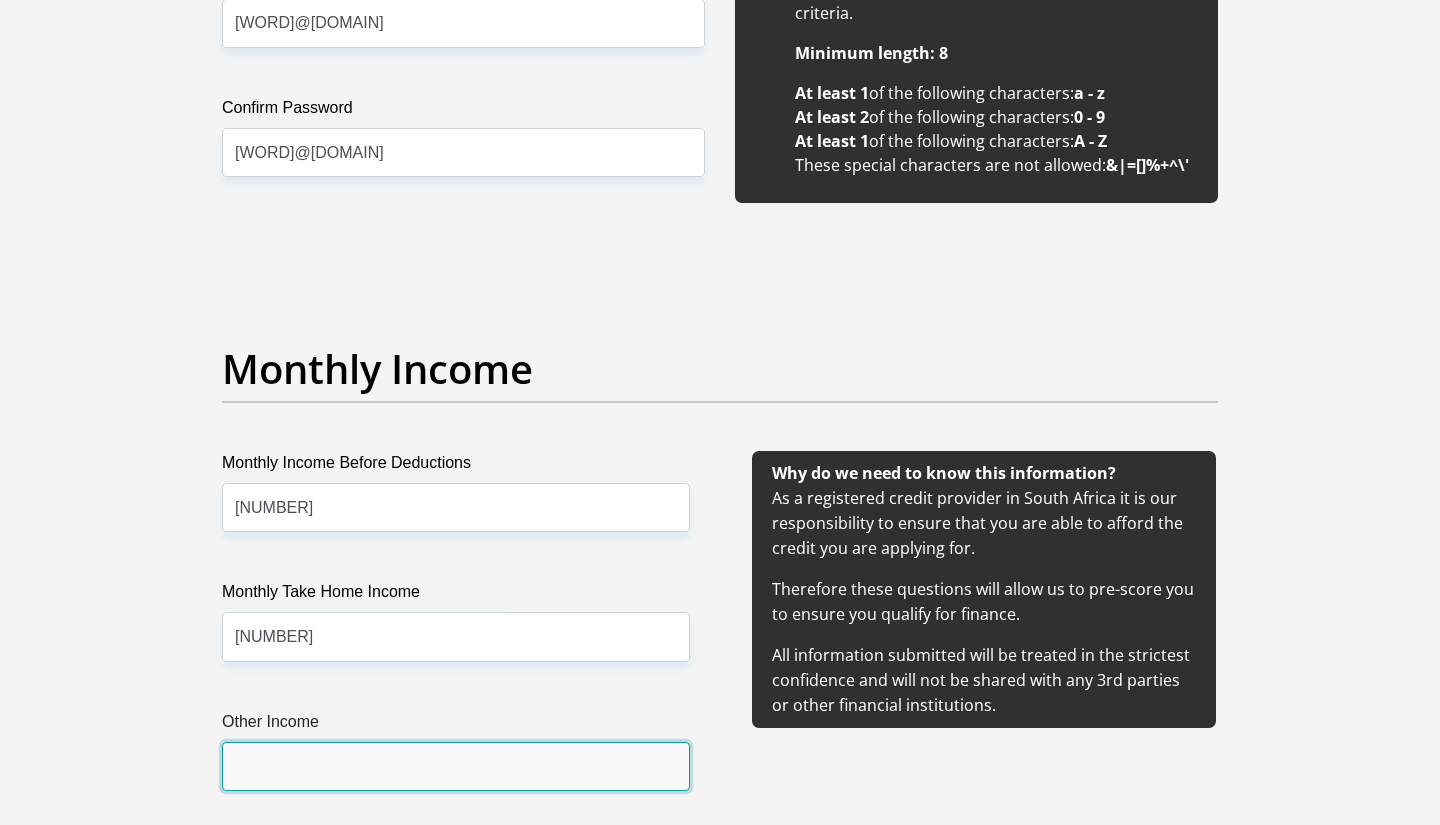 click on "Other Income" at bounding box center [456, 766] 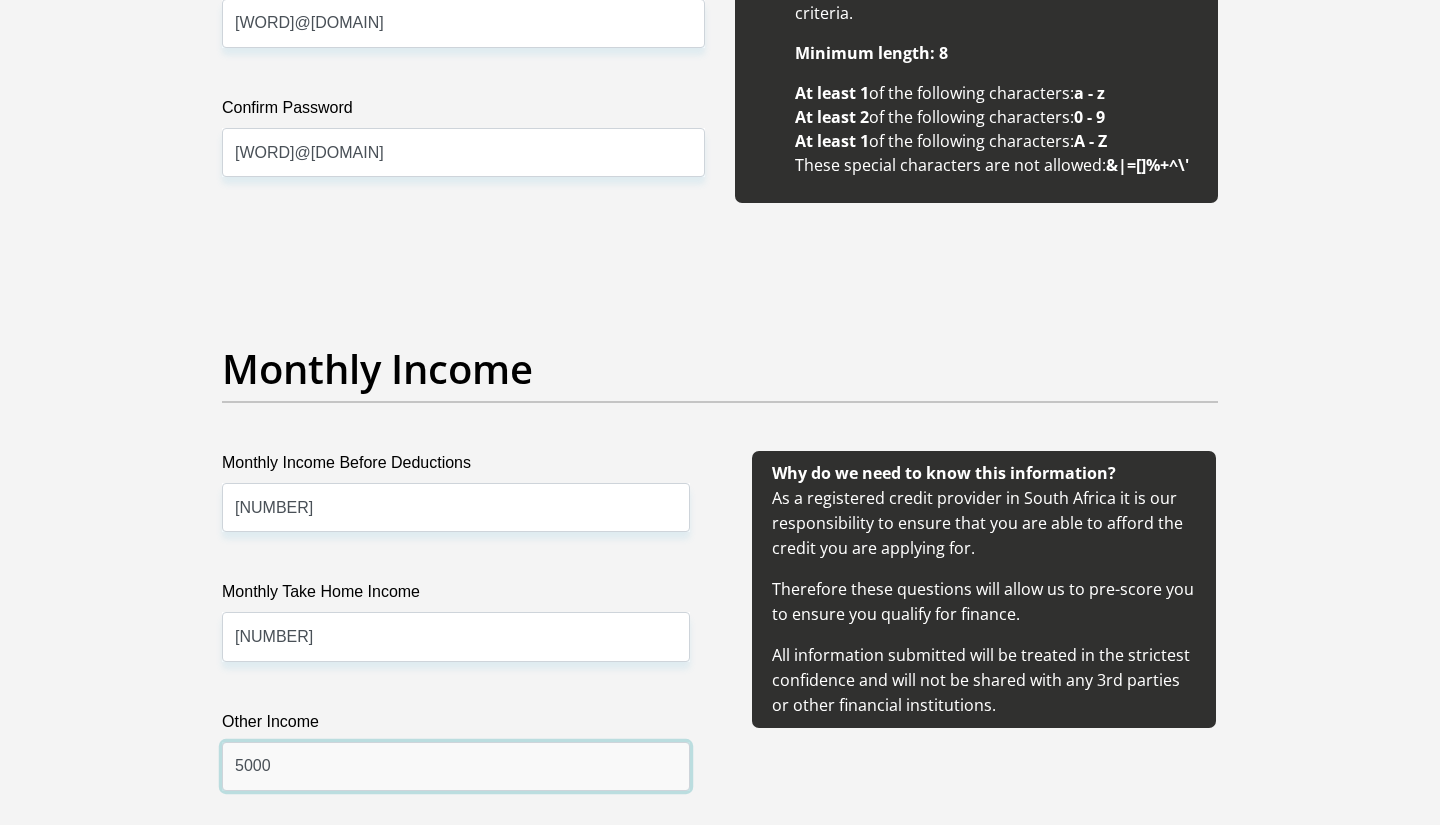 type on "5000" 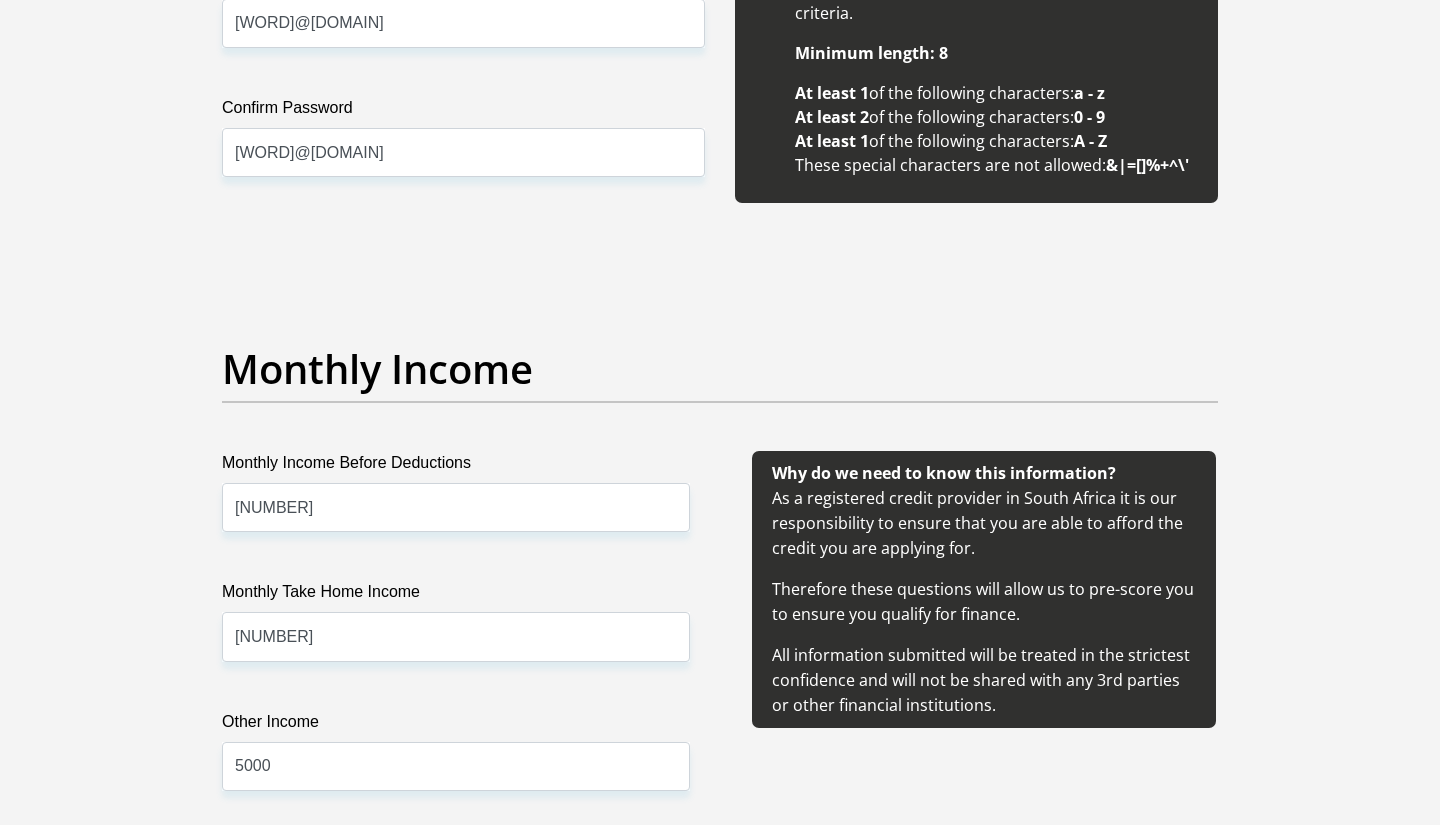 click on "Why do we need to know this information?
As a registered credit provider in South Africa it is our responsibility
to ensure that you are able to afford the credit you are applying for.
Therefore these questions will allow us to pre-score you to ensure you qualify for finance.
All information submitted will be treated in the strictest confidence
and will not be shared with any 3rd parties or other financial institutions." at bounding box center (984, 645) 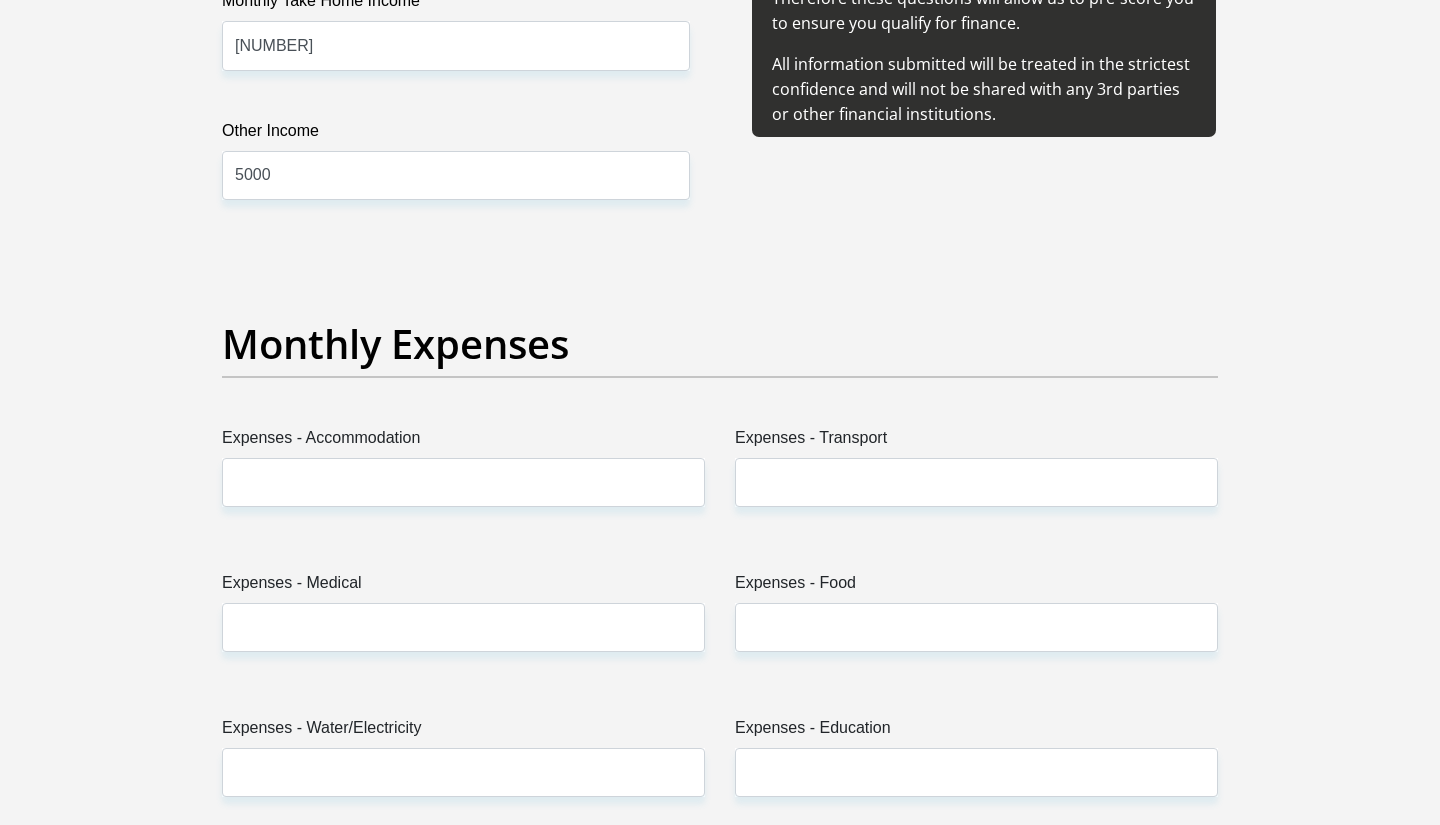 scroll, scrollTop: 2602, scrollLeft: 0, axis: vertical 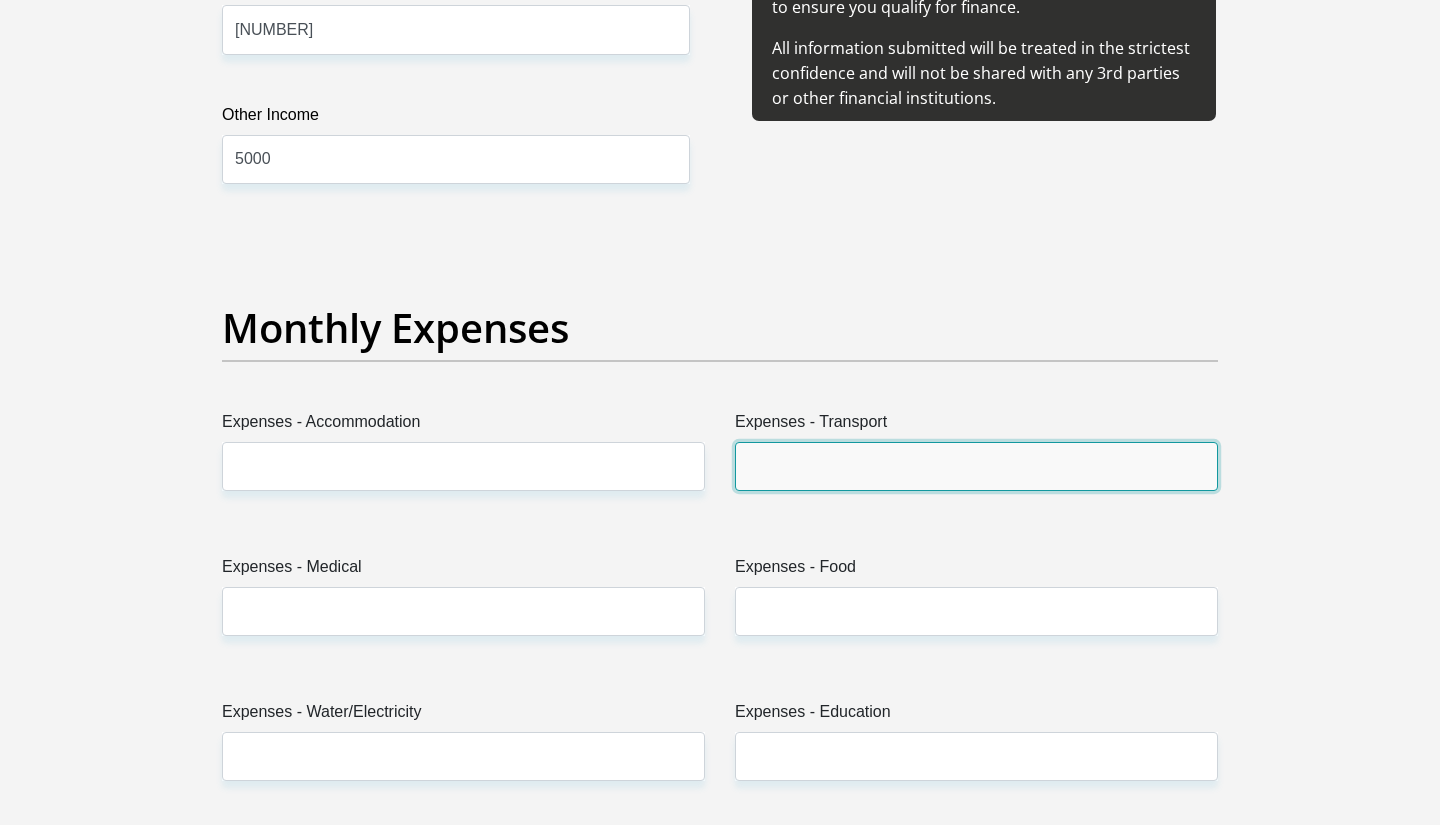 click on "Expenses - Transport" at bounding box center (976, 466) 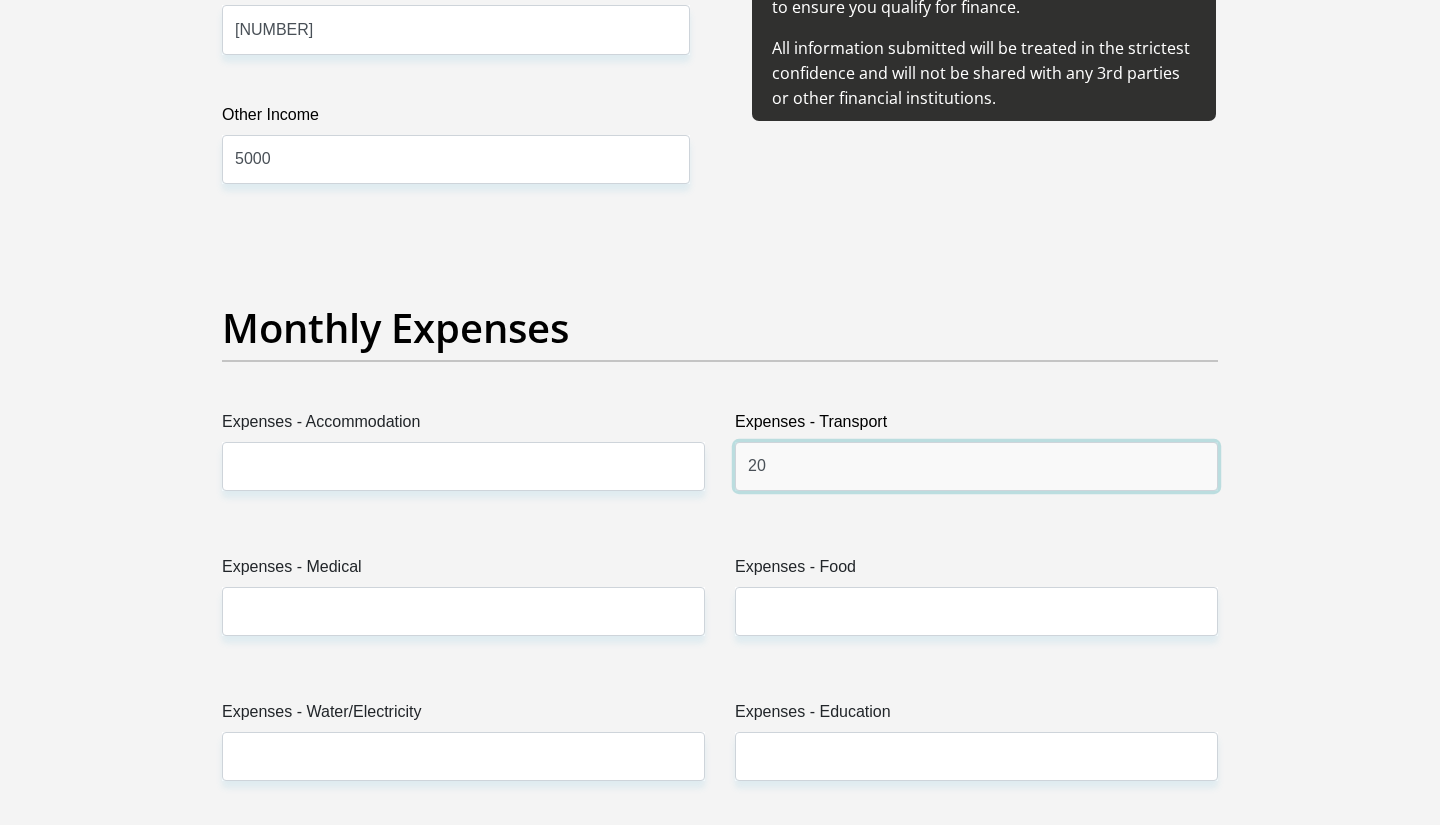 type on "2" 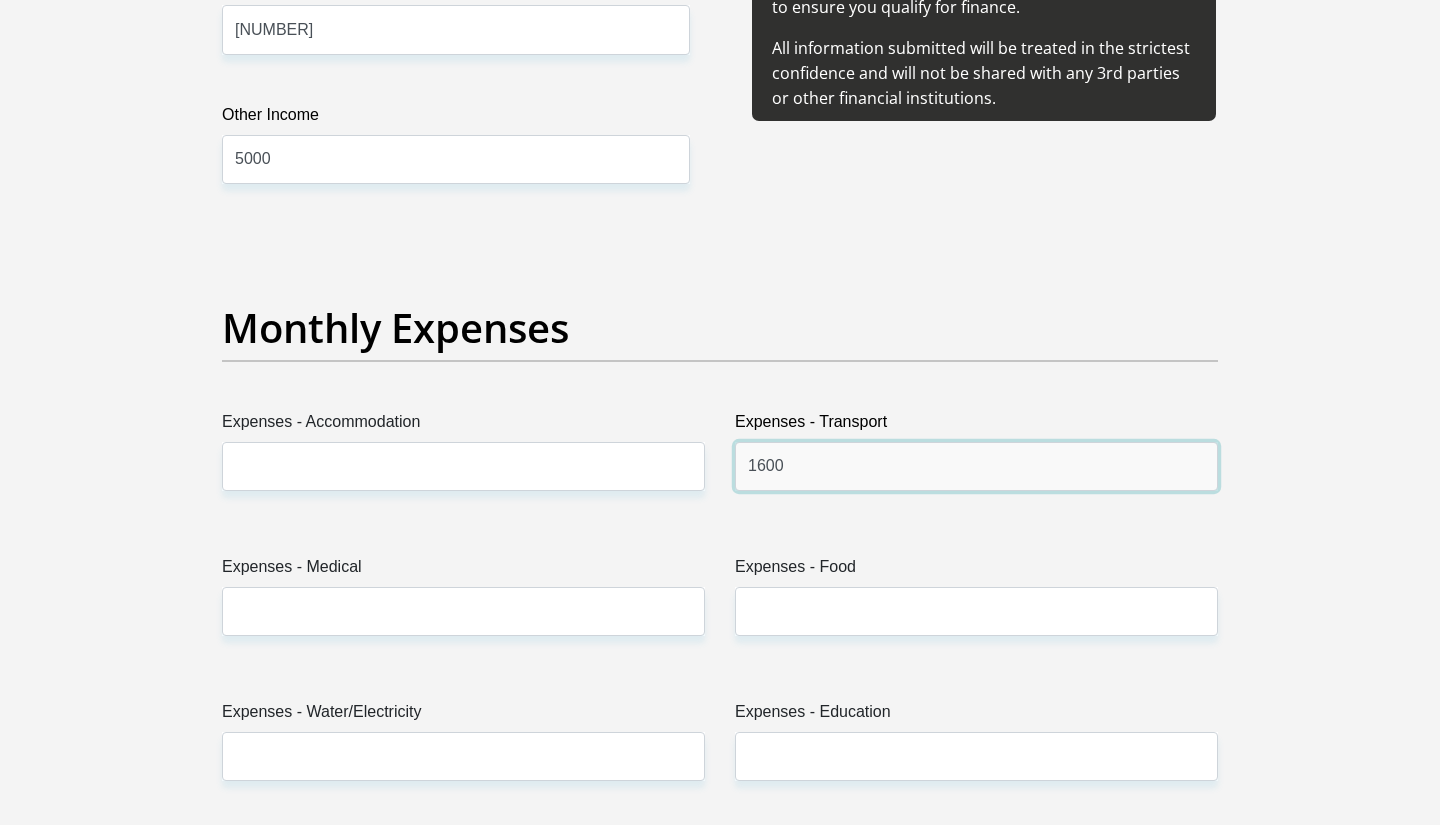 type on "1600" 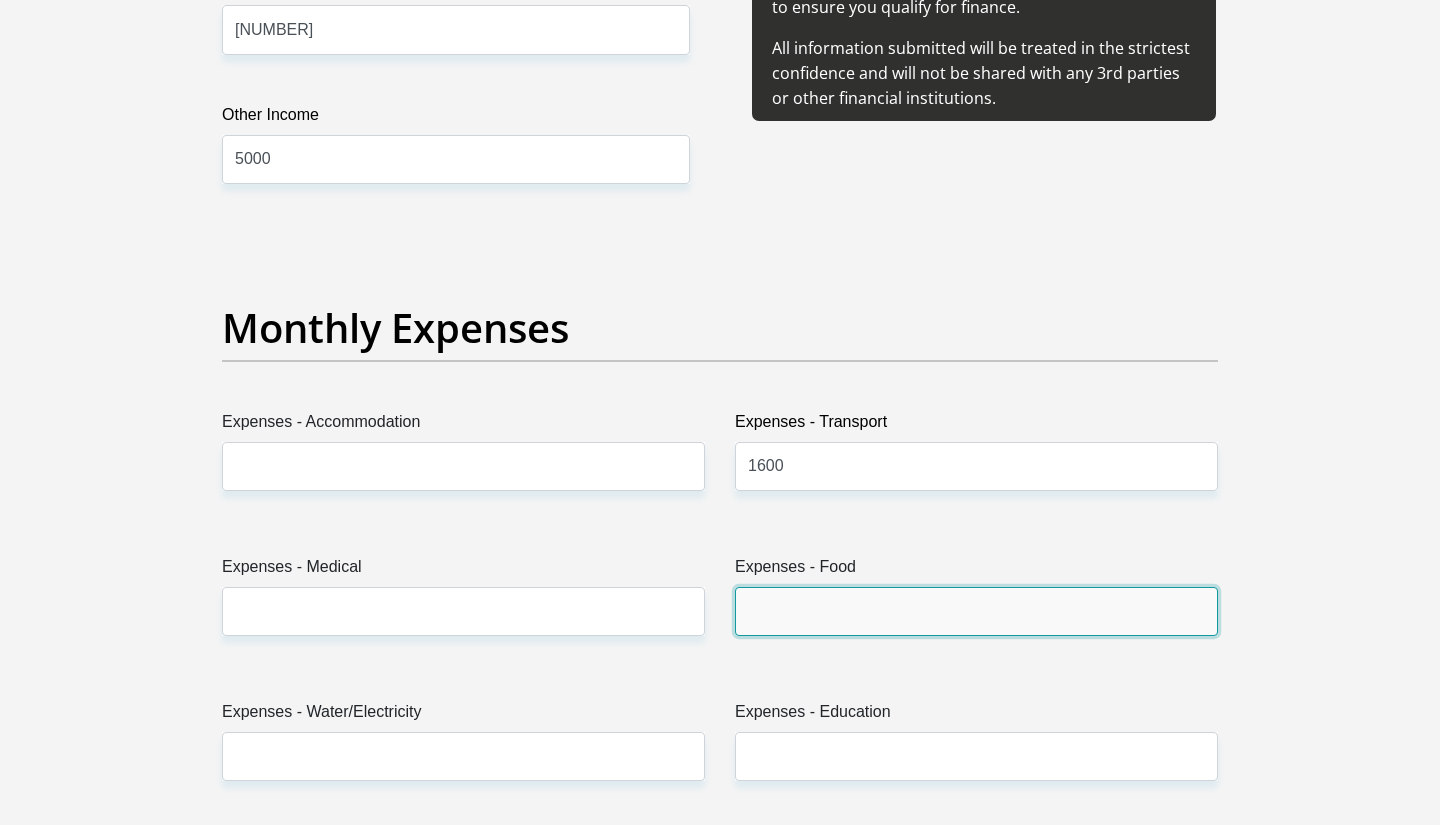 click on "Expenses - Food" at bounding box center [976, 611] 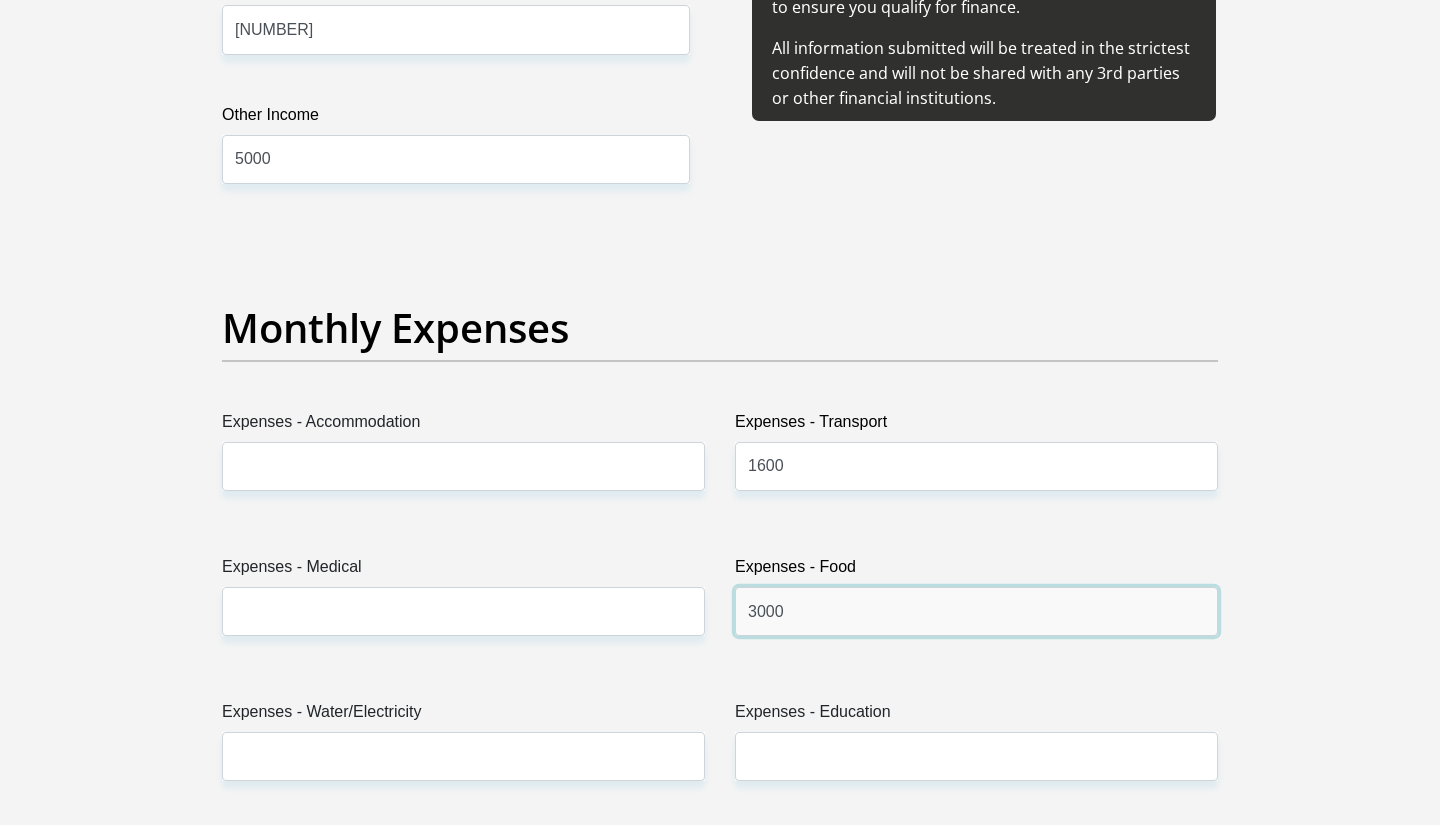 type on "3000" 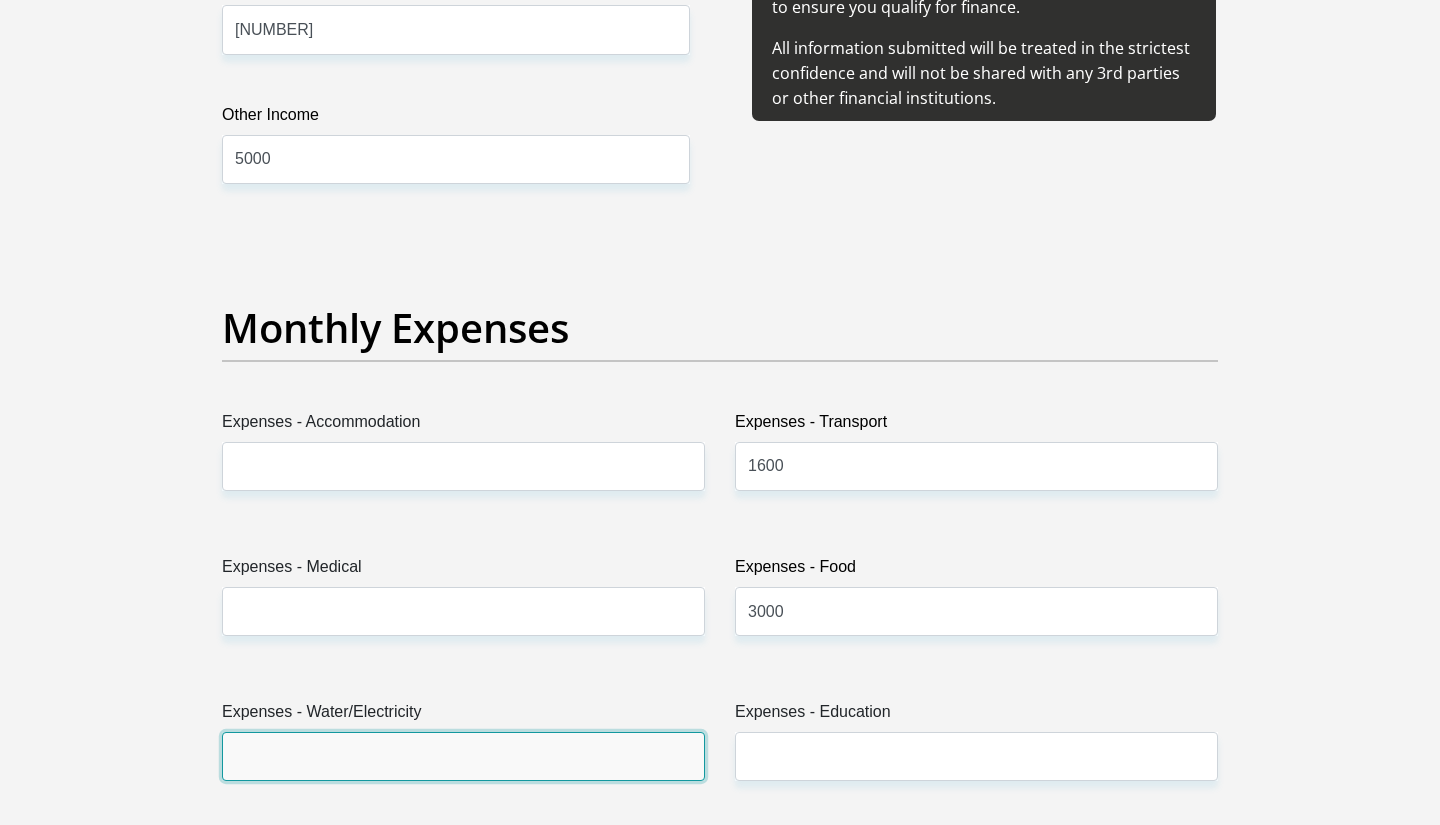 click on "Expenses - Water/Electricity" at bounding box center (463, 756) 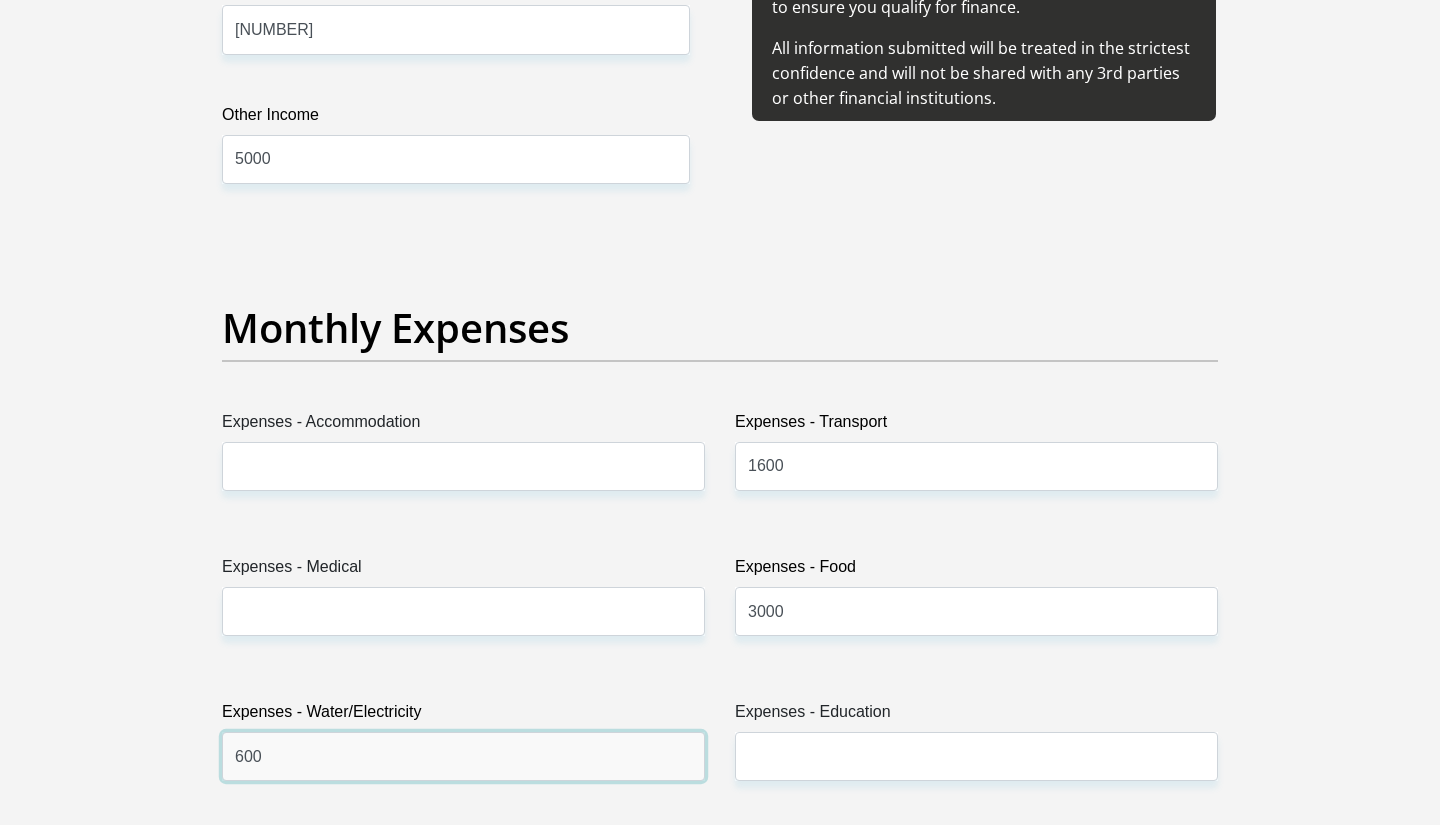 type on "600" 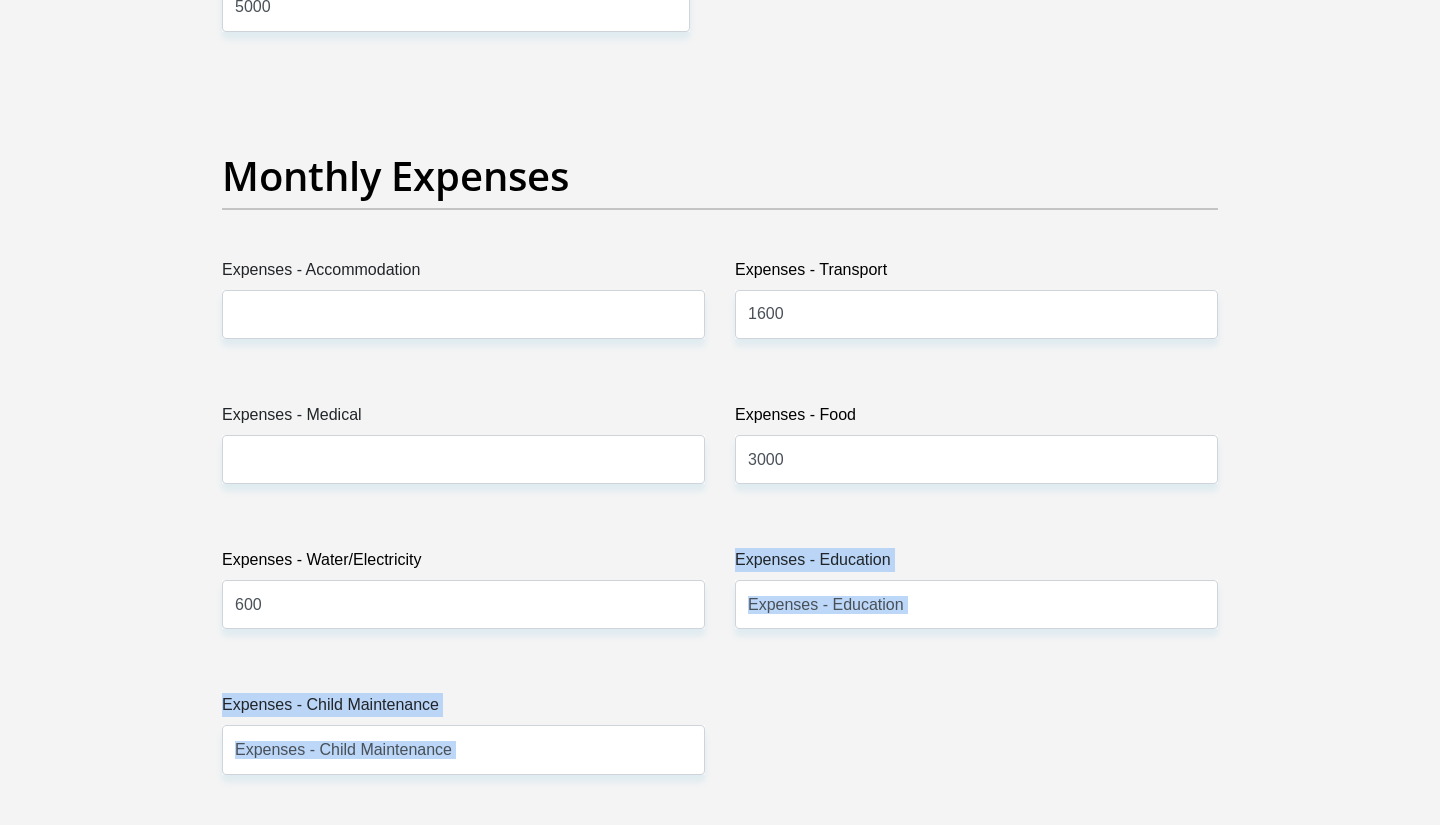 drag, startPoint x: 1261, startPoint y: 683, endPoint x: 1255, endPoint y: 823, distance: 140.12851 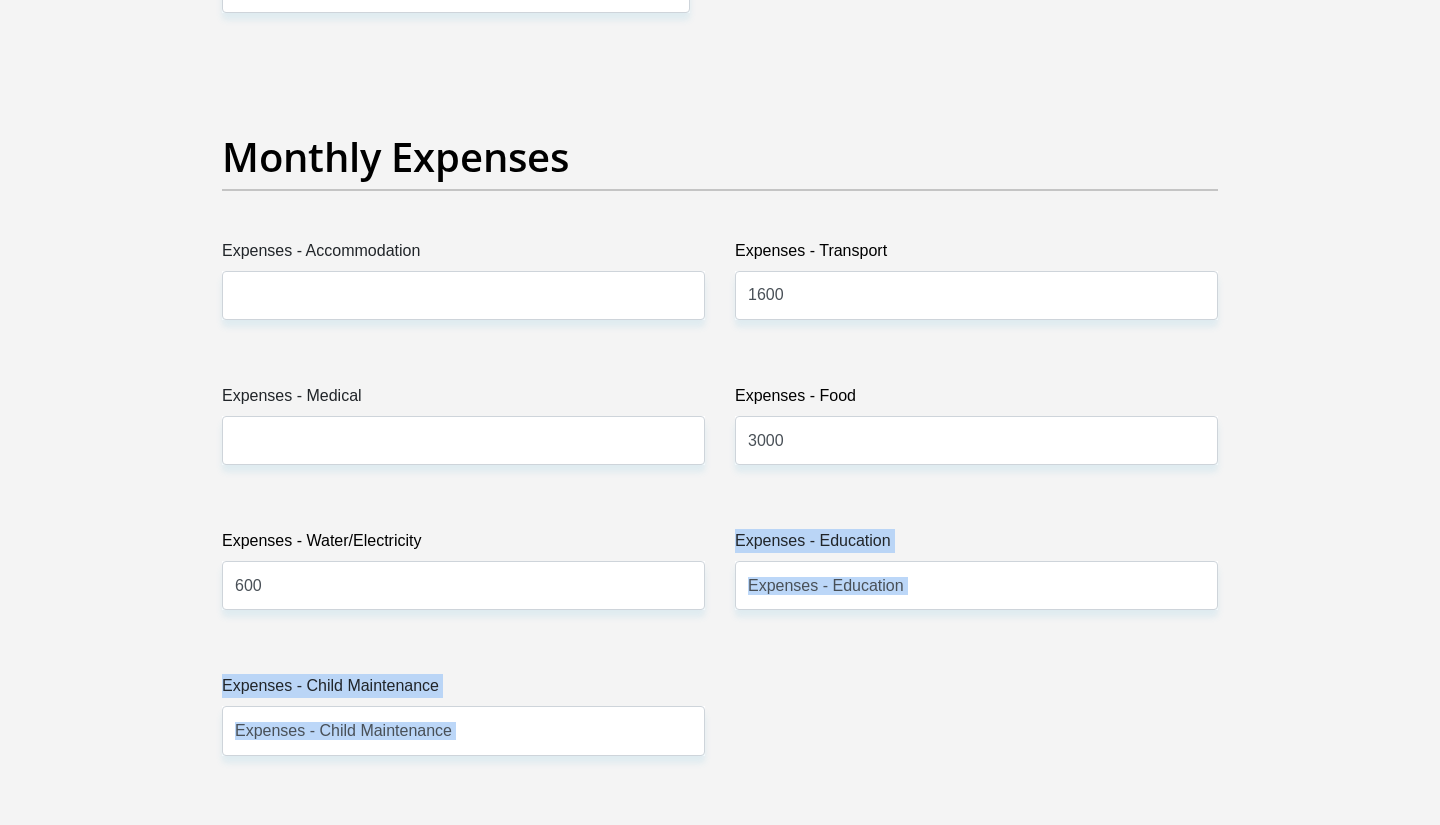 click on "Title
Mr
Ms
Mrs
Dr
Other
First Name
[NAME]
Surname
[LAST_NAME]
ID Number
[ID_NUMBER]
Please input valid ID number
Race
Black
Coloured
Indian
White
Other
Contact Number
[PHONE]
Please input valid contact number
Nationality
South Africa
Afghanistan
Aland Islands  Albania  Angola" at bounding box center [720, 794] 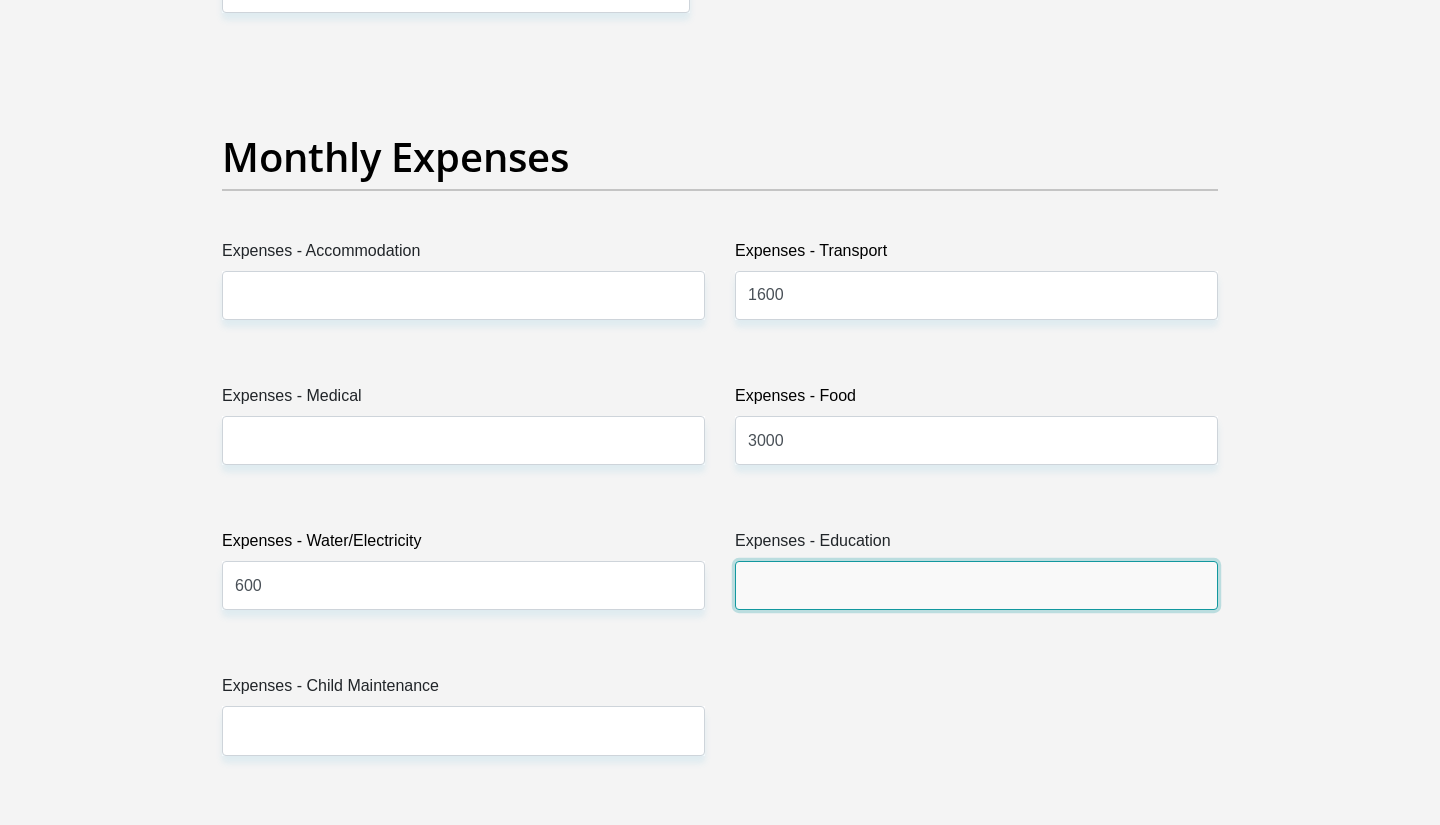 click on "Expenses - Education" at bounding box center [976, 585] 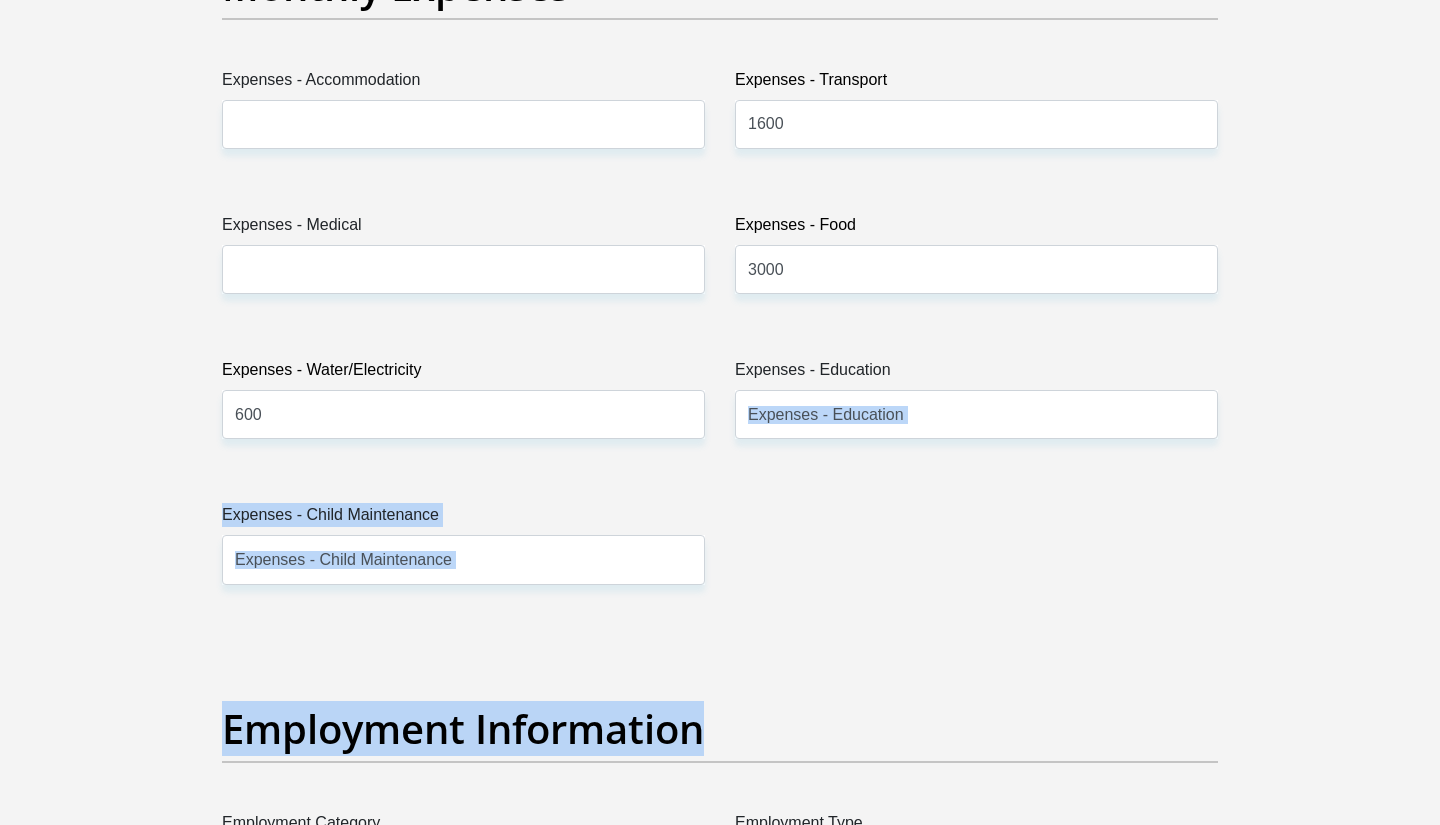 drag, startPoint x: 942, startPoint y: 678, endPoint x: 915, endPoint y: 824, distance: 148.47559 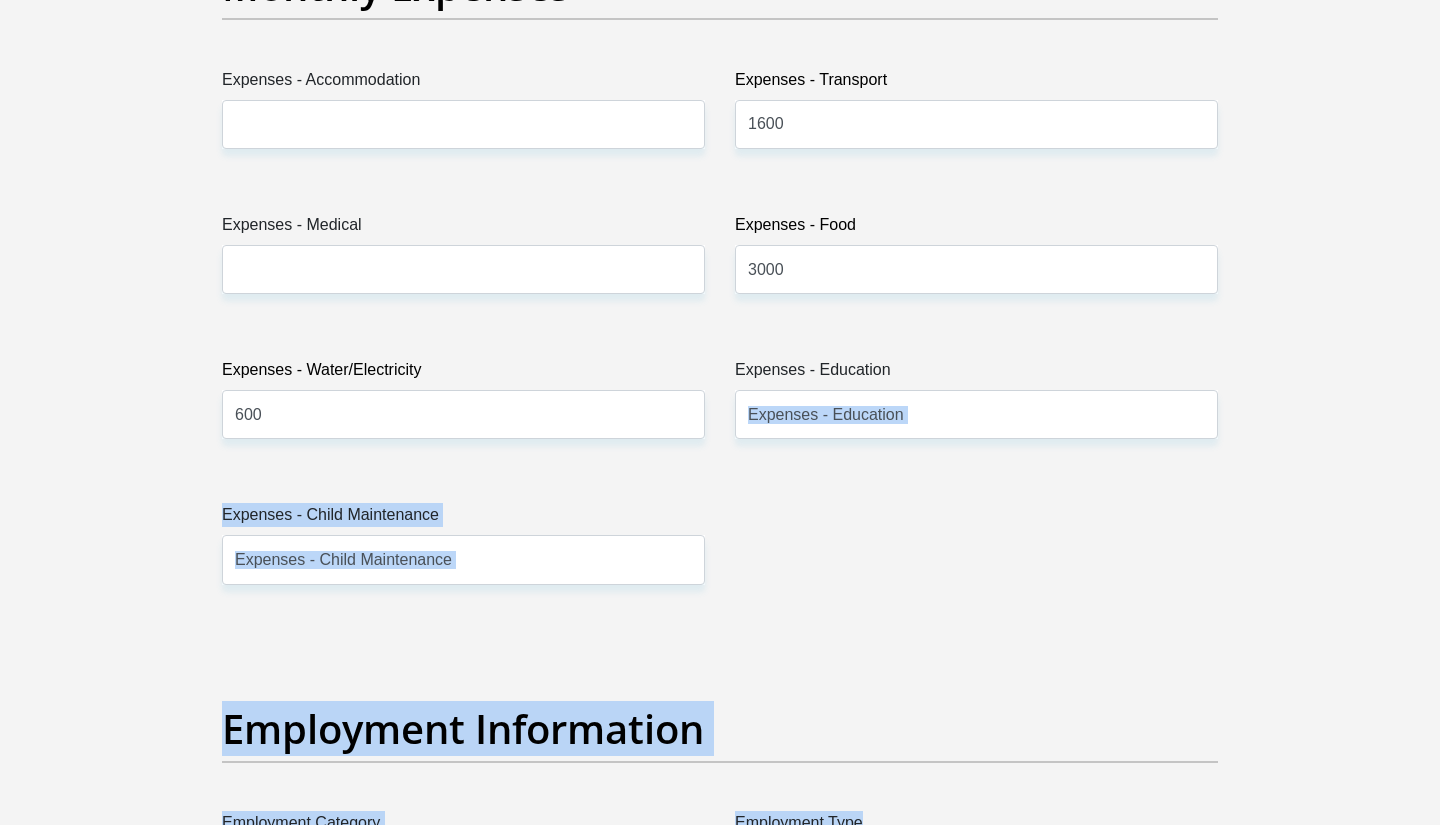click on "Title
Mr
Ms
Mrs
Dr
Other
First Name
[NAME]
Surname
[LAST_NAME]
ID Number
[ID_NUMBER]
Please input valid ID number
Race
Black
Coloured
Indian
White
Other
Contact Number
[PHONE]
Please input valid contact number
Nationality
South Africa
Afghanistan
Aland Islands  Albania  Angola" at bounding box center [720, 623] 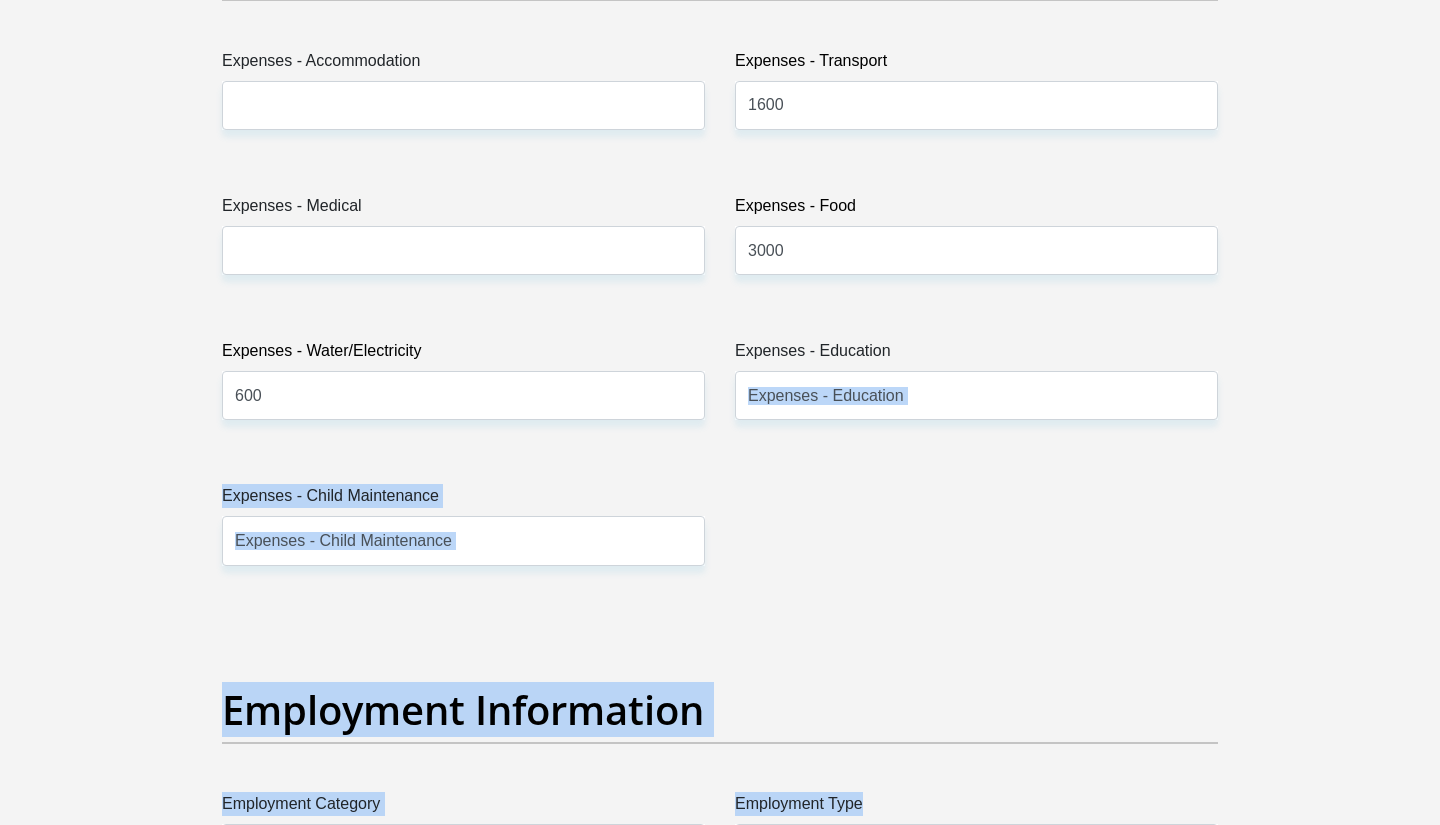click on "Title
Mr
Ms
Mrs
Dr
Other
First Name
[NAME]
Surname
[LAST_NAME]
ID Number
[ID_NUMBER]
Please input valid ID number
Race
Black
Coloured
Indian
White
Other
Contact Number
[PHONE]
Please input valid contact number
Nationality
South Africa
Afghanistan
Aland Islands  Albania  Angola" at bounding box center (720, 604) 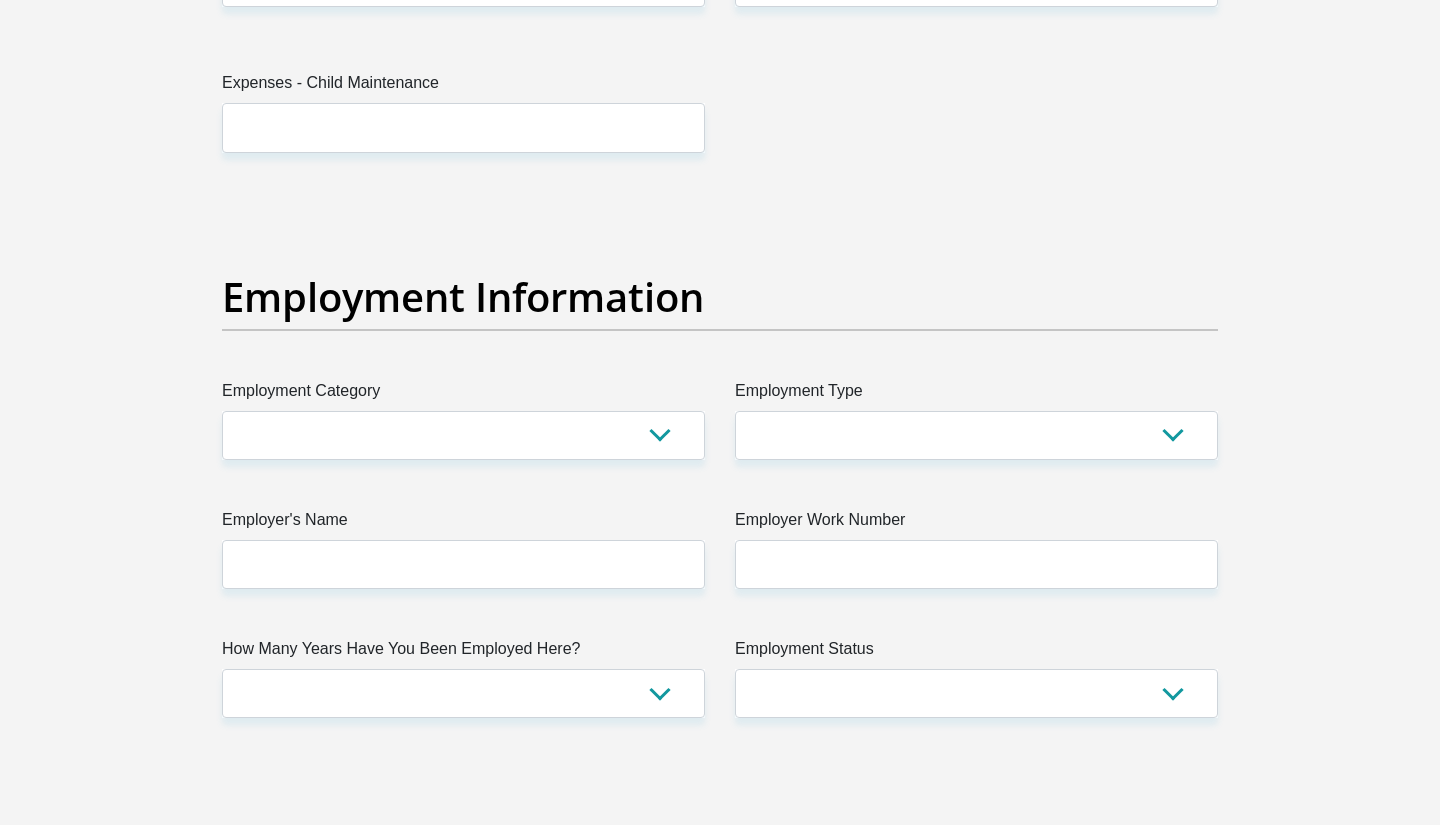 scroll, scrollTop: 3398, scrollLeft: 0, axis: vertical 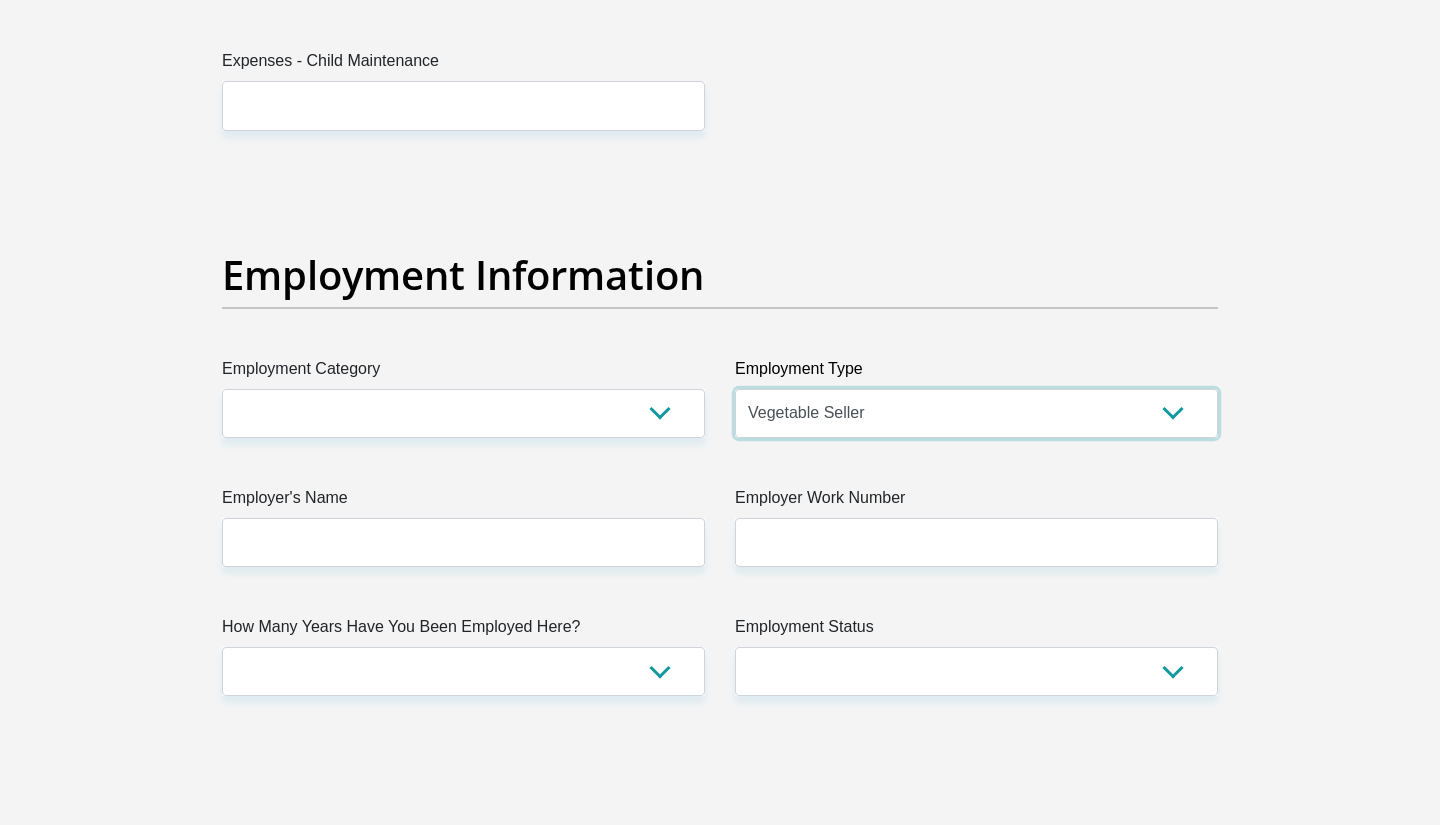 select on "Licenced Professional" 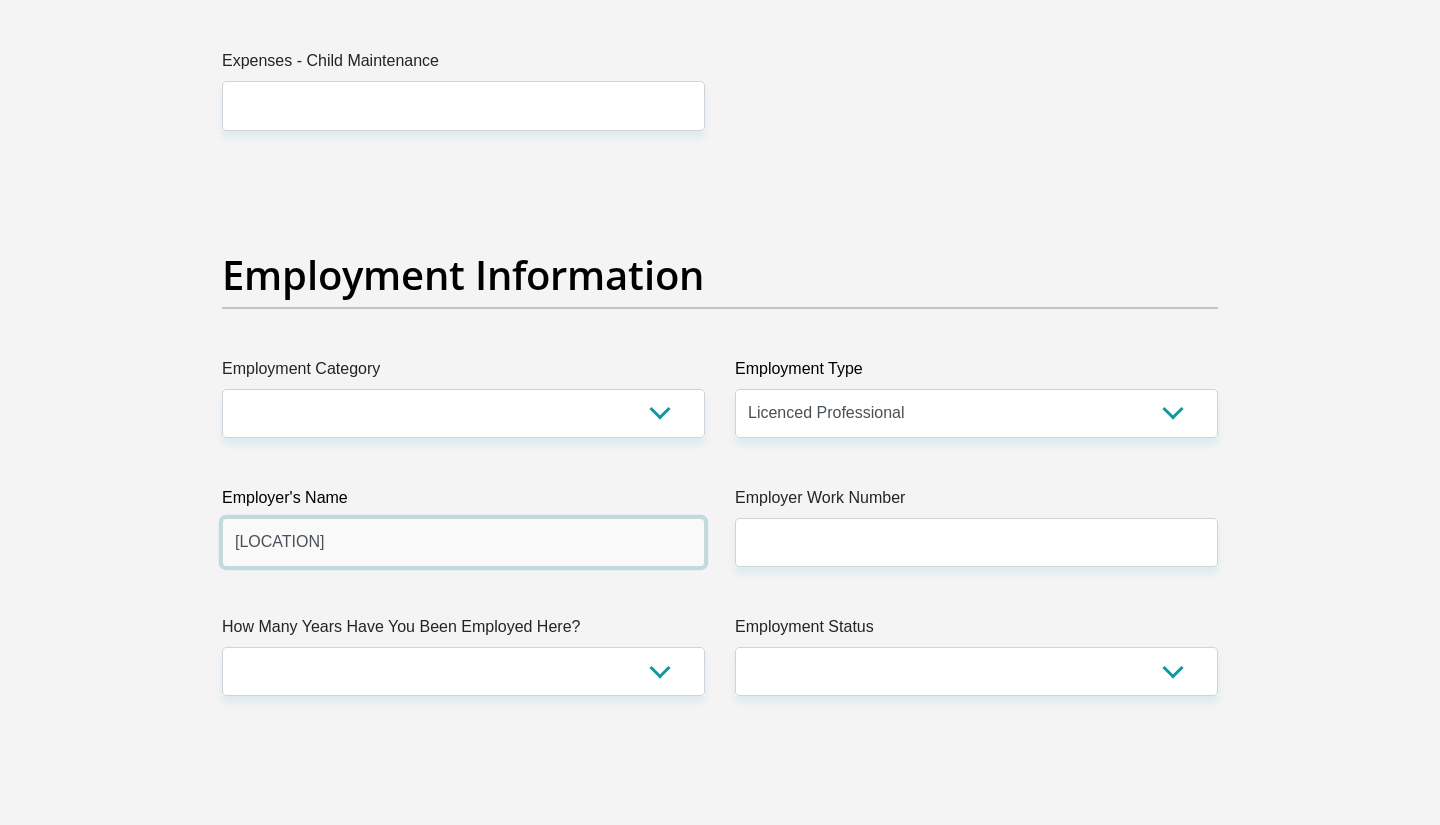 type on "[LOCATION]" 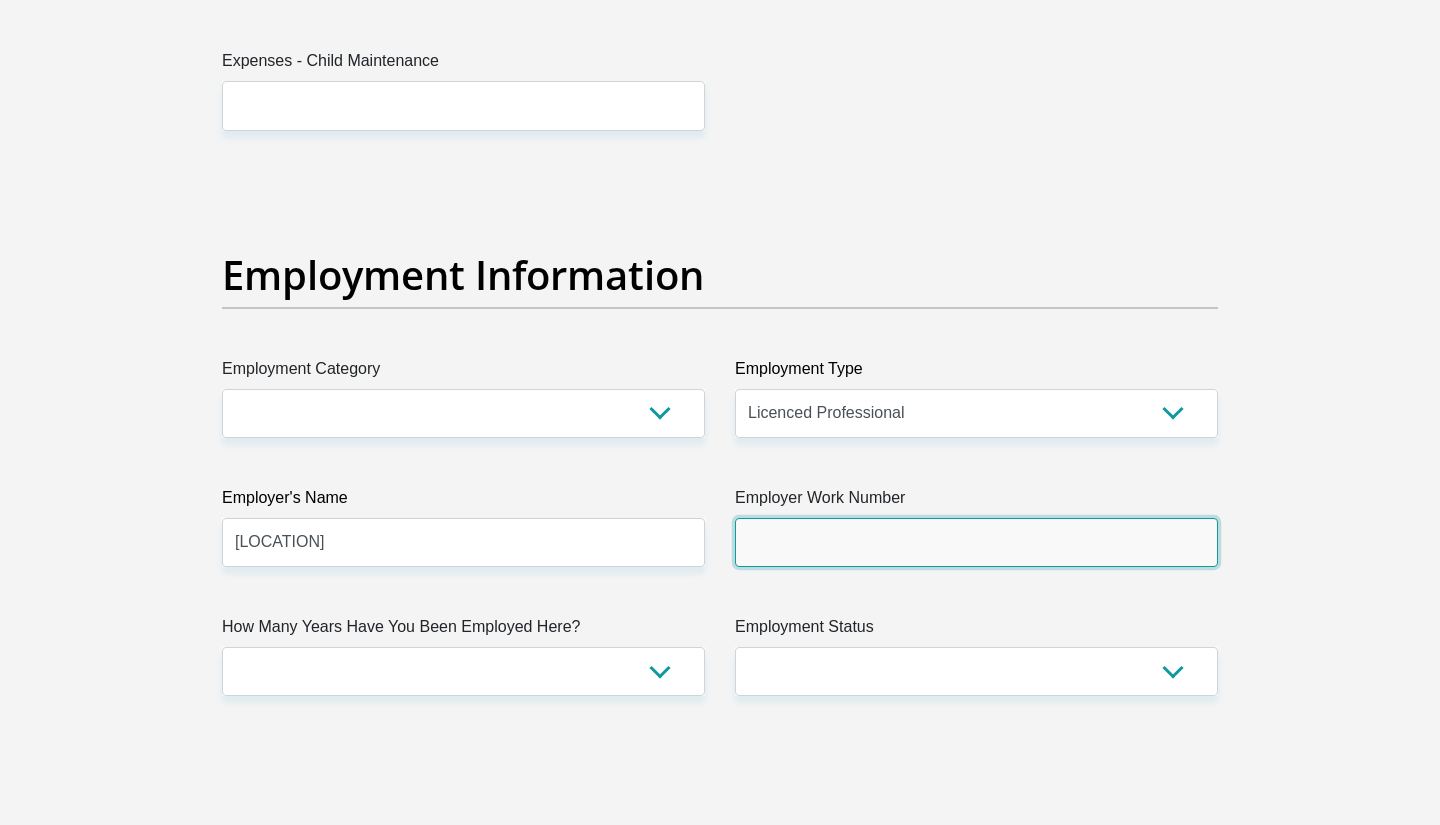 click on "Employer Work Number" at bounding box center (976, 542) 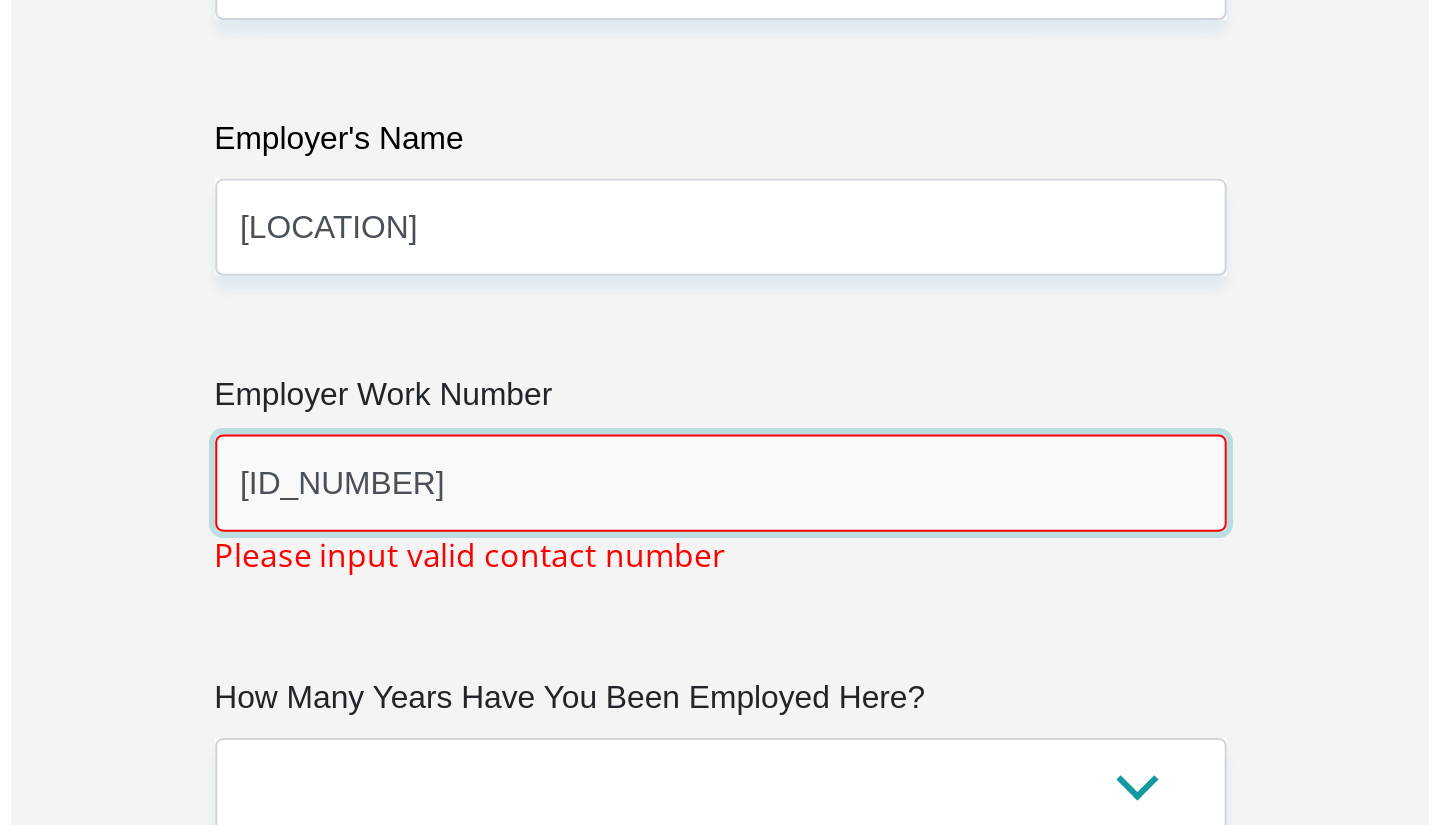 scroll, scrollTop: 3801, scrollLeft: 0, axis: vertical 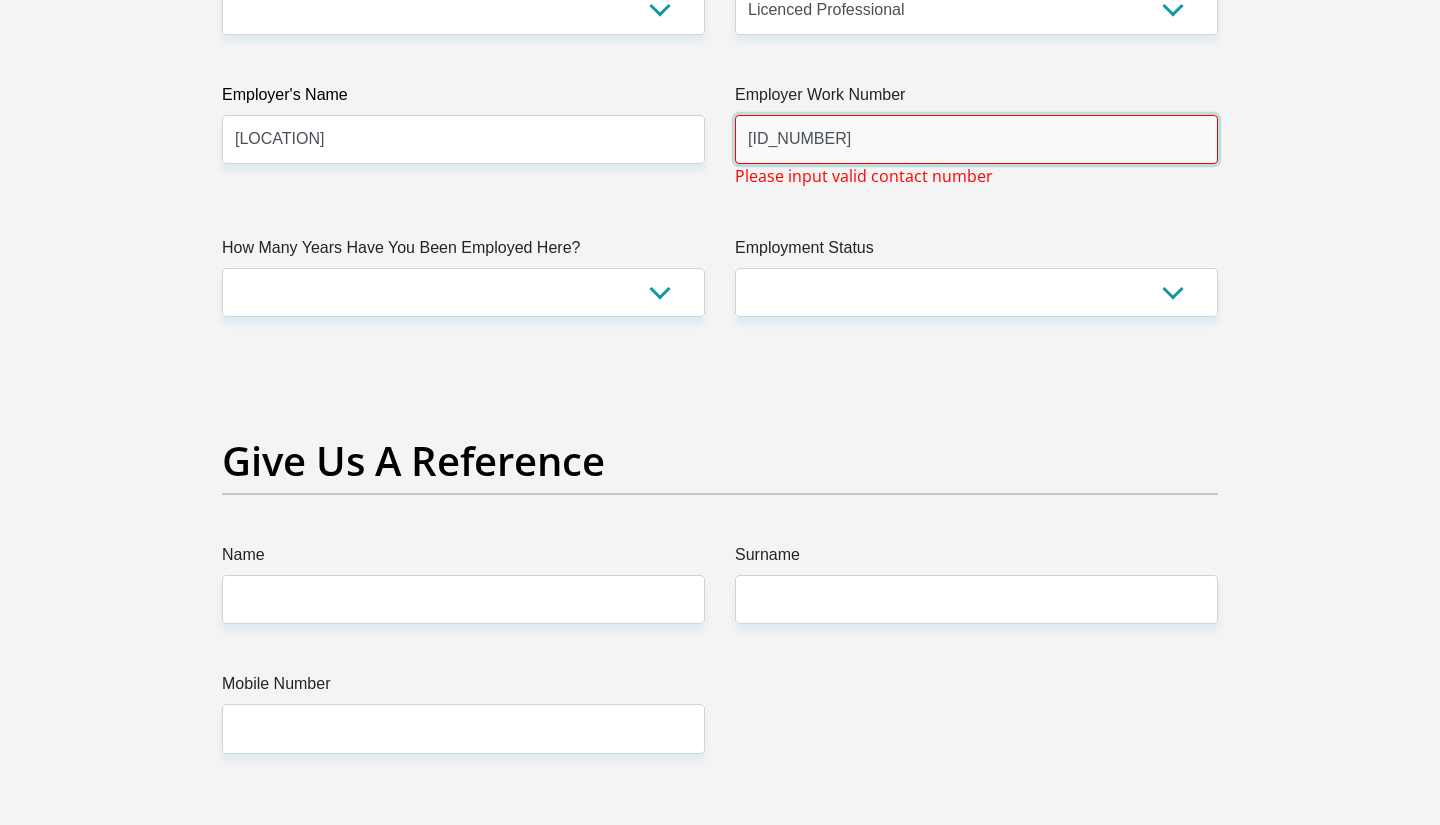 type on "[ID_NUMBER]" 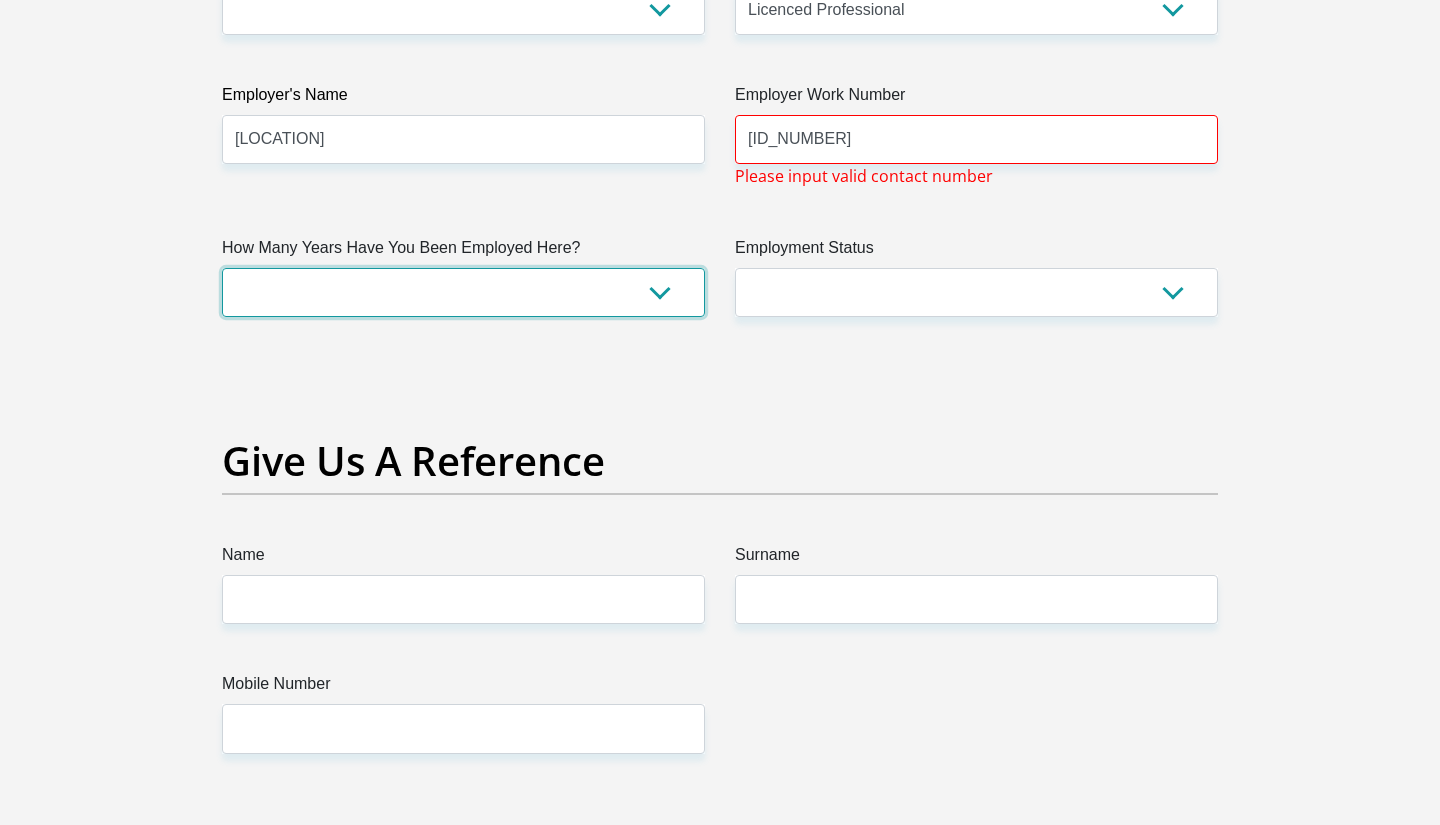 select on "60" 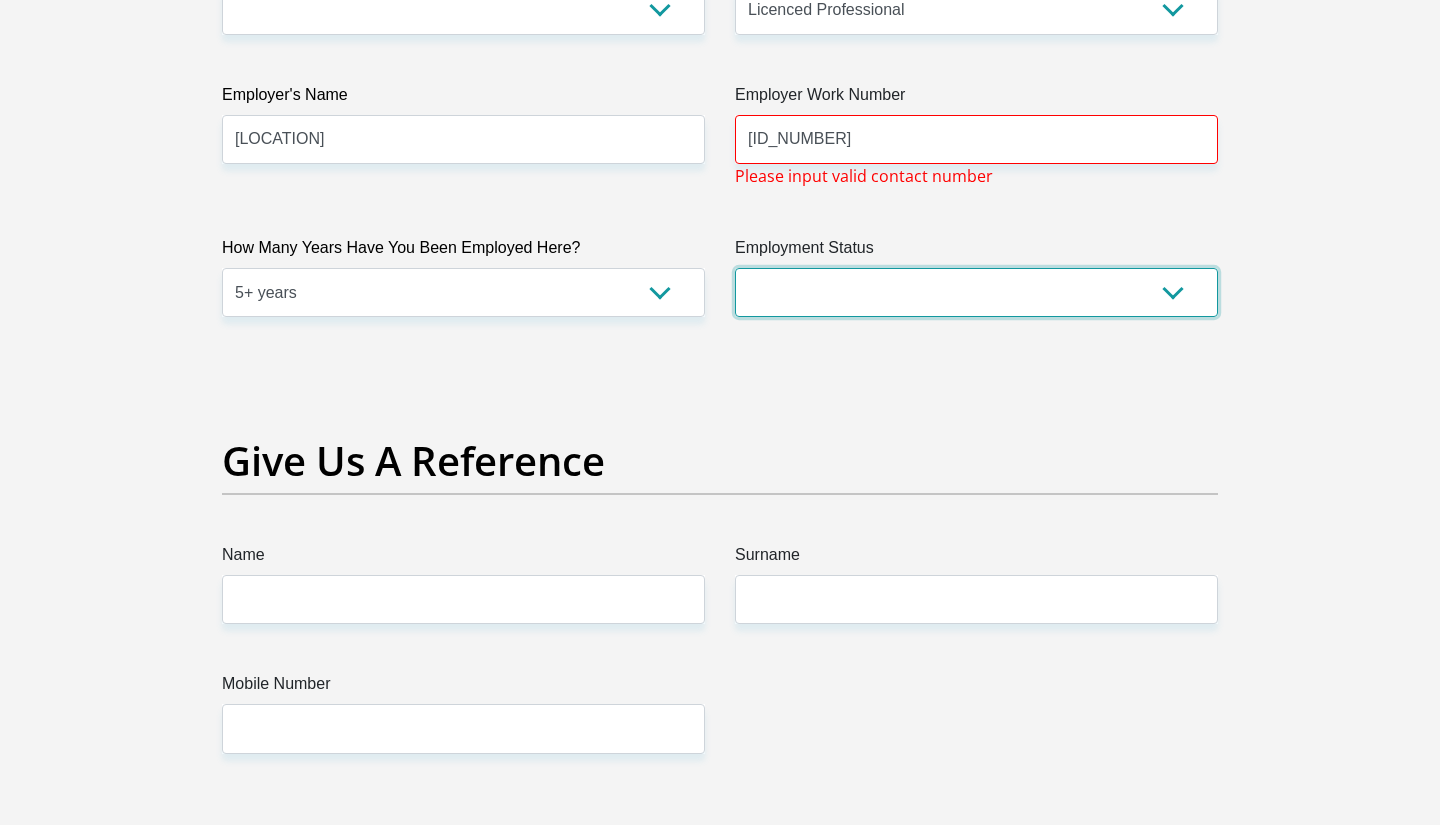 select on "1" 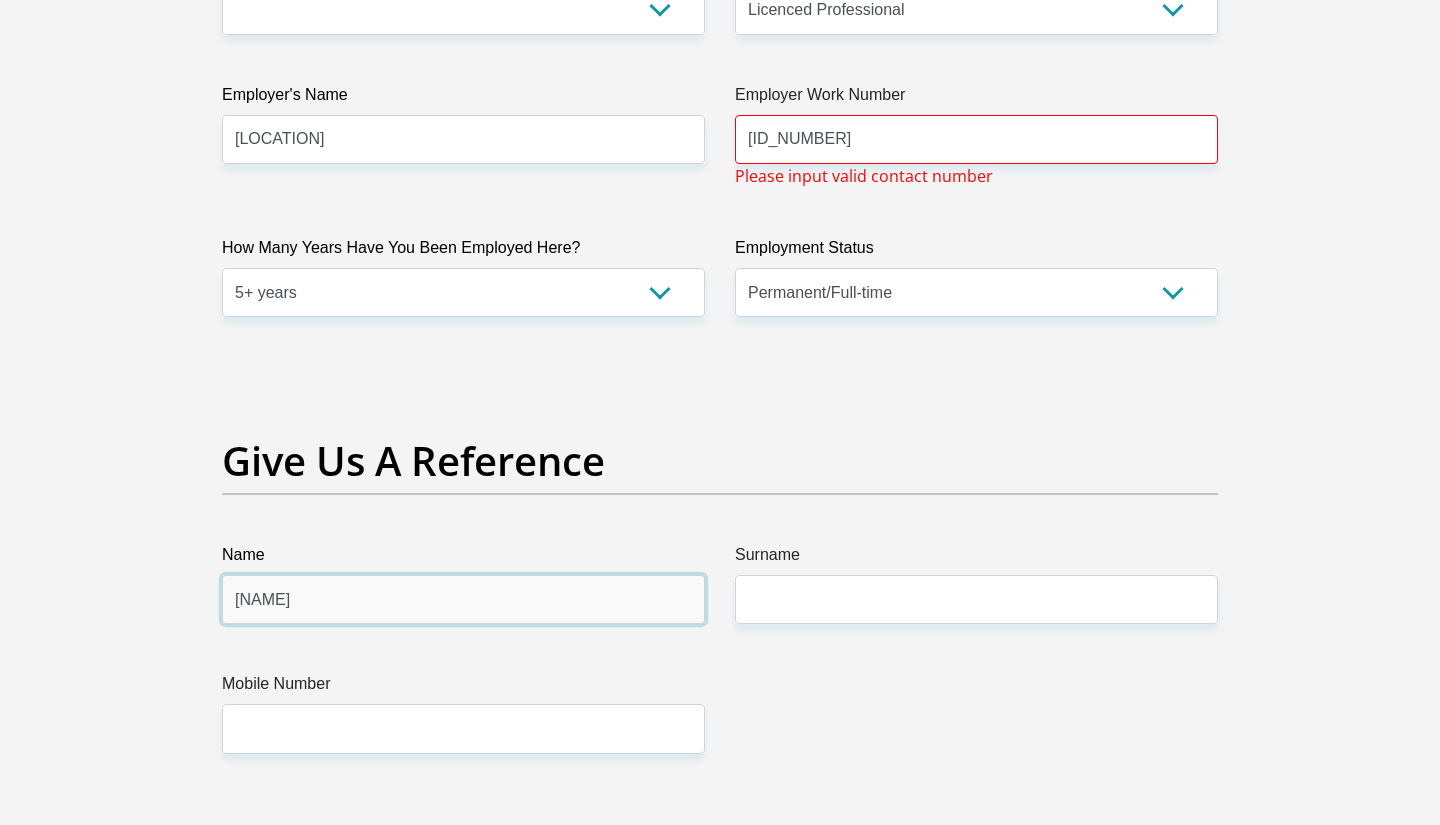 type on "[NAME]" 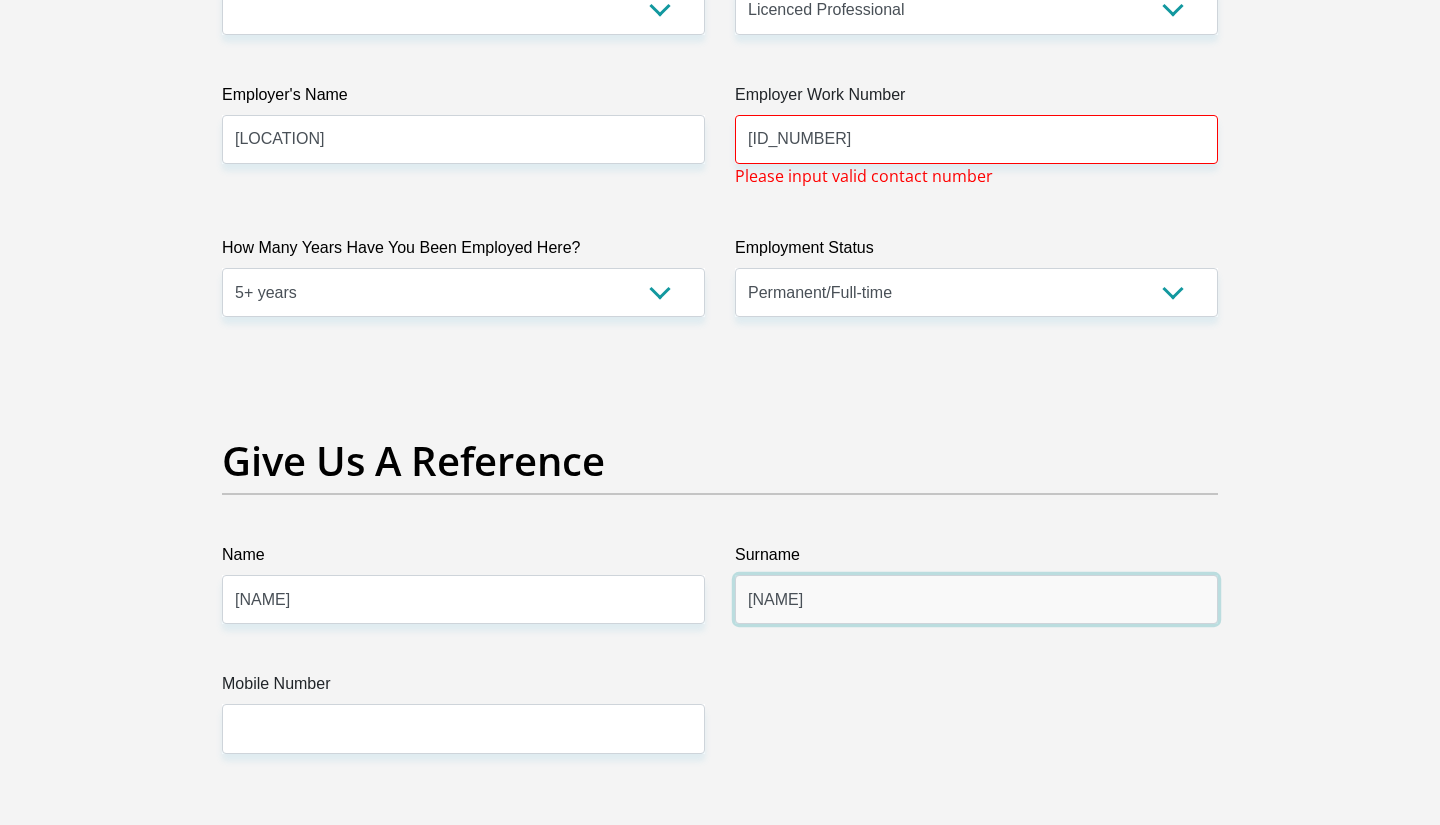 type on "[NAME]" 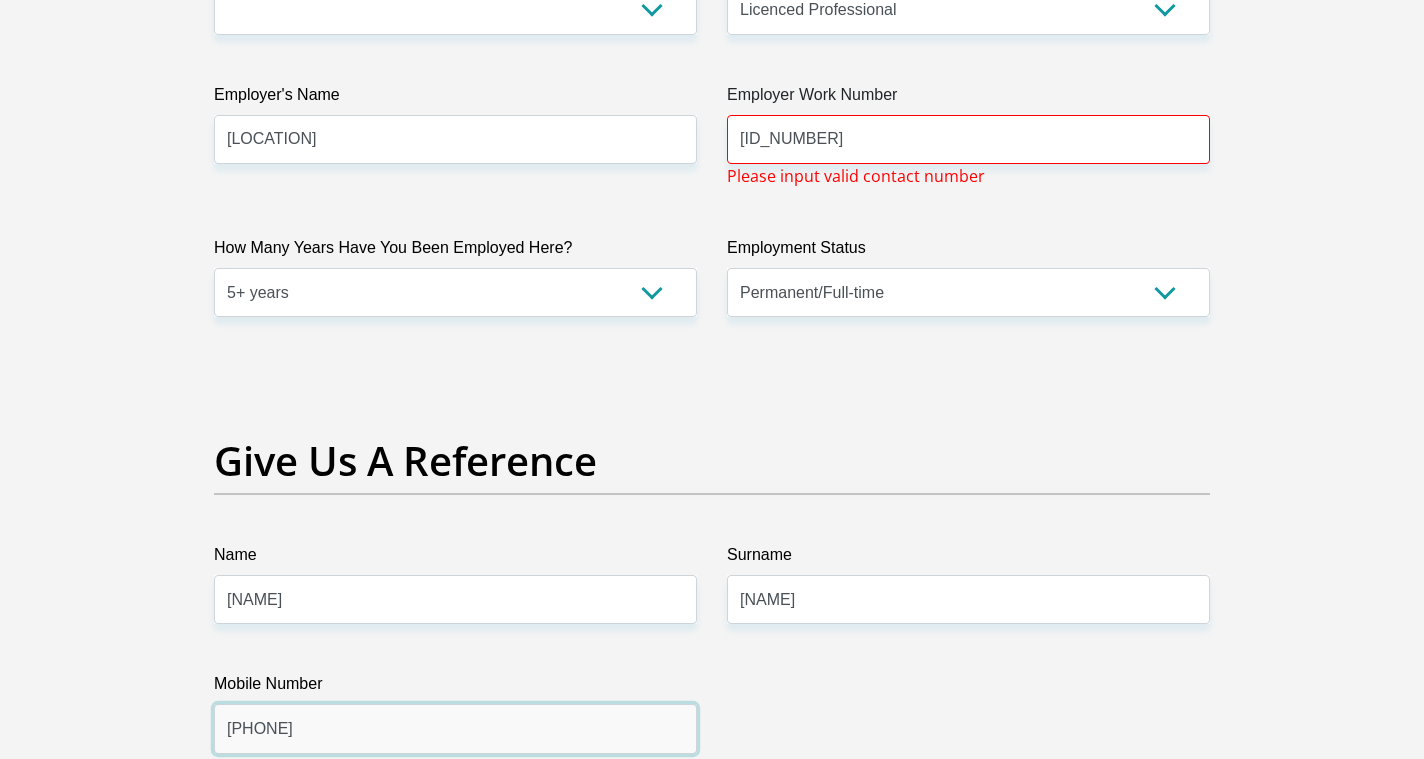 type on "[PHONE]" 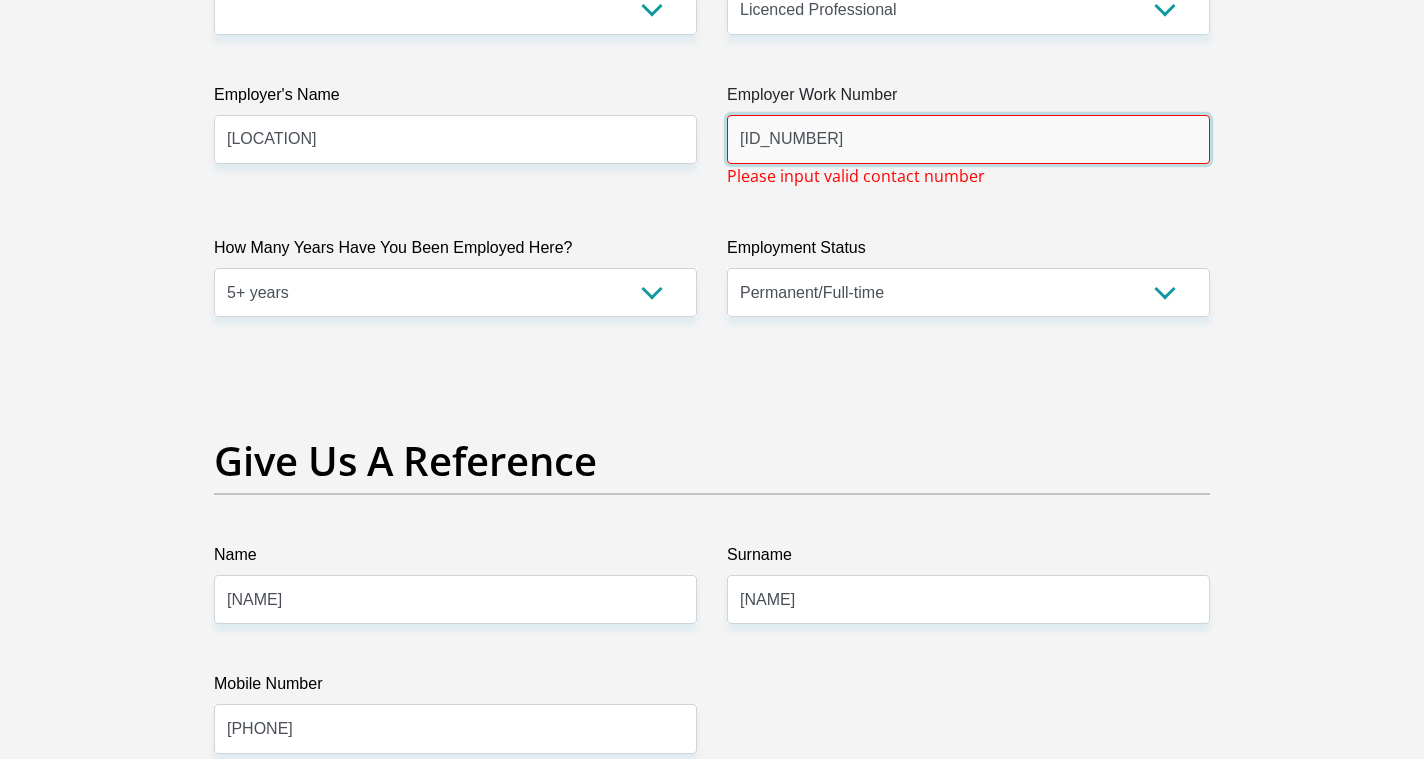 drag, startPoint x: 768, startPoint y: 138, endPoint x: 794, endPoint y: 231, distance: 96.56604 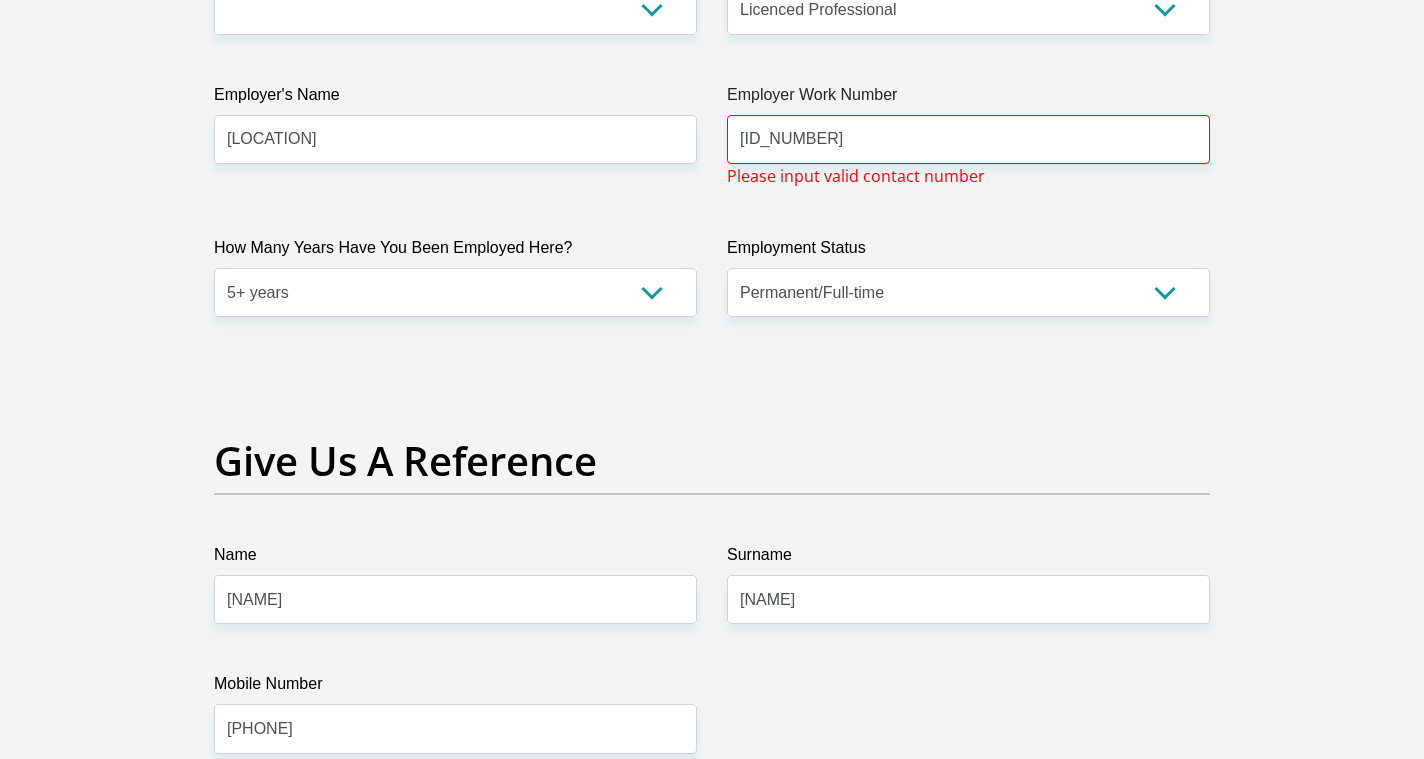 click on "Title
Mr
Ms
Mrs
Dr
Other
First Name
[NAME]
Surname
[LAST_NAME]
ID Number
[ID_NUMBER]
Please input valid ID number
Race
Black
Coloured
Indian
White
Other
Contact Number
[PHONE]
Please input valid contact number
Nationality
South Africa
Afghanistan
Aland Islands  Albania  Angola" at bounding box center (712, -222) 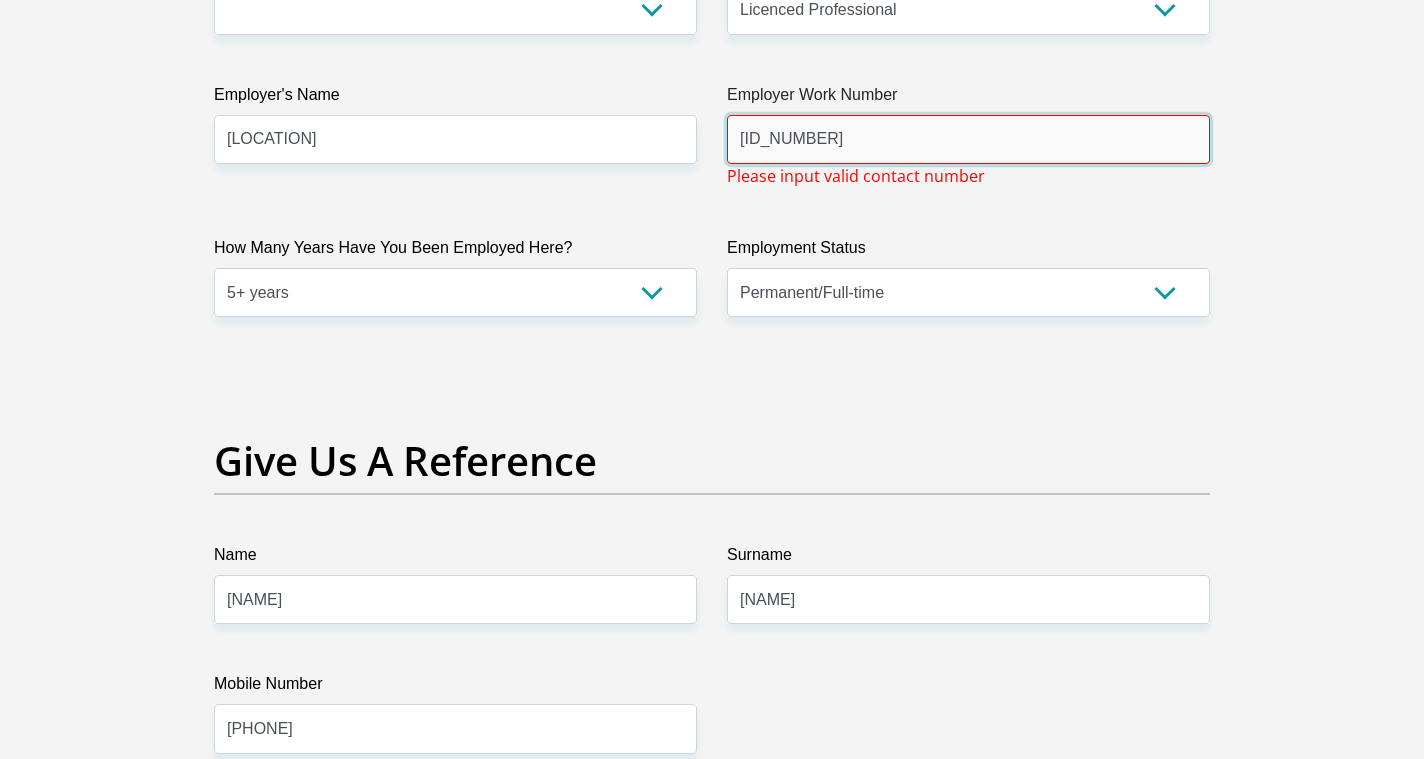 click on "[ID_NUMBER]" at bounding box center [968, 139] 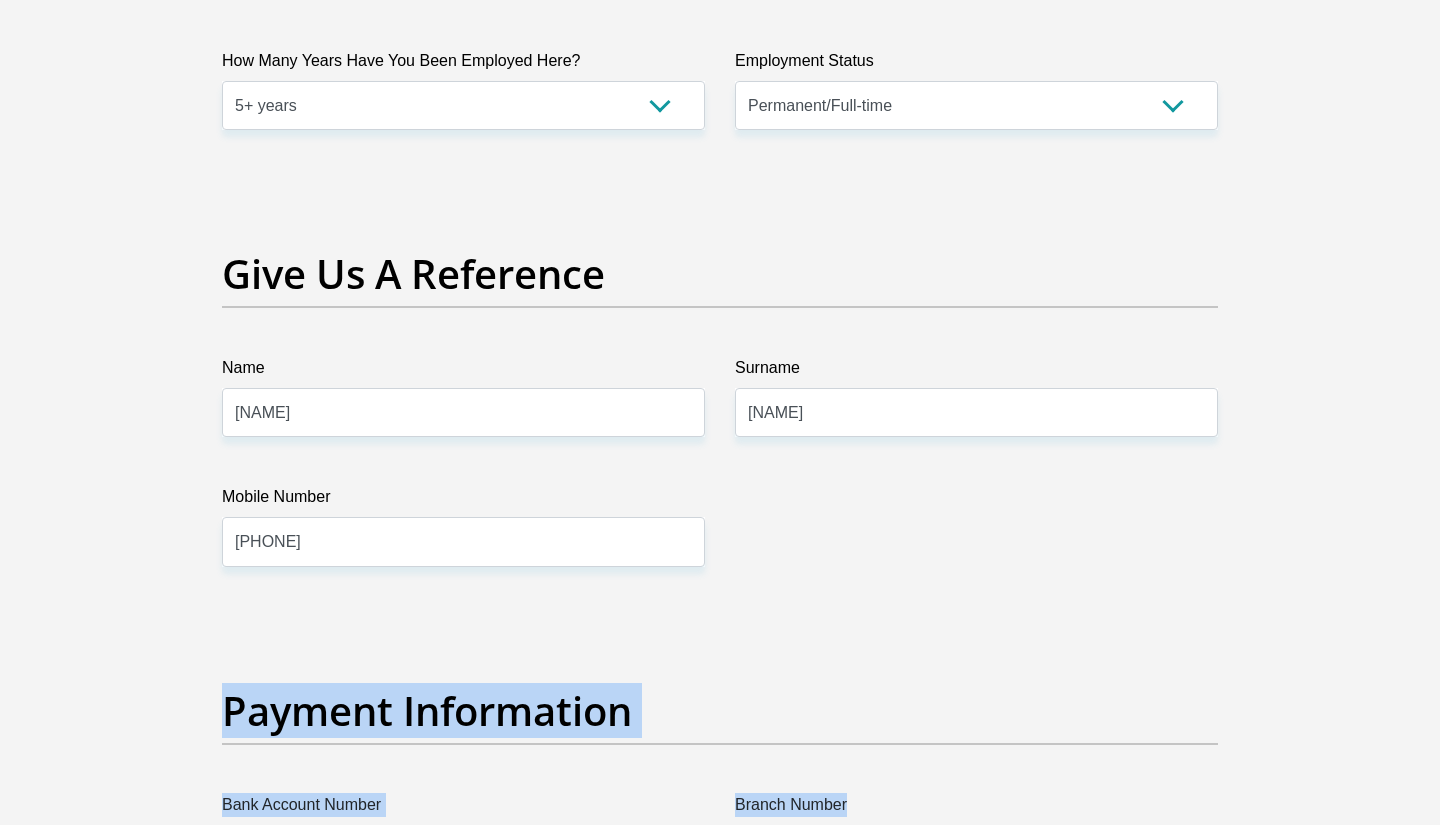 scroll, scrollTop: 4026, scrollLeft: 0, axis: vertical 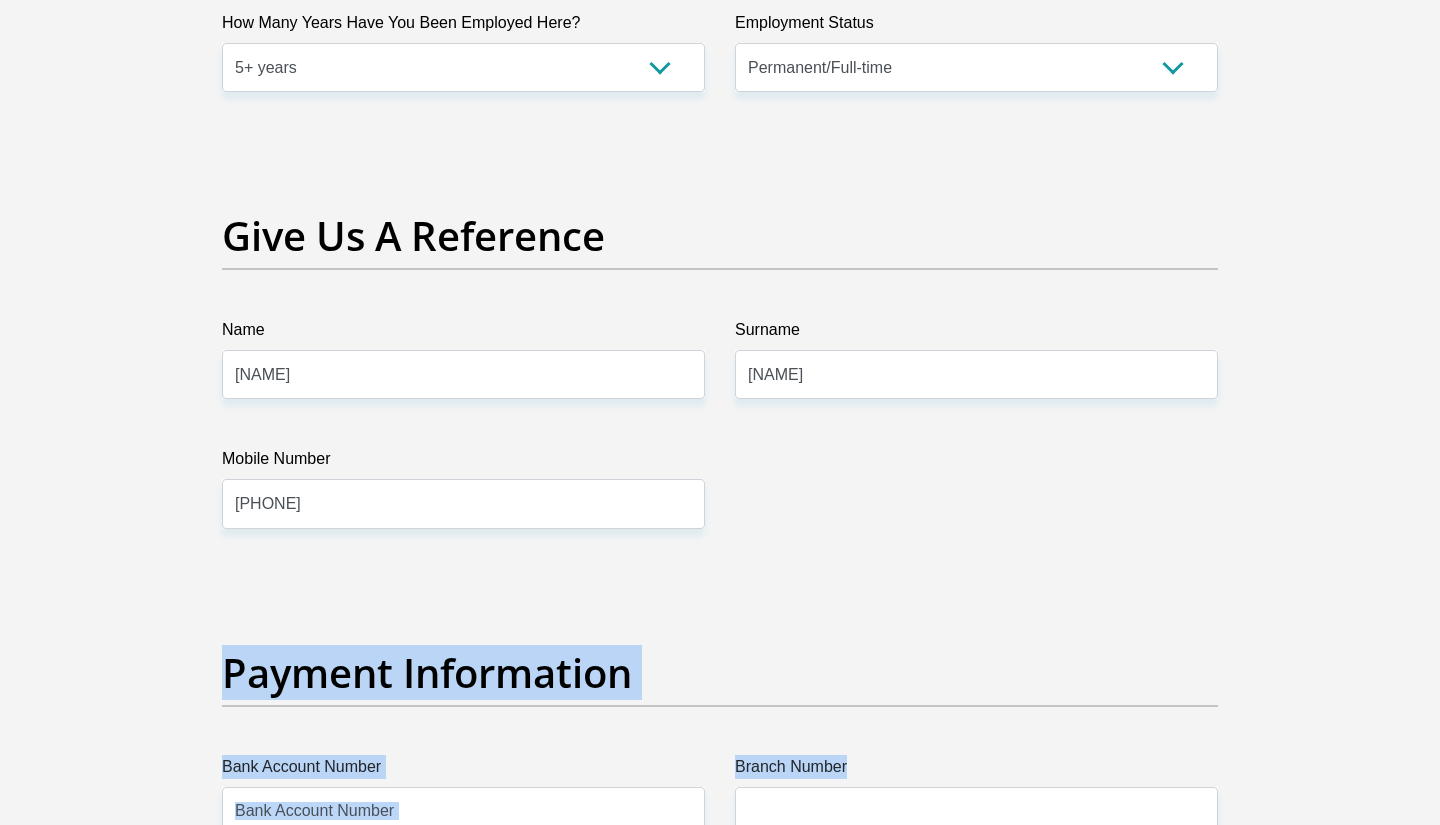 drag, startPoint x: 1272, startPoint y: 734, endPoint x: 1268, endPoint y: 814, distance: 80.09994 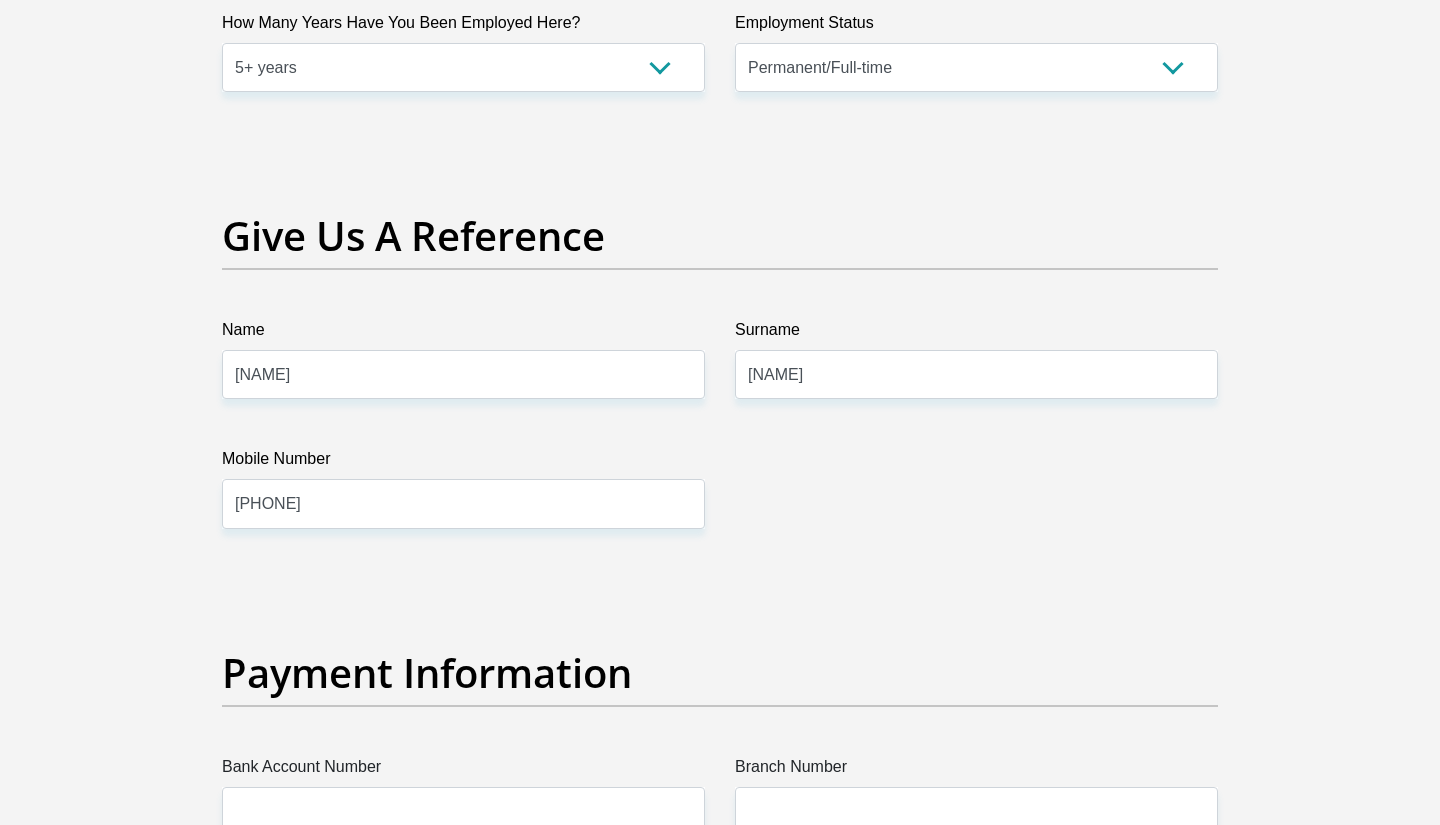click on "Personal Details
Title
Mr
Ms
Mrs
Dr
Other
First Name
[NAME]
Surname
[LAST_NAME]
ID Number
[ID_NUMBER]
Please input valid ID number
Race
Black
Coloured
Indian
White
Other
Contact Number
[PHONE]
Please input valid contact number" at bounding box center (720, -441) 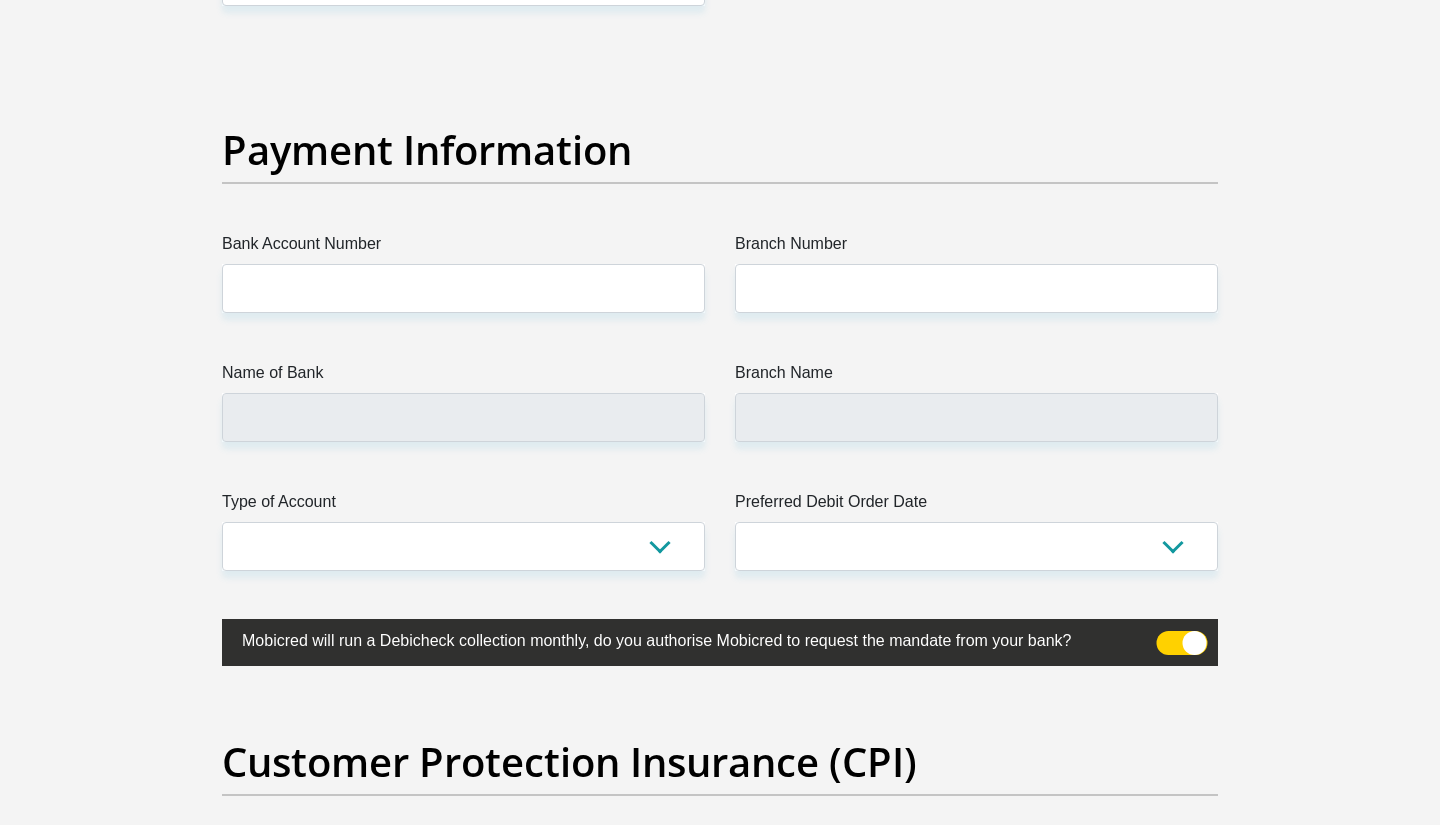 scroll, scrollTop: 4540, scrollLeft: 0, axis: vertical 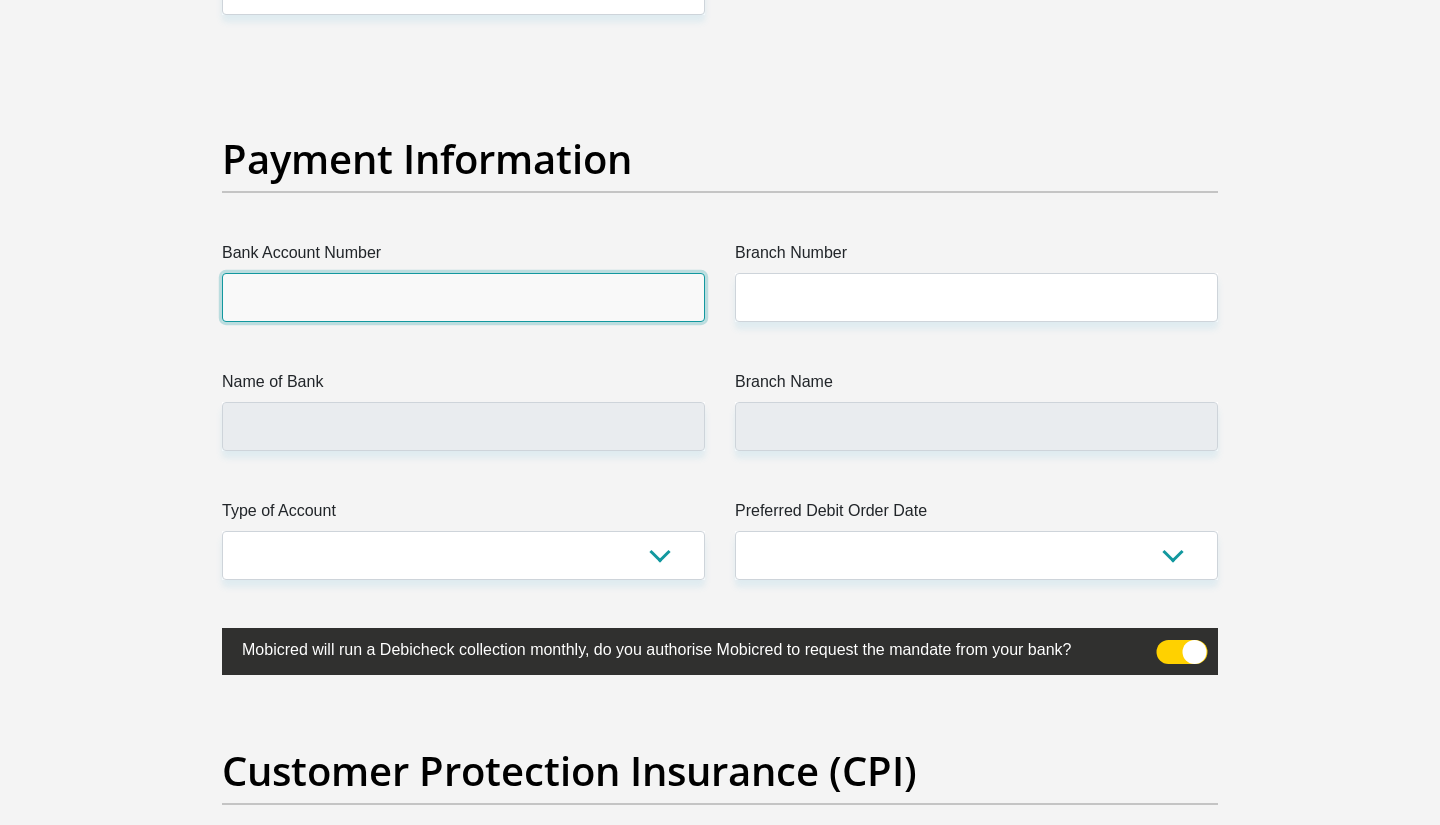 click on "Bank Account Number" at bounding box center (463, 297) 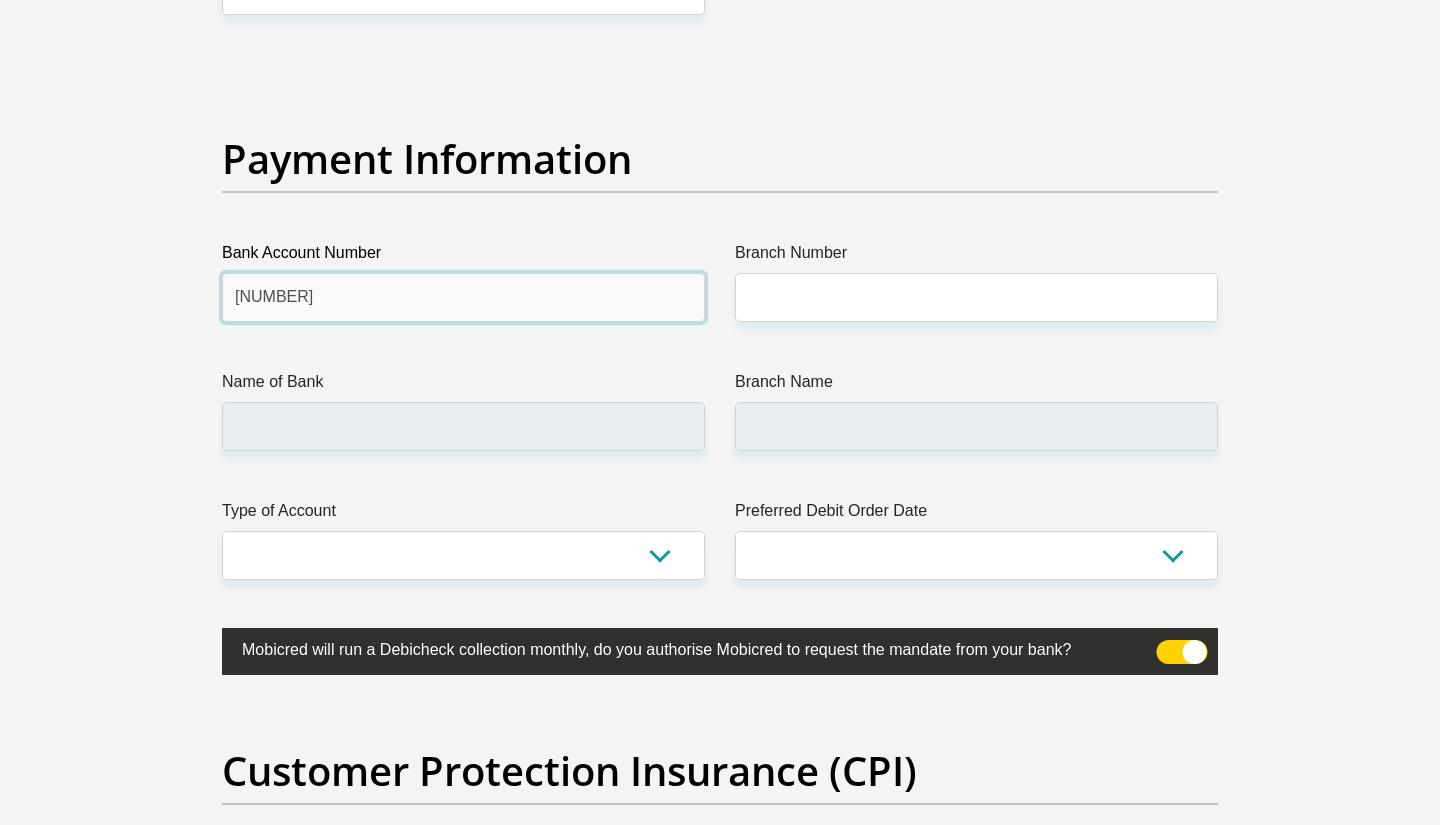 type on "[NUMBER]" 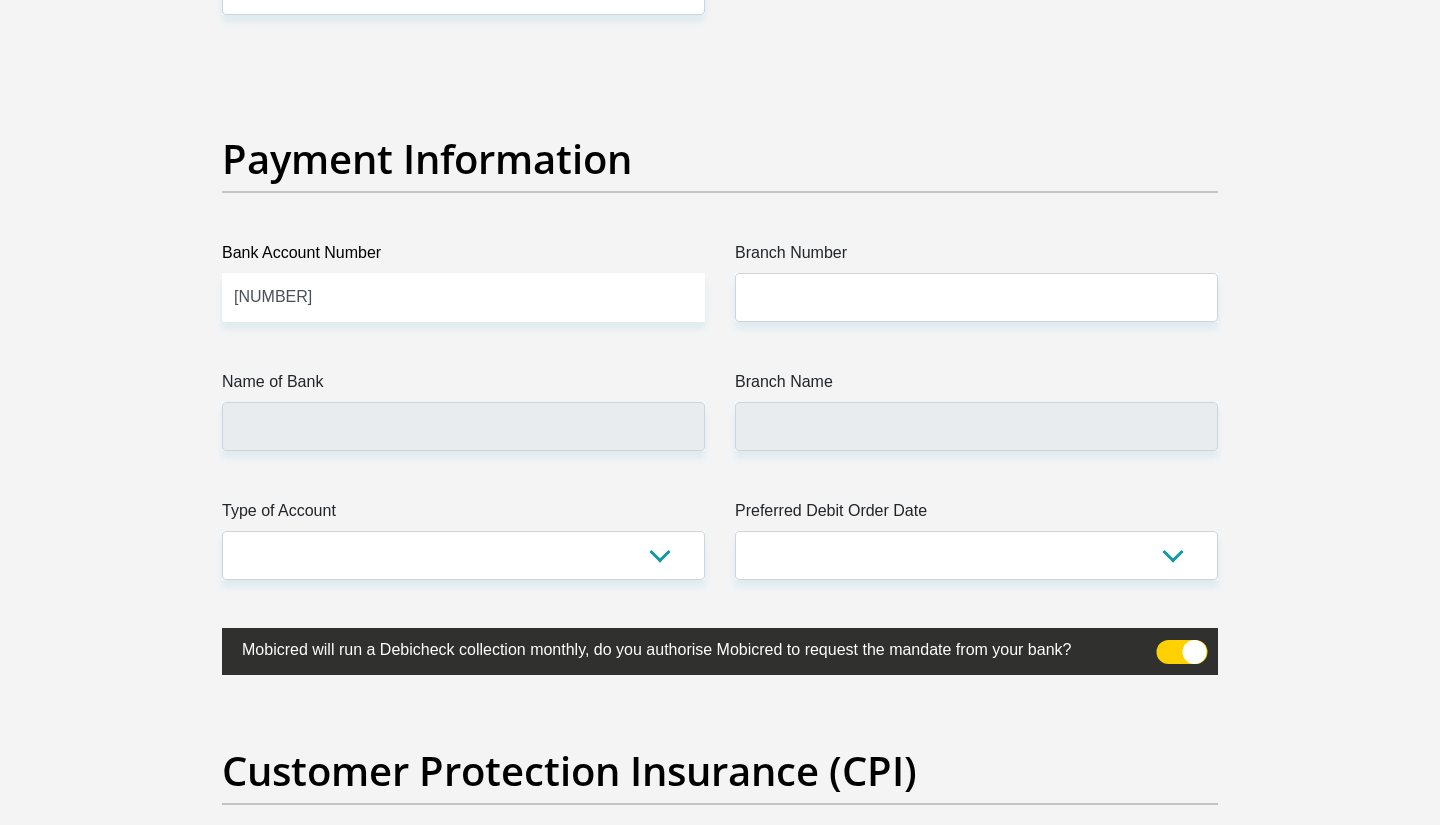 click on "Title
Mr
Ms
Mrs
Dr
Other
First Name
[NAME]
Surname
[LAST_NAME]
ID Number
[ID_NUMBER]
Please input valid ID number
Race
Black
Coloured
Indian
White
Other
Contact Number
[PHONE]
Please input valid contact number
Nationality
South Africa
Afghanistan
Aland Islands  Albania  Angola" at bounding box center (720, -961) 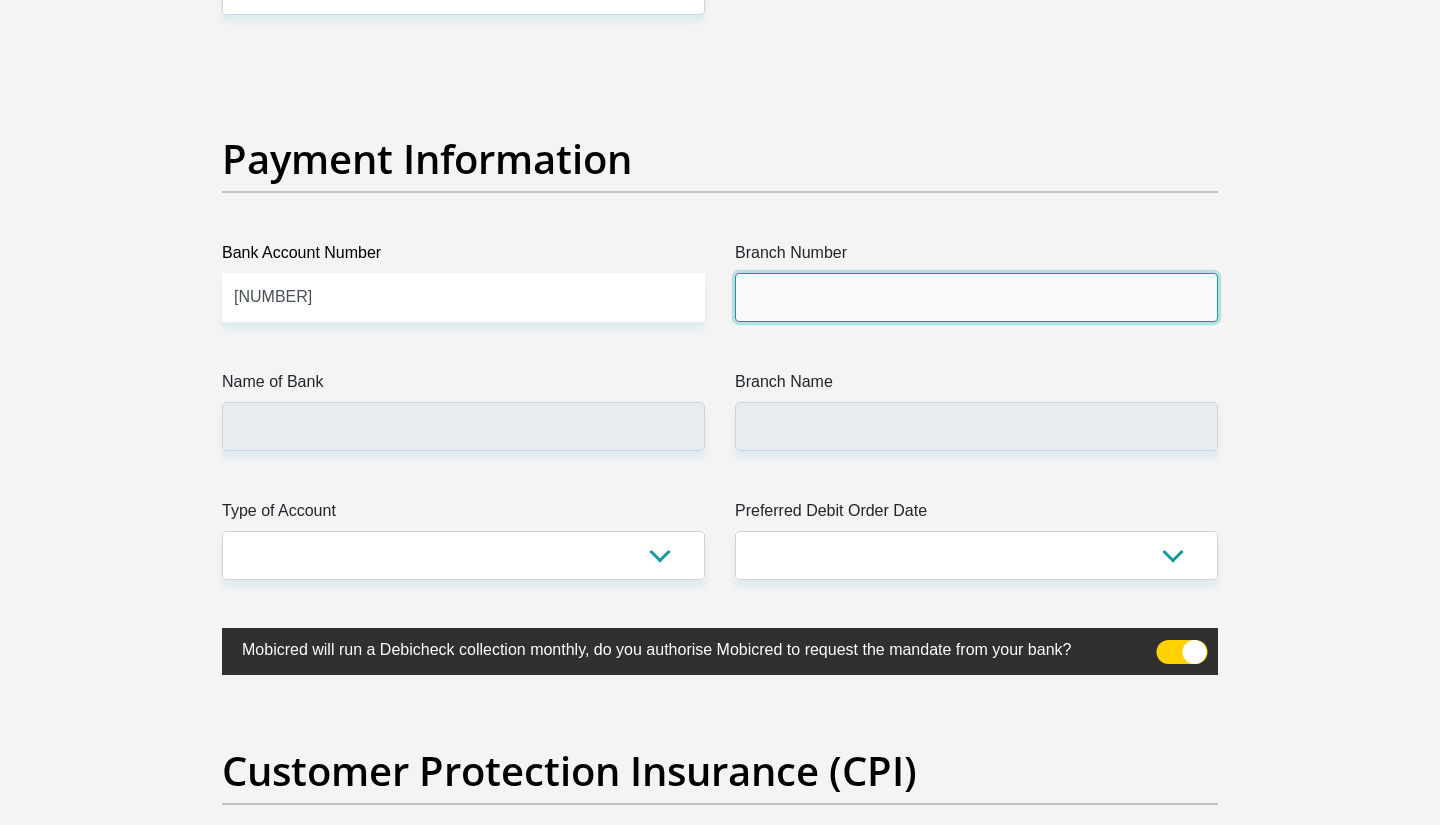 click on "Branch Number" at bounding box center (976, 297) 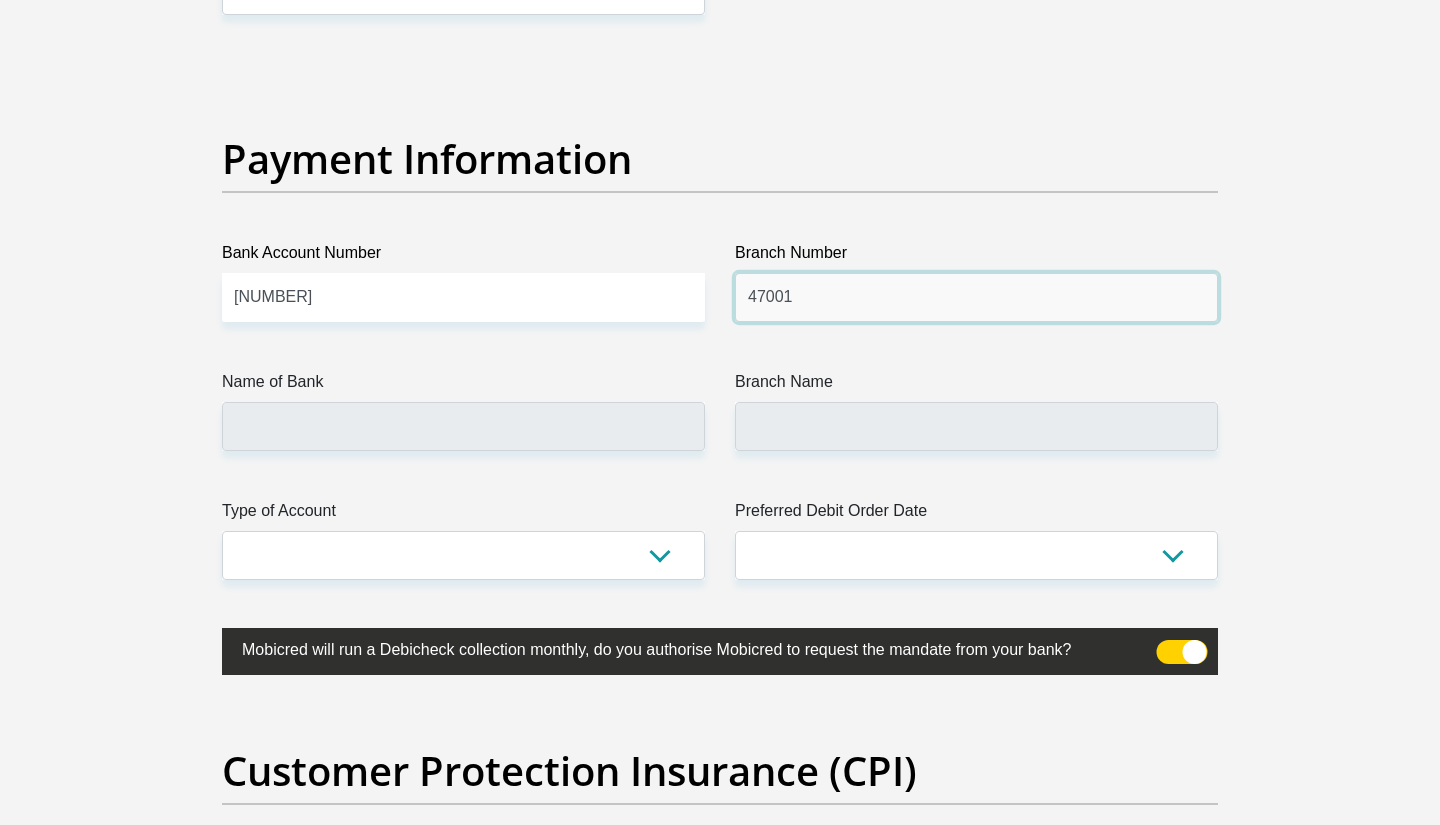 type on "47001" 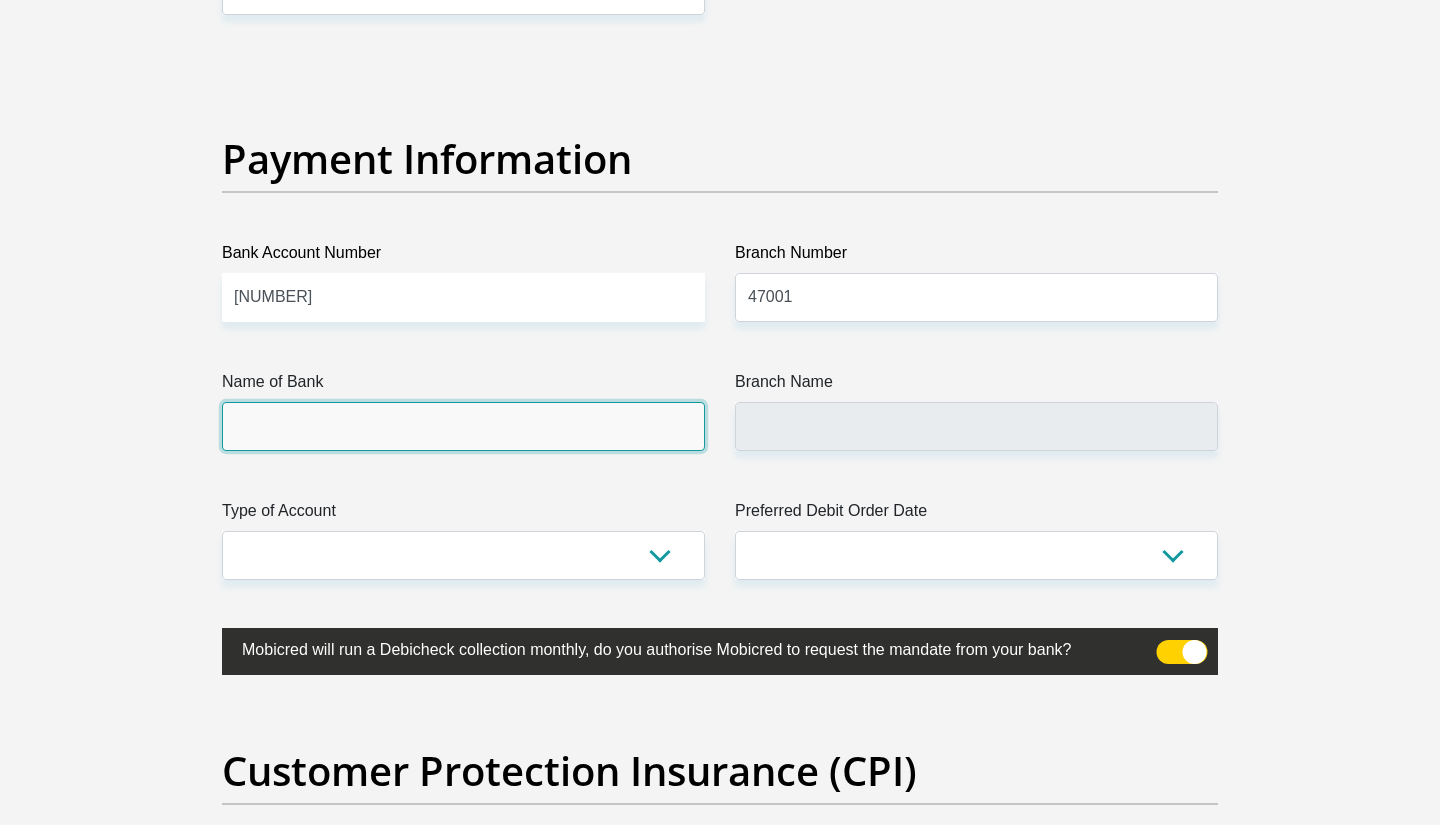 click on "Name of Bank" at bounding box center [463, 426] 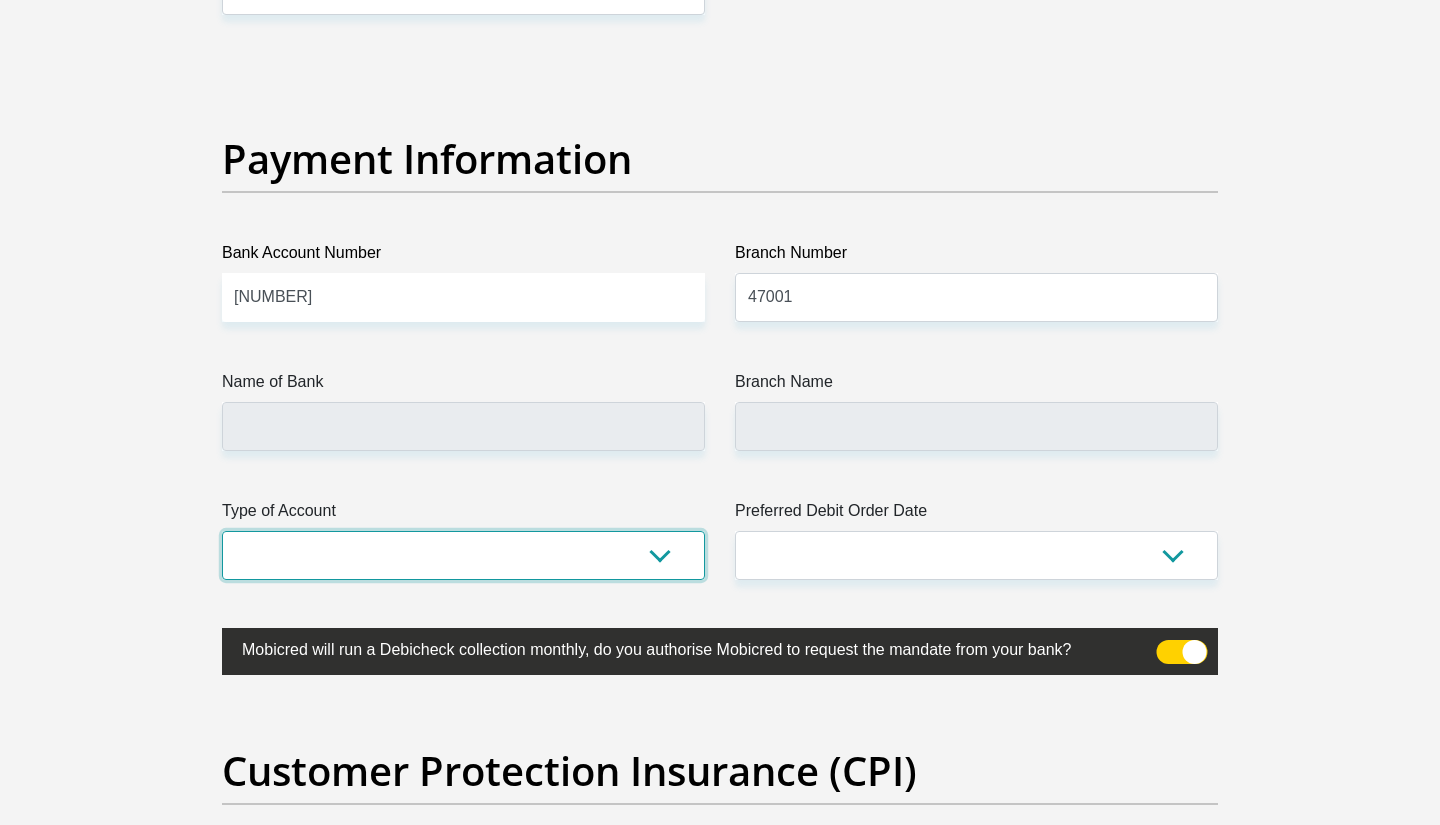 select on "SAV" 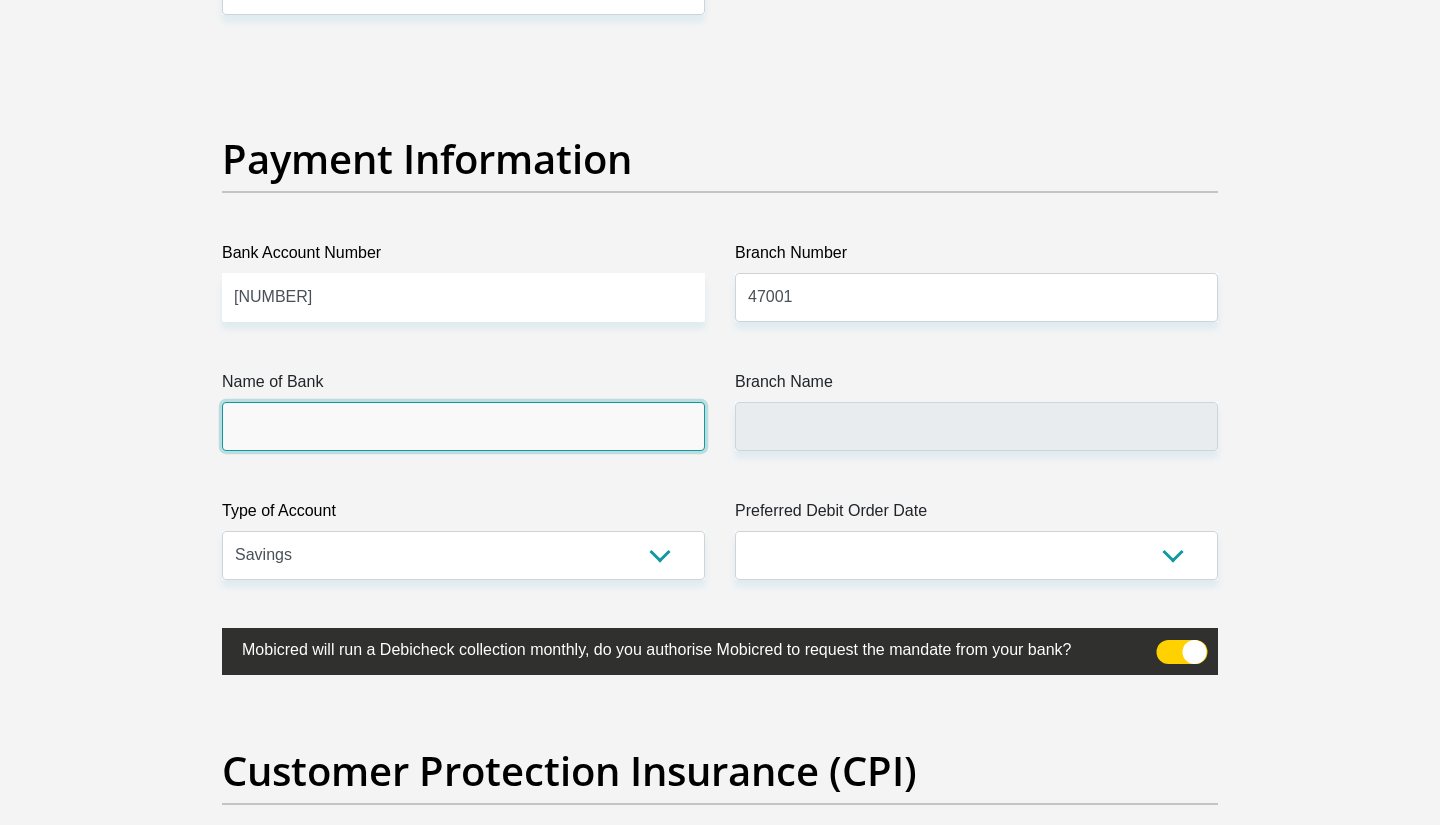 click on "Name of Bank" at bounding box center [463, 426] 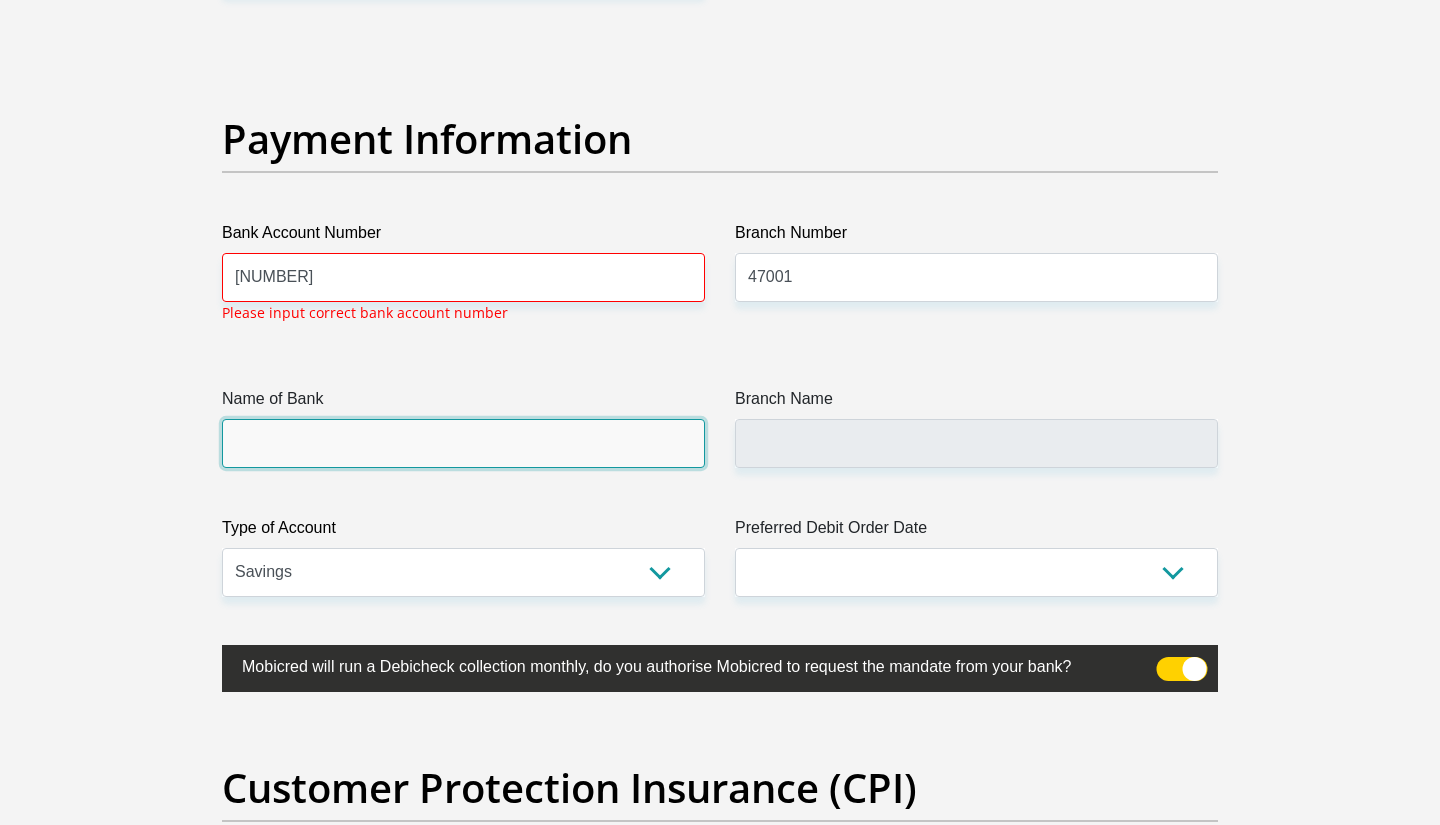 scroll, scrollTop: 4561, scrollLeft: 0, axis: vertical 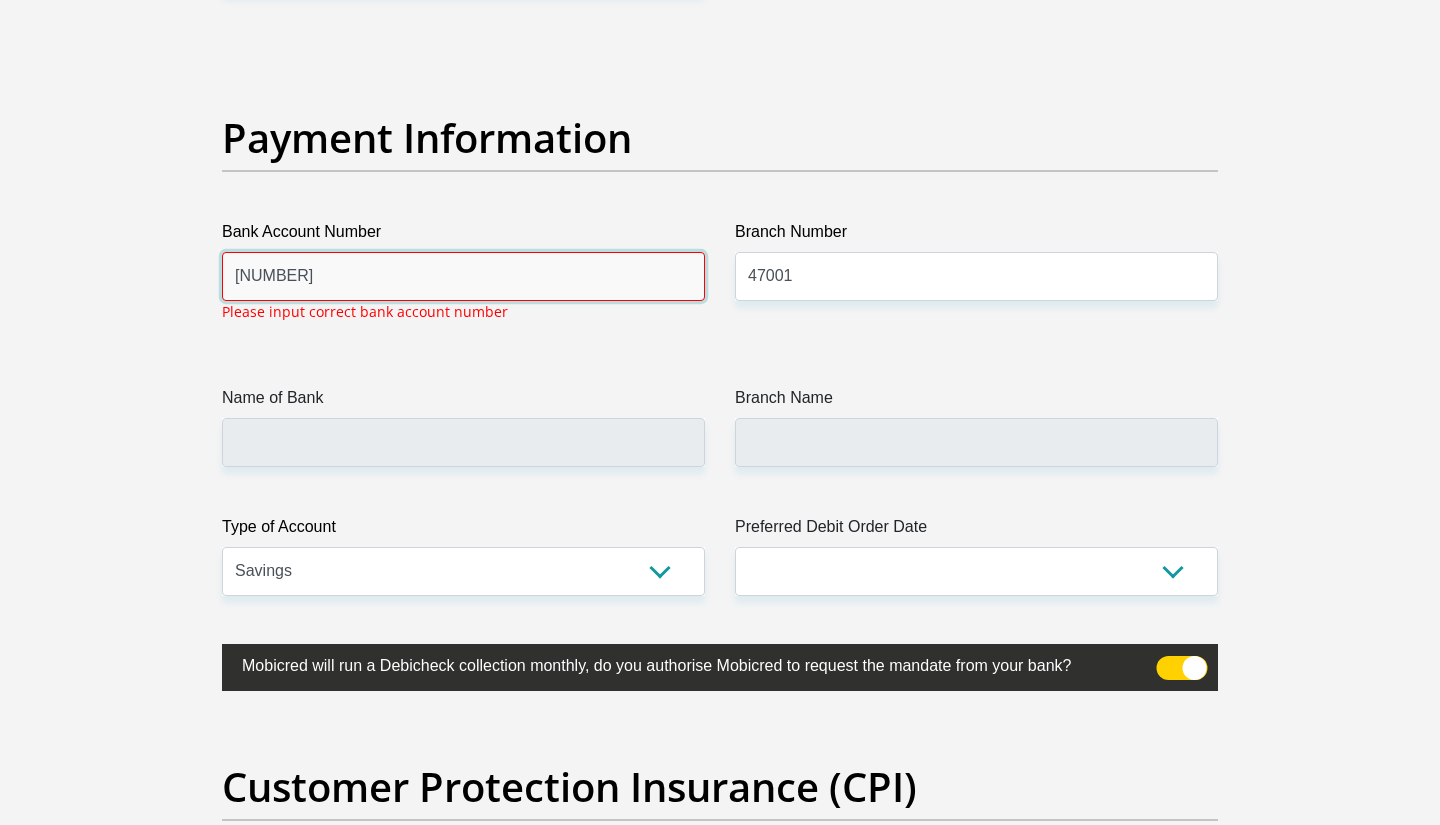 click on "[NUMBER]" at bounding box center (463, 276) 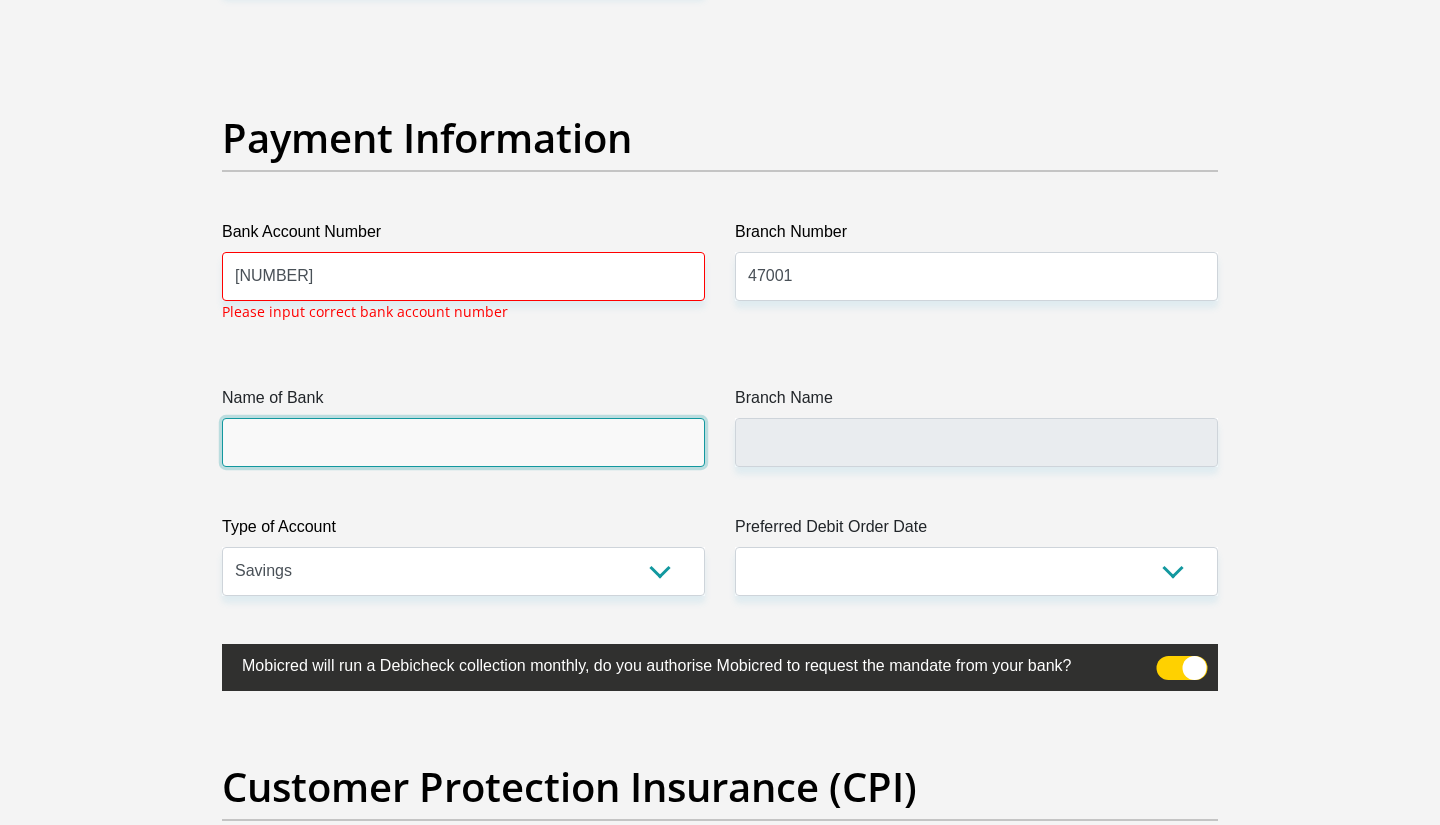 click on "Title
Mr
Ms
Mrs
Dr
Other
First Name
[NAME]
Surname
[LAST_NAME]
ID Number
[ID_NUMBER]
Please input valid ID number
Race
Black
Coloured
Indian
White
Other
Contact Number
[PHONE]
Please input valid contact number
Nationality
South Africa
Afghanistan
Aland Islands  Albania  Angola" at bounding box center (720, -963) 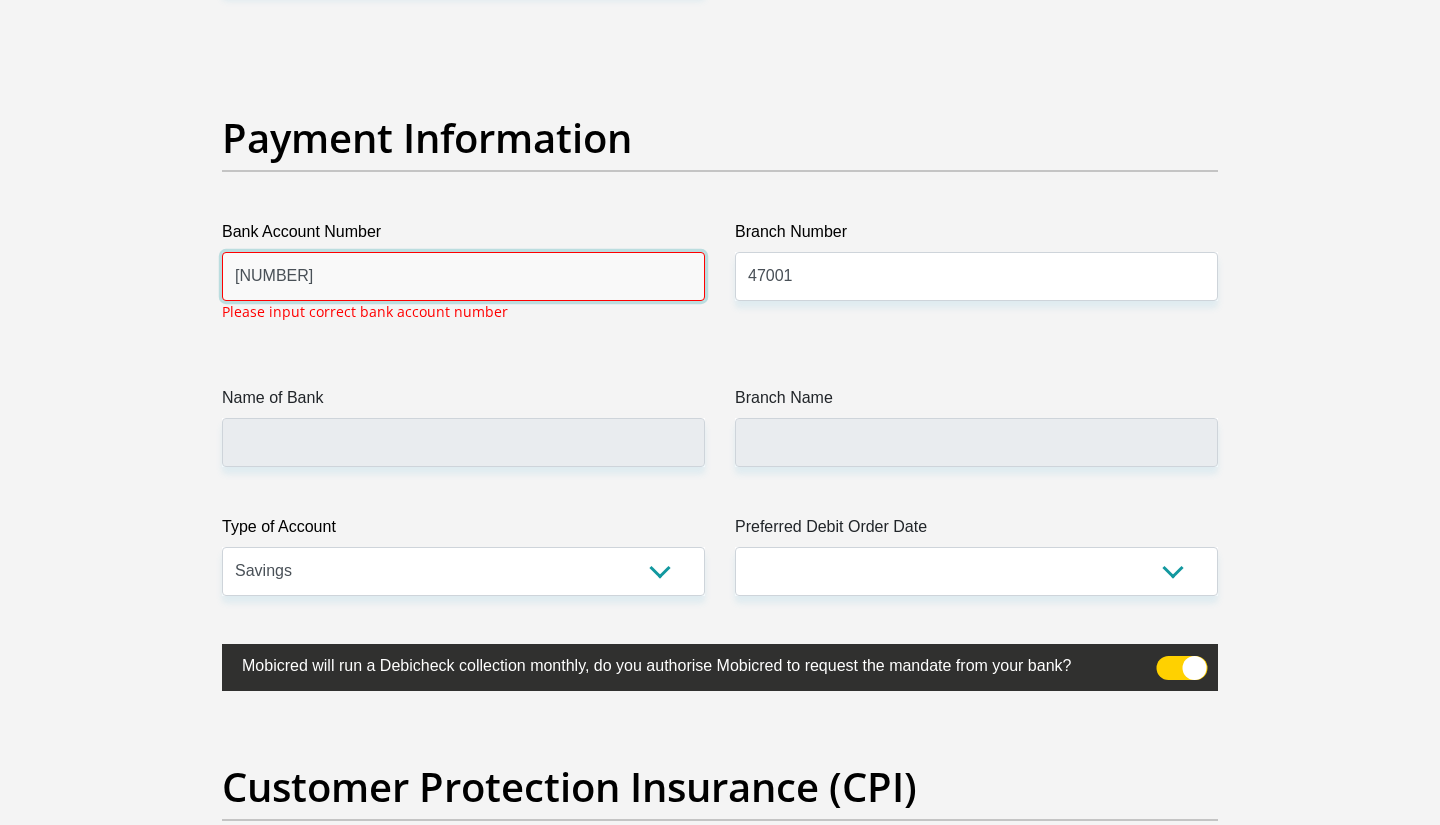 drag, startPoint x: 378, startPoint y: 268, endPoint x: 188, endPoint y: 279, distance: 190.31816 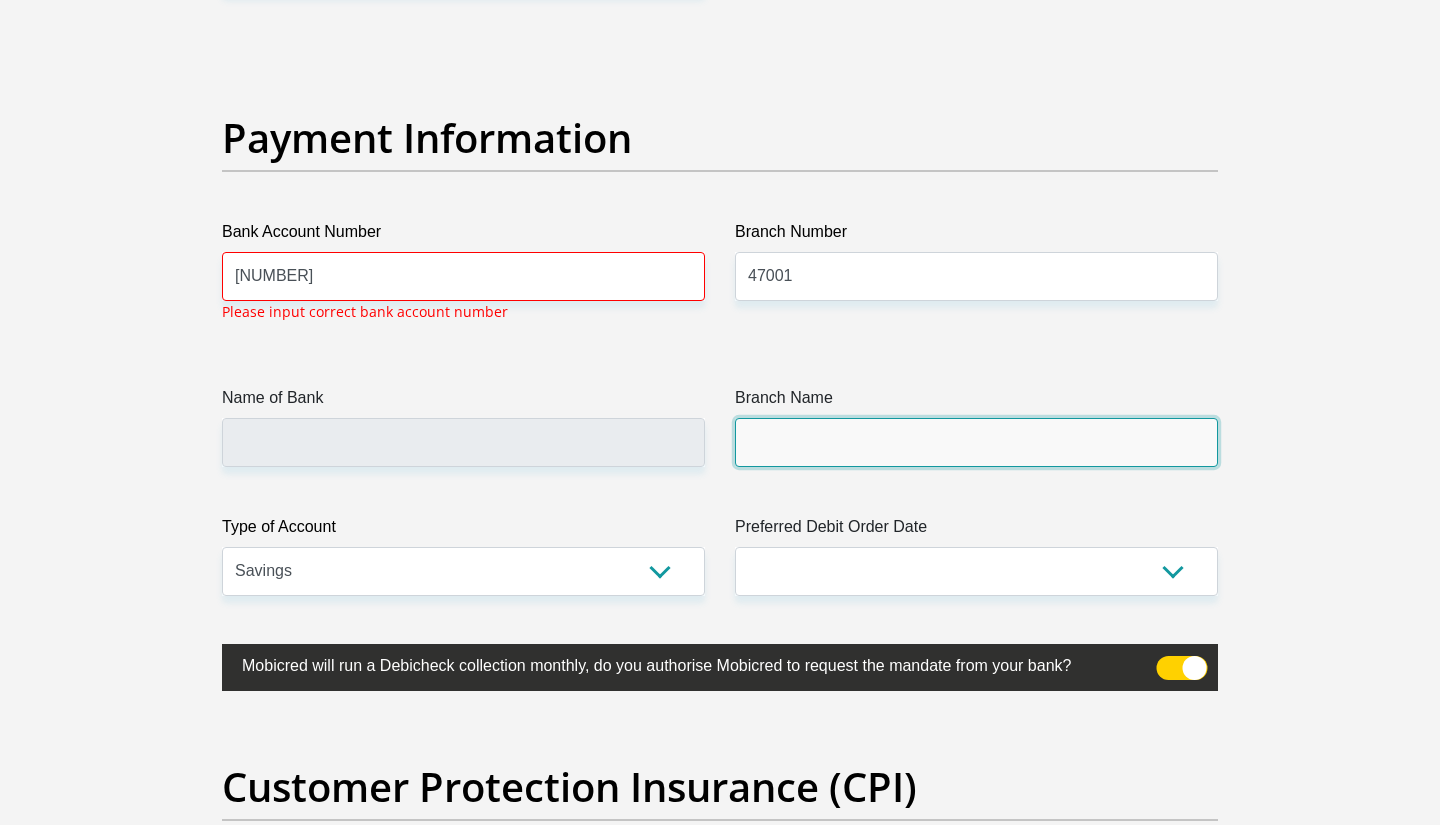 click on "Title
Mr
Ms
Mrs
Dr
Other
First Name
[NAME]
Surname
[LAST_NAME]
ID Number
[ID_NUMBER]
Please input valid ID number
Race
Black
Coloured
Indian
White
Other
Contact Number
[PHONE]
Please input valid contact number
Nationality
South Africa
Afghanistan
Aland Islands  Albania  Angola" at bounding box center (720, -963) 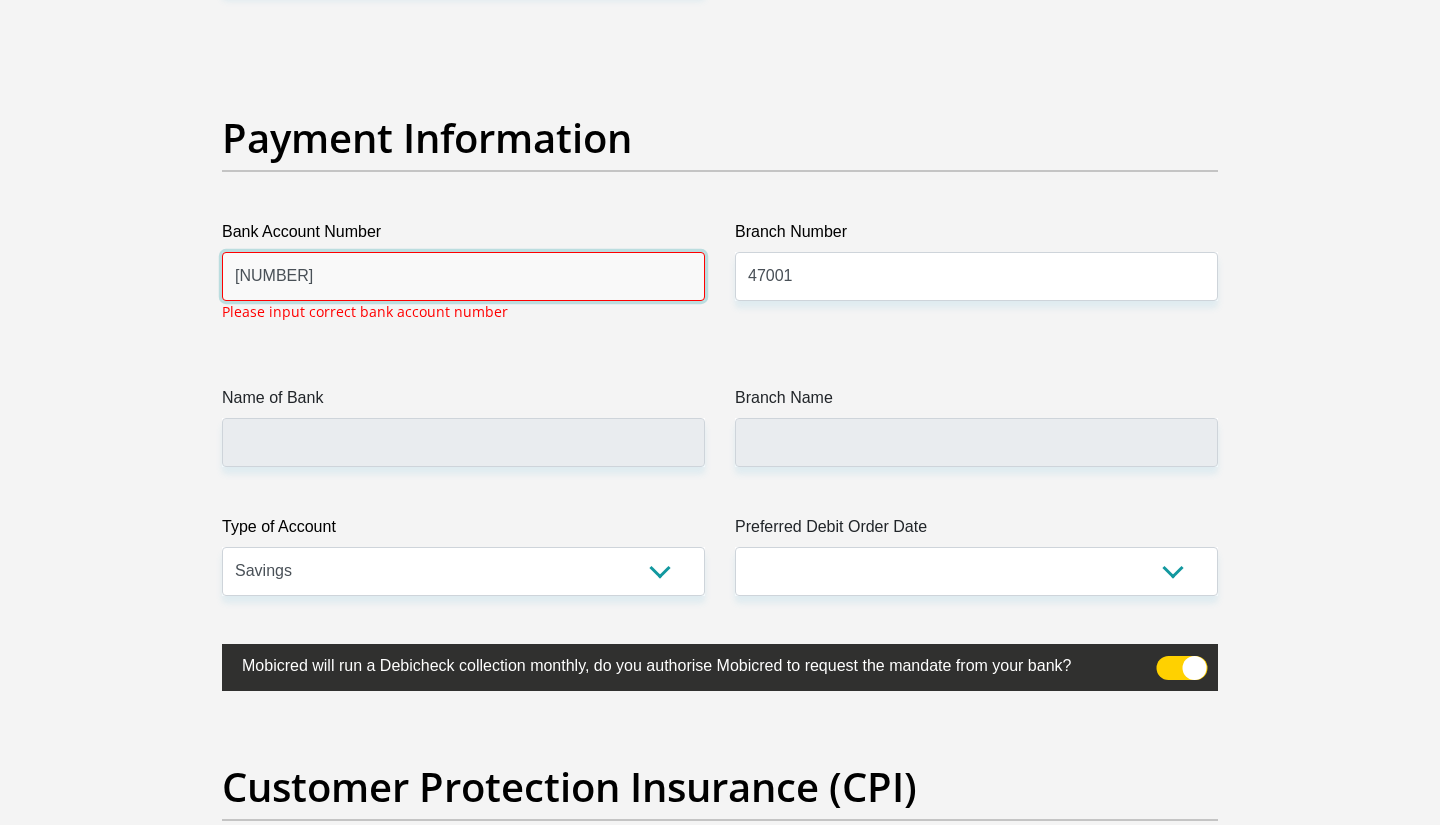 click on "[NUMBER]" at bounding box center [463, 276] 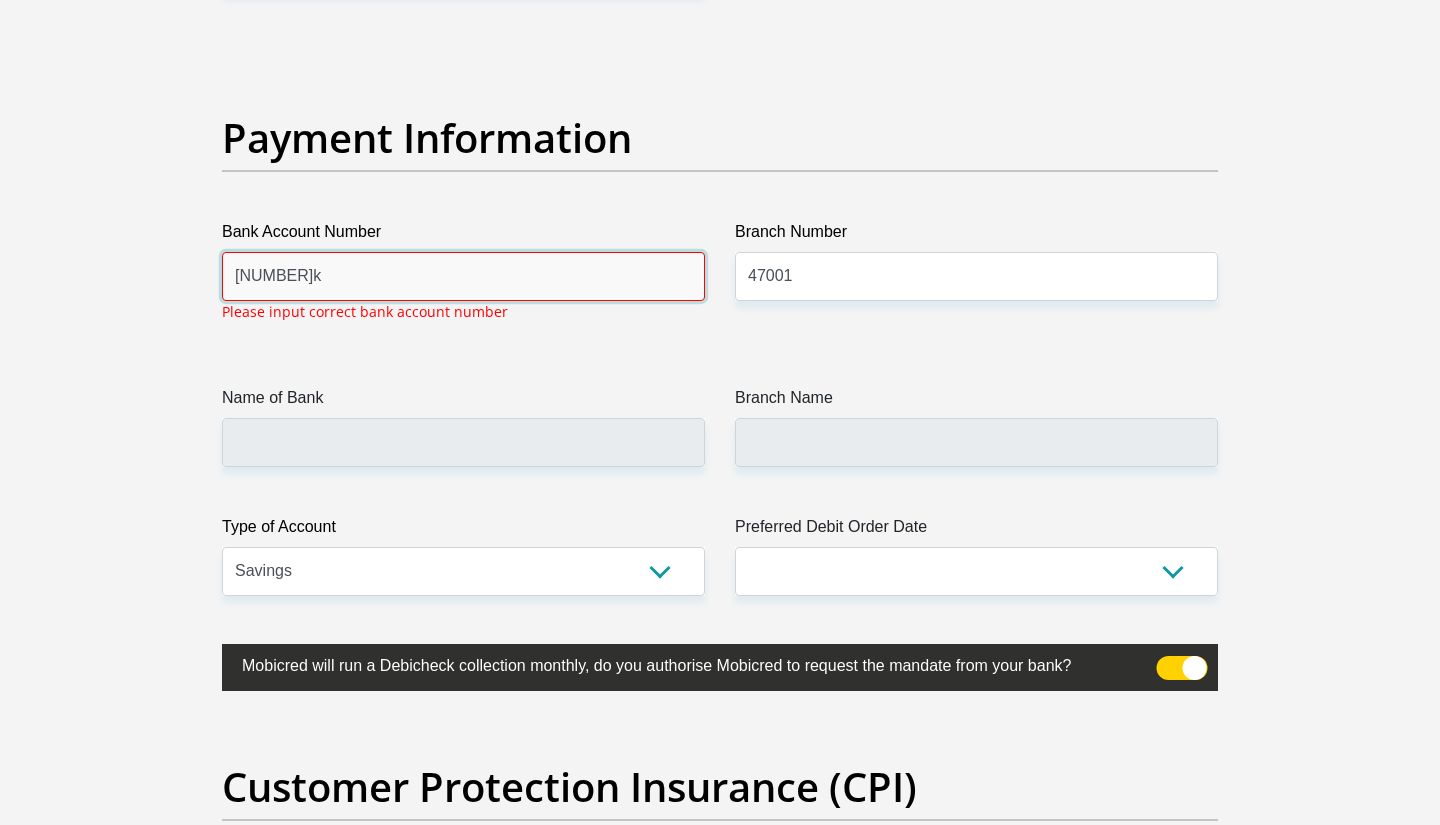 type on "[NUMBER]" 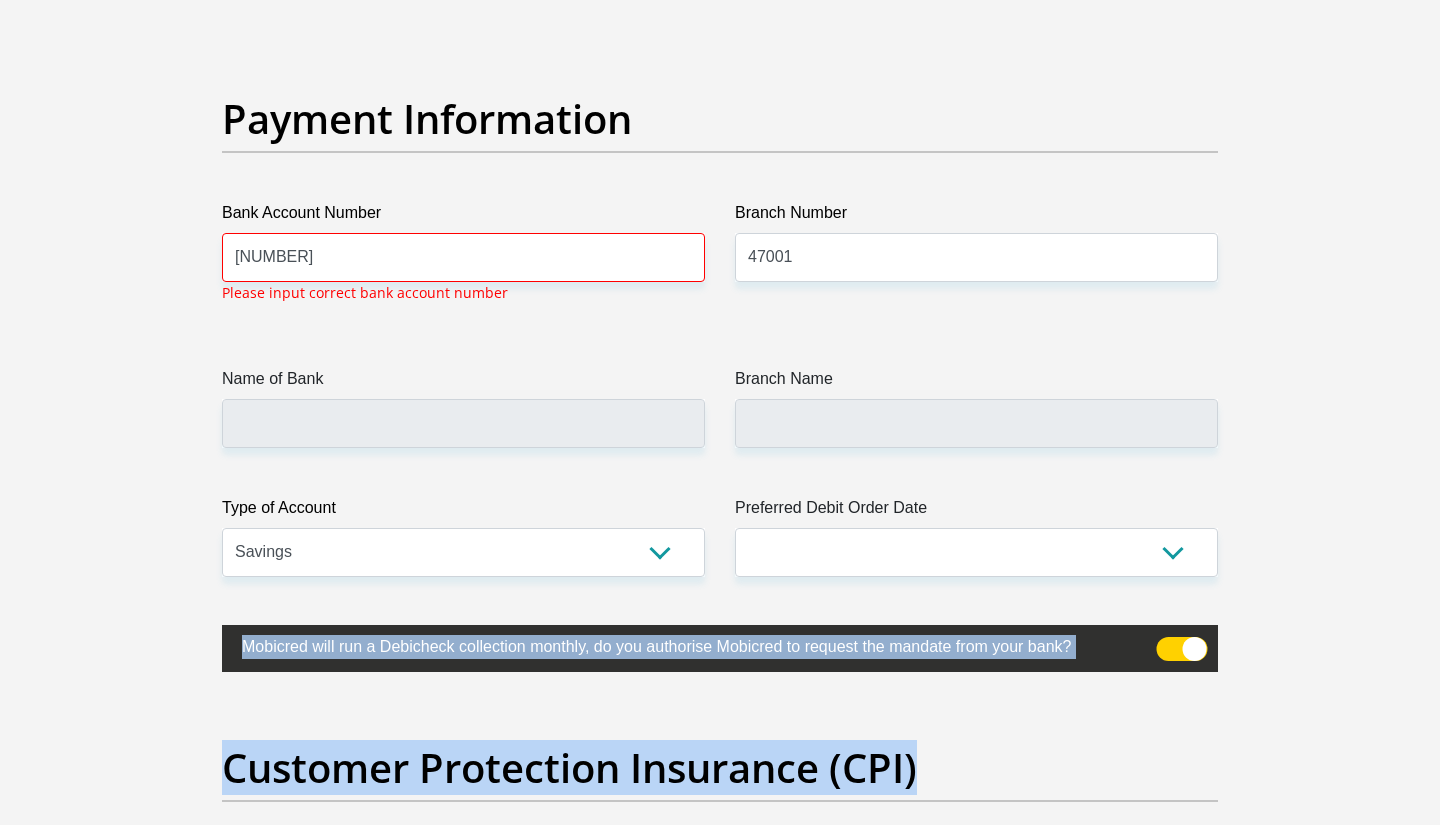 scroll, scrollTop: 4561, scrollLeft: 0, axis: vertical 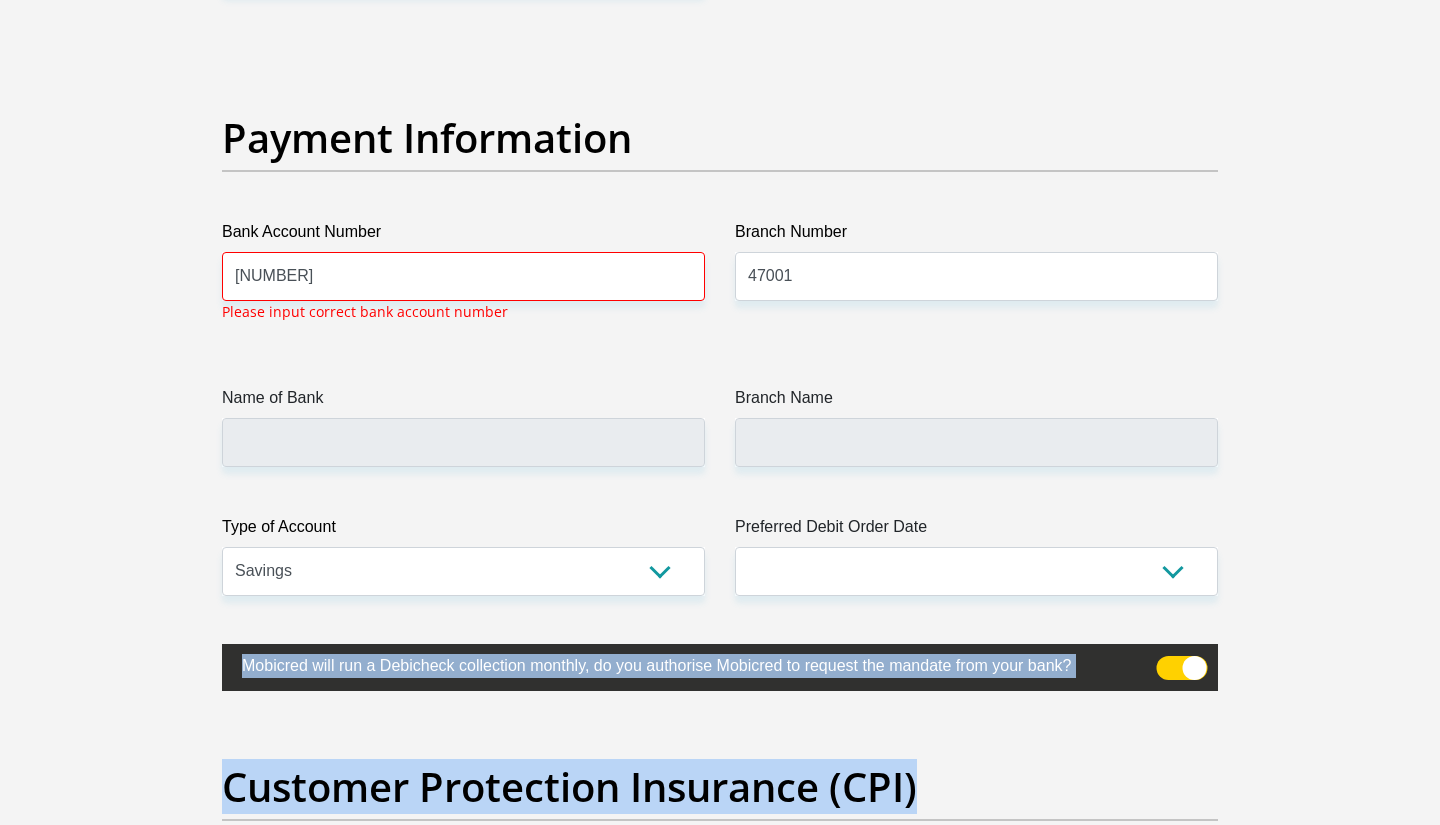 drag, startPoint x: 1257, startPoint y: 553, endPoint x: 1312, endPoint y: 824, distance: 276.52487 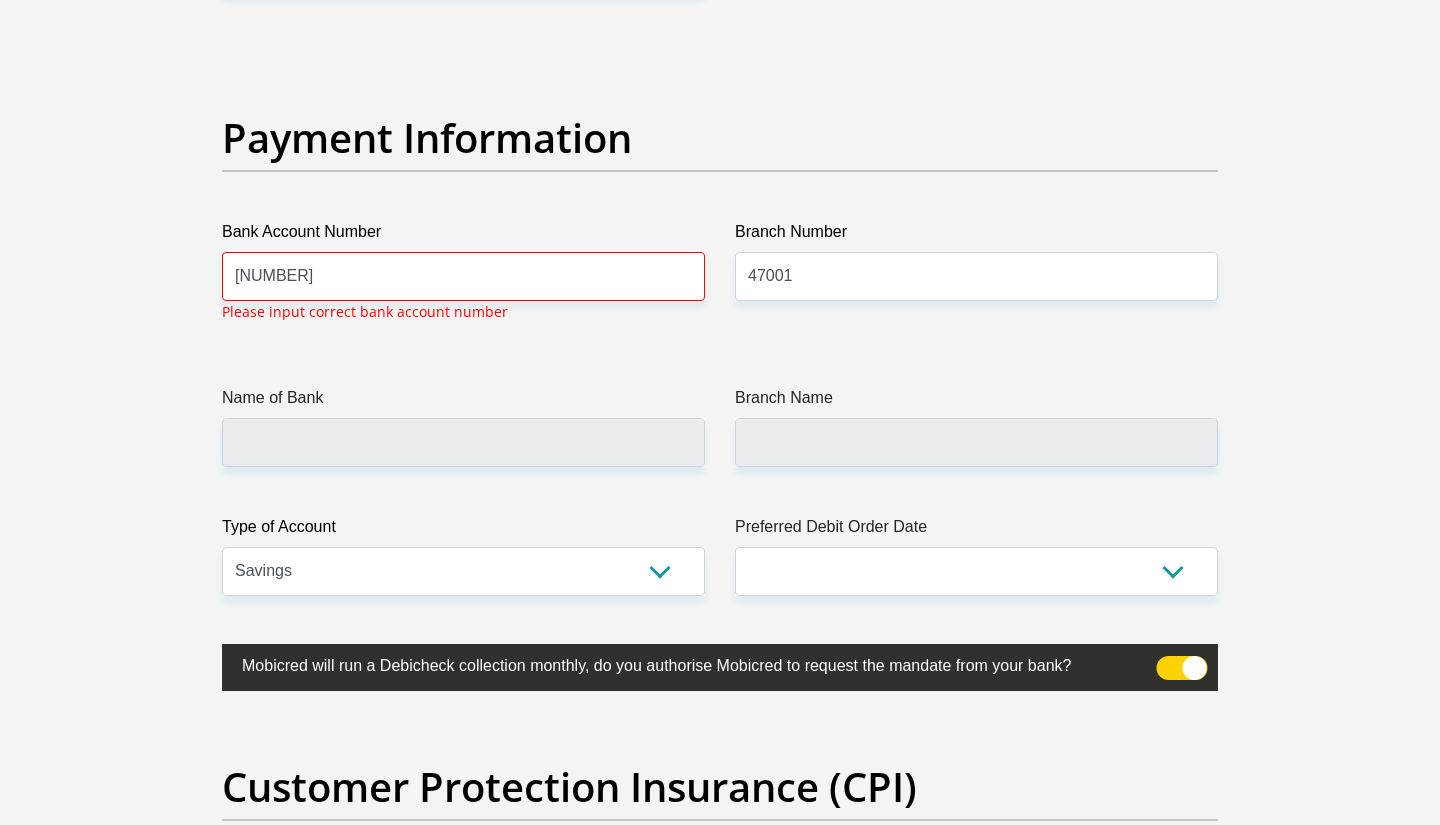 click on "Personal Details
Title
Mr
Ms
Mrs
Dr
Other
First Name
[NAME]
Surname
[LAST_NAME]
ID Number
[ID_NUMBER]
Please input valid ID number
Race
Black
Coloured
Indian
White
Other
Contact Number
[PHONE]
Please input valid contact number" at bounding box center [720, -957] 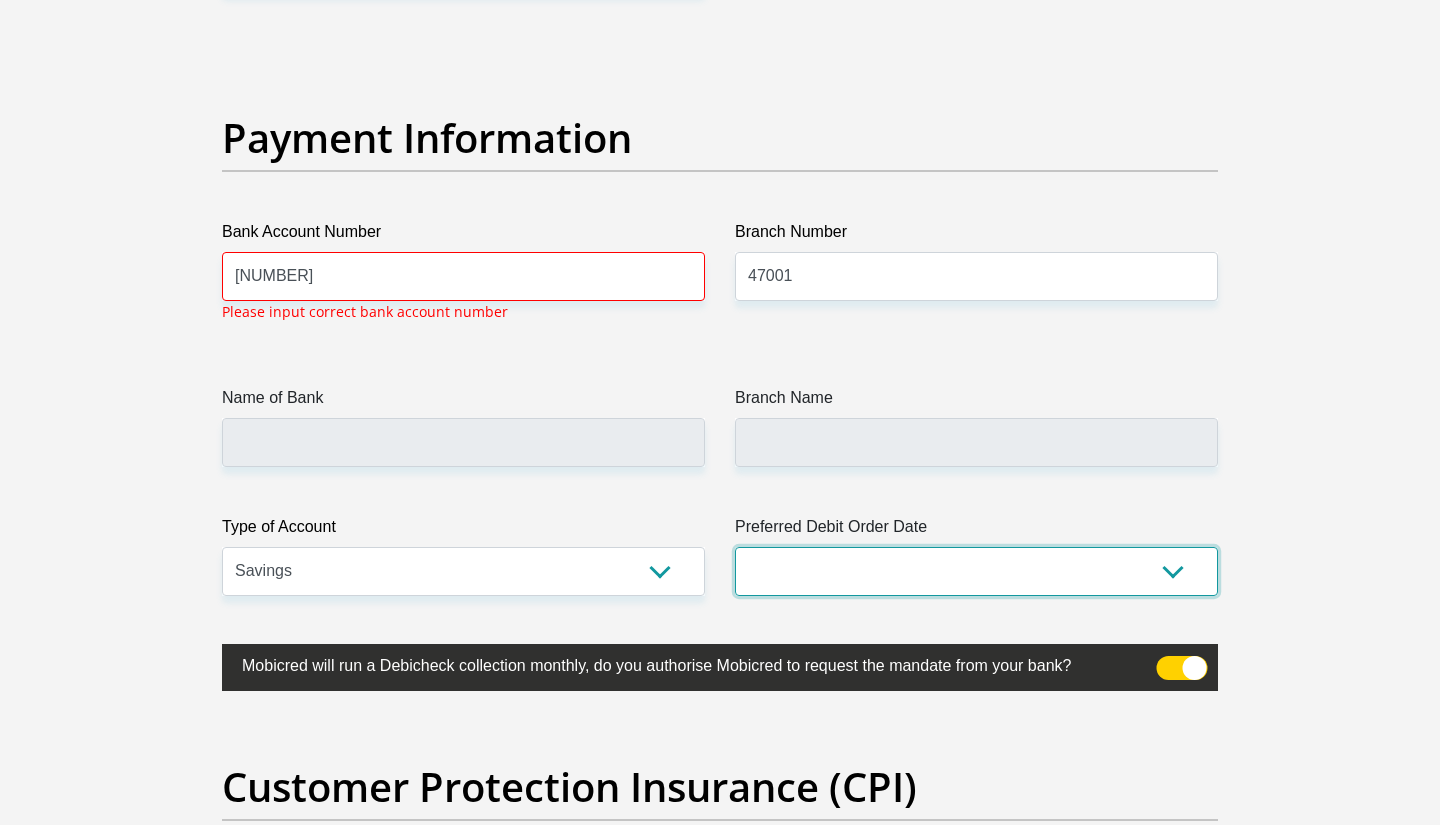 select on "26" 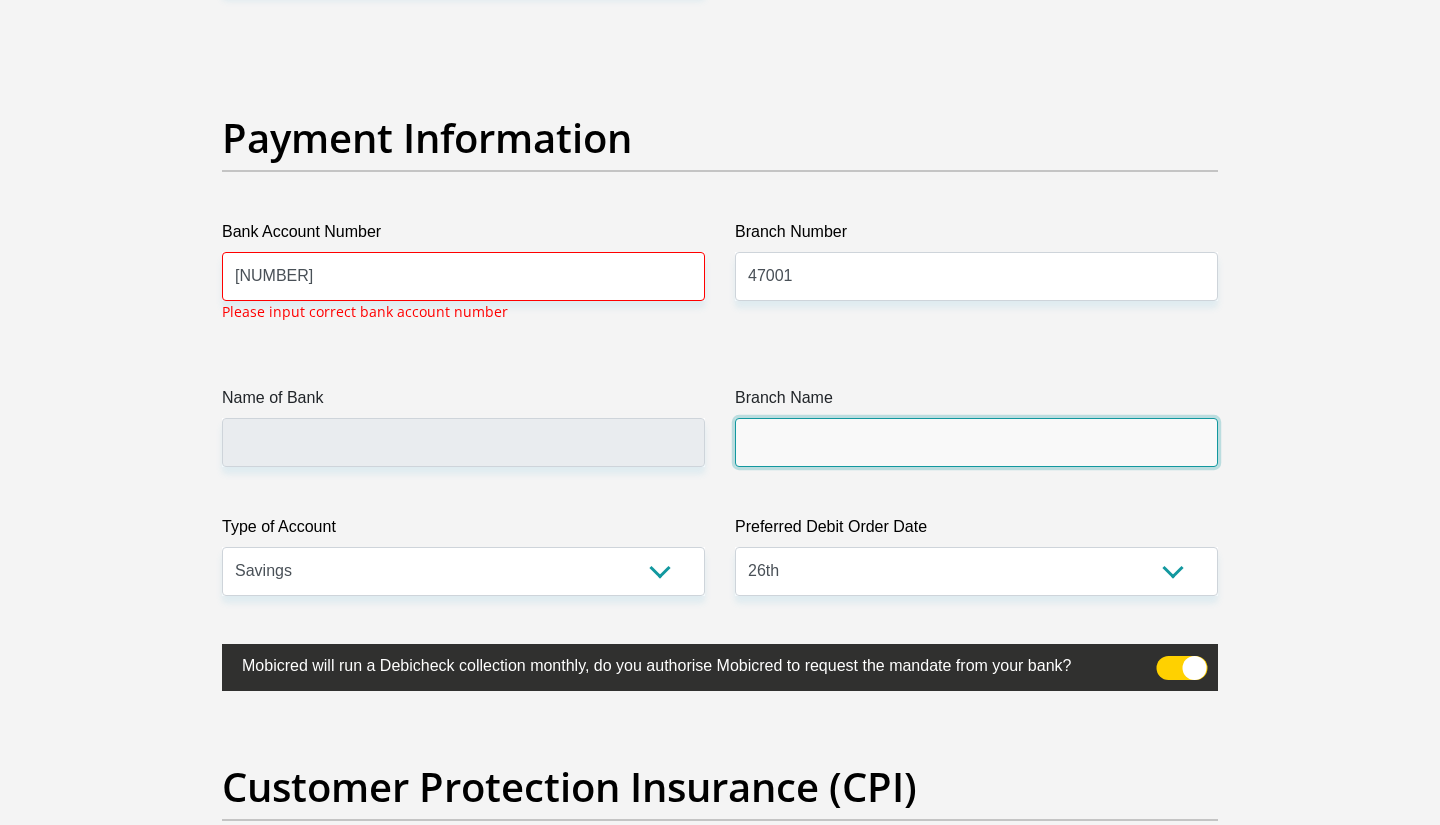 click on "Branch Name" at bounding box center [976, 442] 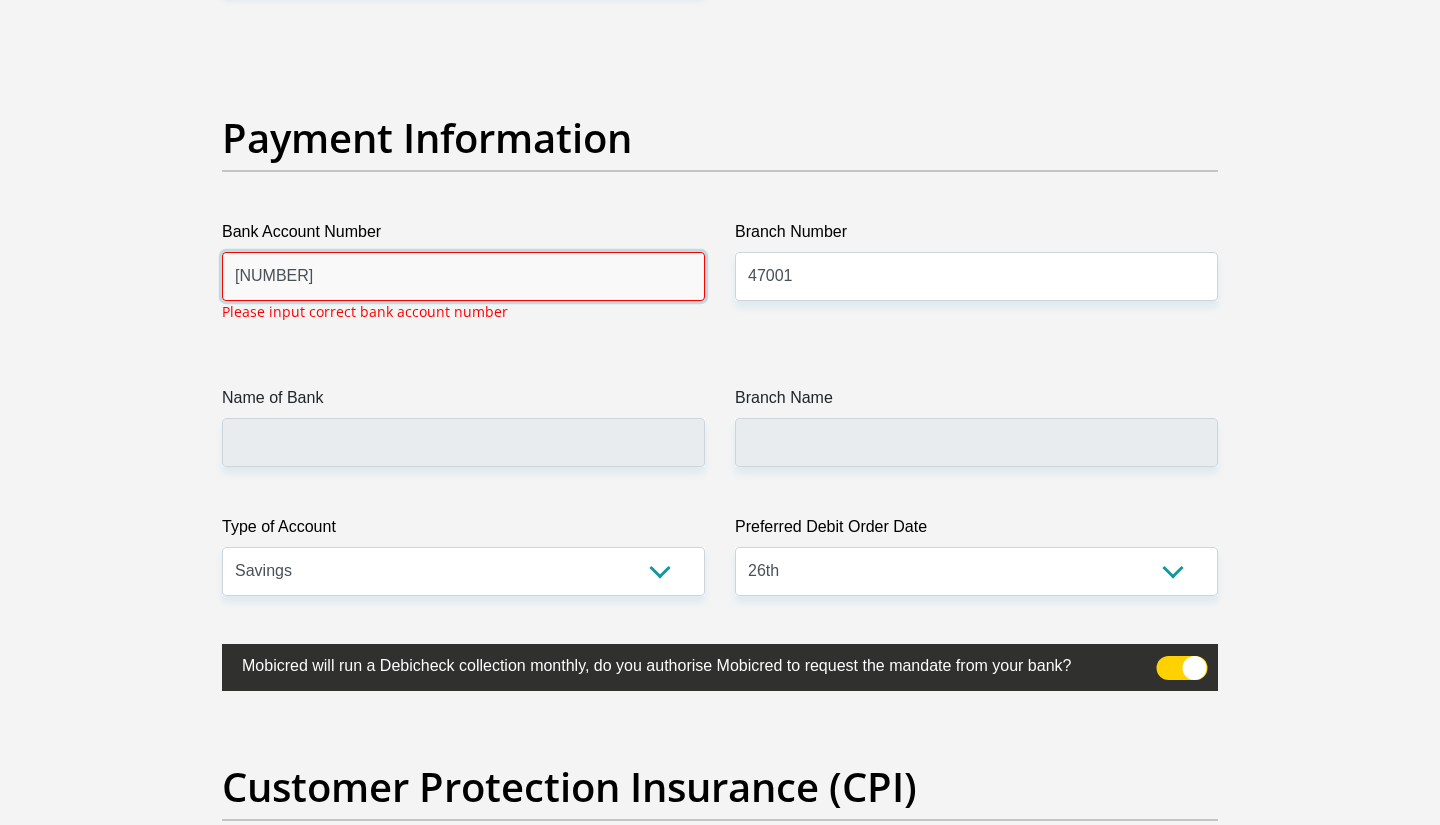 drag, startPoint x: 508, startPoint y: 264, endPoint x: 151, endPoint y: 260, distance: 357.0224 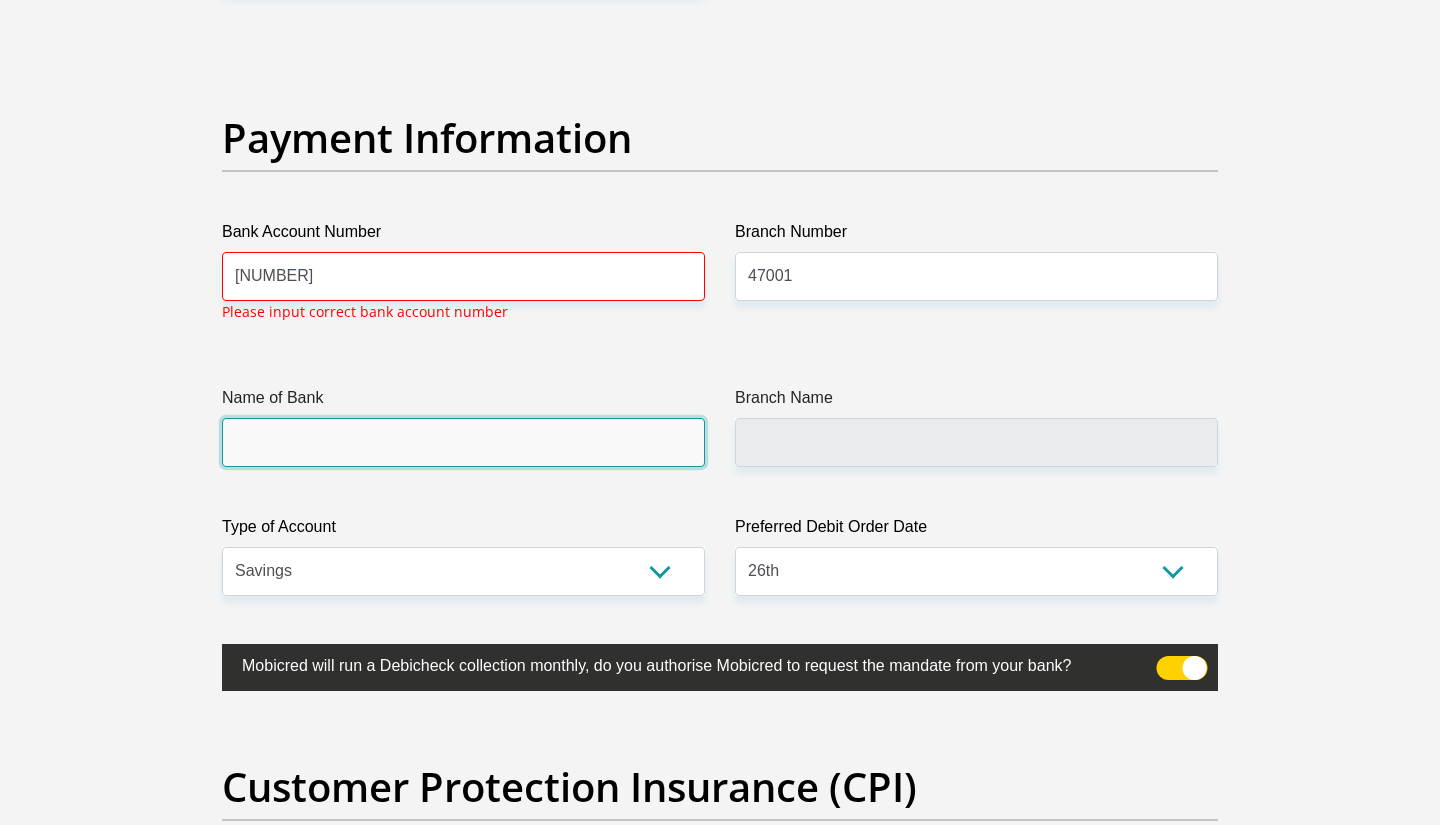 click on "Title
Mr
Ms
Mrs
Dr
Other
First Name
[NAME]
Surname
[LAST_NAME]
ID Number
[ID_NUMBER]
Please input valid ID number
Race
Black
Coloured
Indian
White
Other
Contact Number
[PHONE]
Please input valid contact number
Nationality
South Africa
Afghanistan
Aland Islands  Albania  Angola" at bounding box center [720, -963] 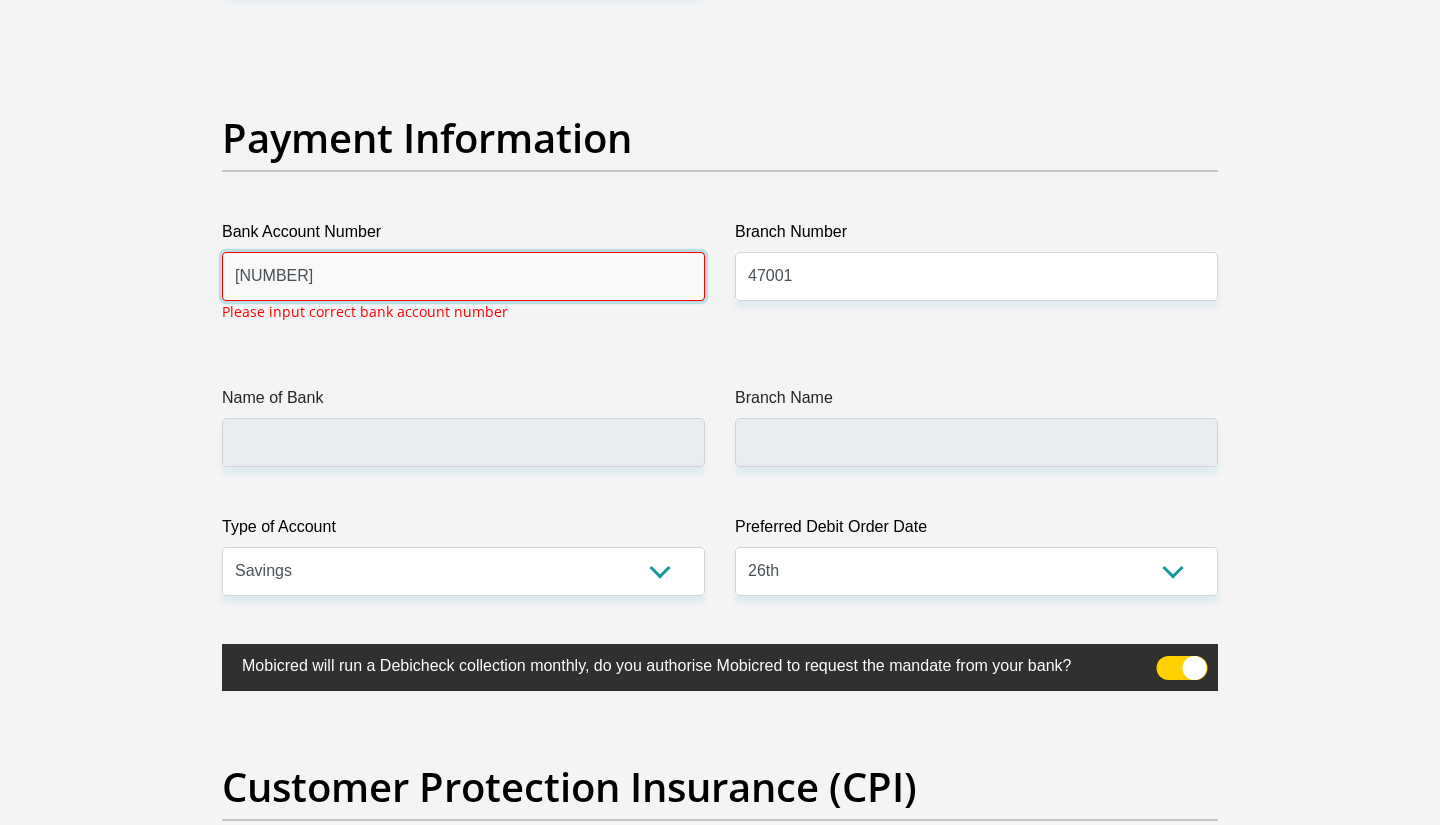 drag, startPoint x: 352, startPoint y: 285, endPoint x: 196, endPoint y: 283, distance: 156.01282 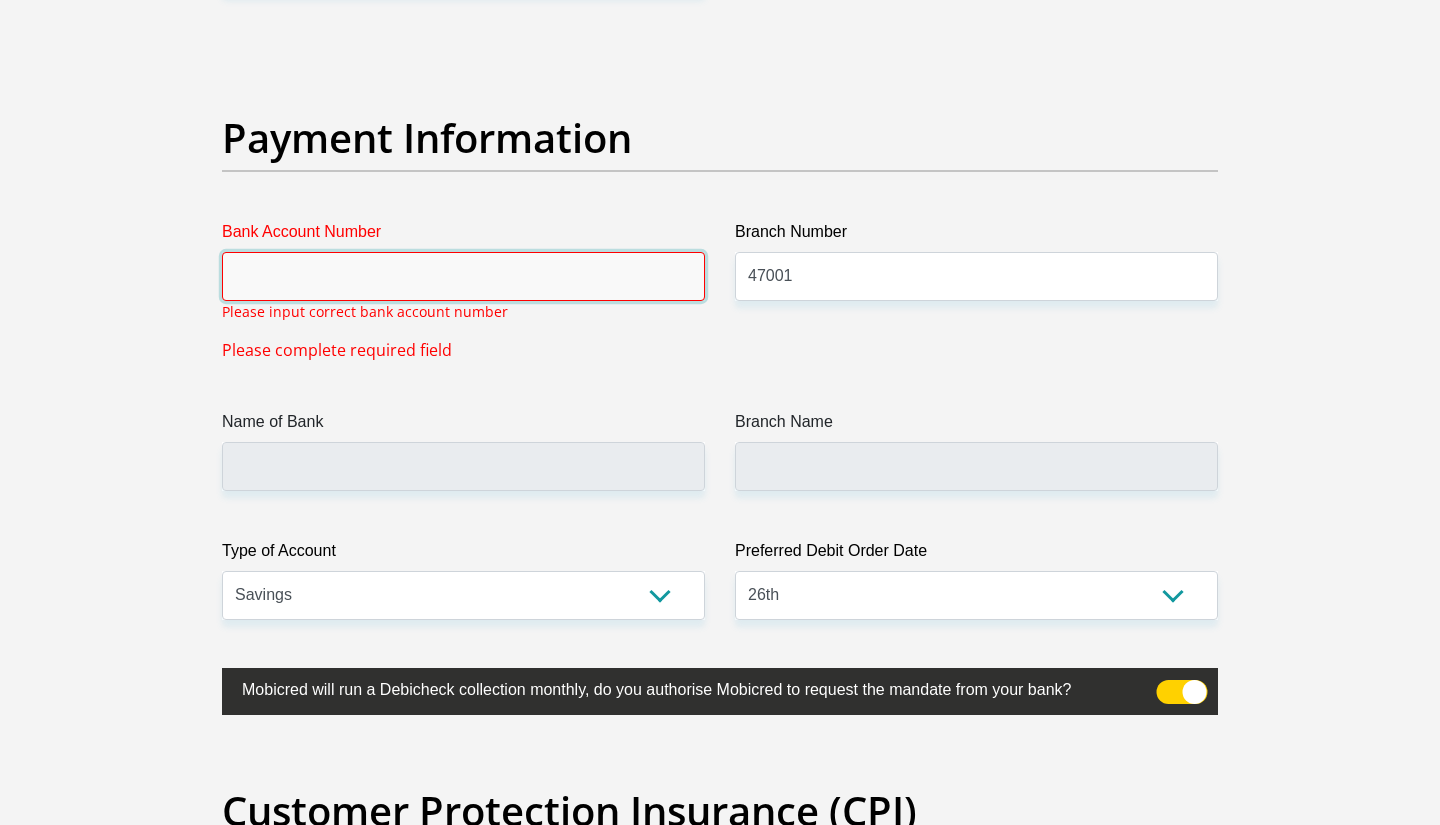 type 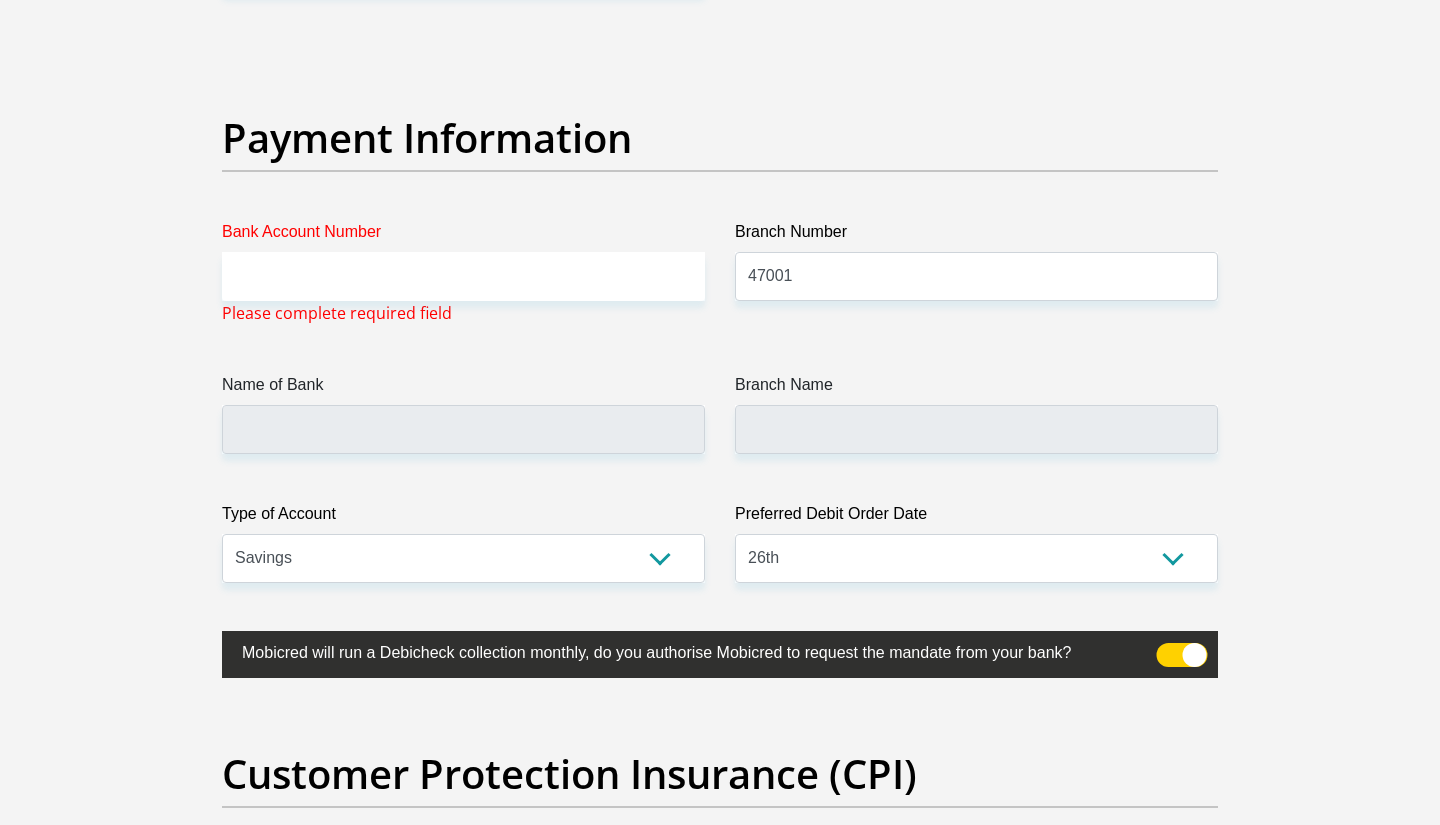 click on "Personal Details
Title
Mr
Ms
Mrs
Dr
Other
First Name
[NAME]
Surname
[LAST_NAME]
ID Number
[ID_NUMBER]
Please input valid ID number
Race
Black
Coloured
Indian
White
Other
Contact Number
[PHONE]
Please input valid contact number" at bounding box center [720, -964] 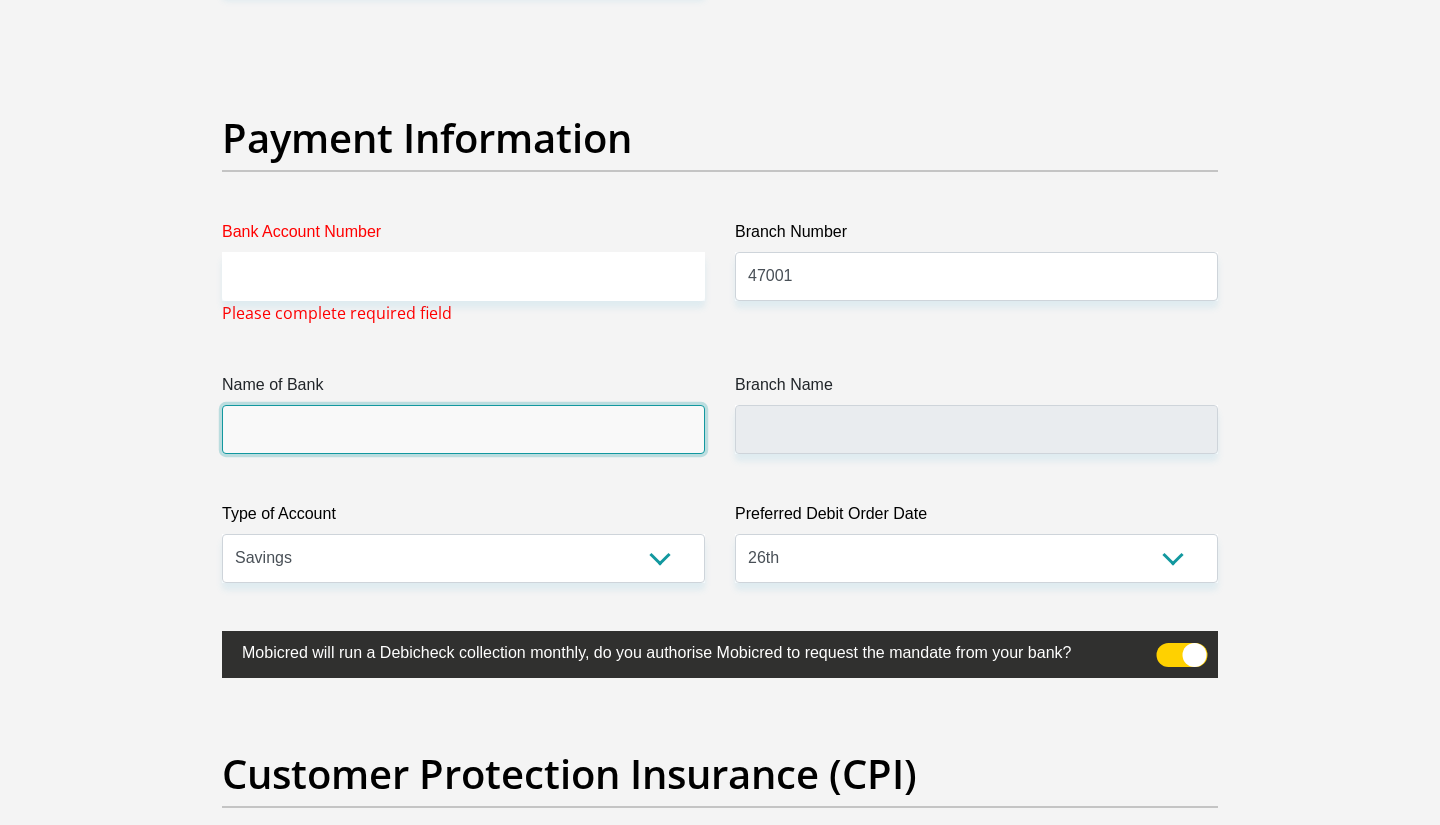 click on "Name of Bank" at bounding box center [463, 429] 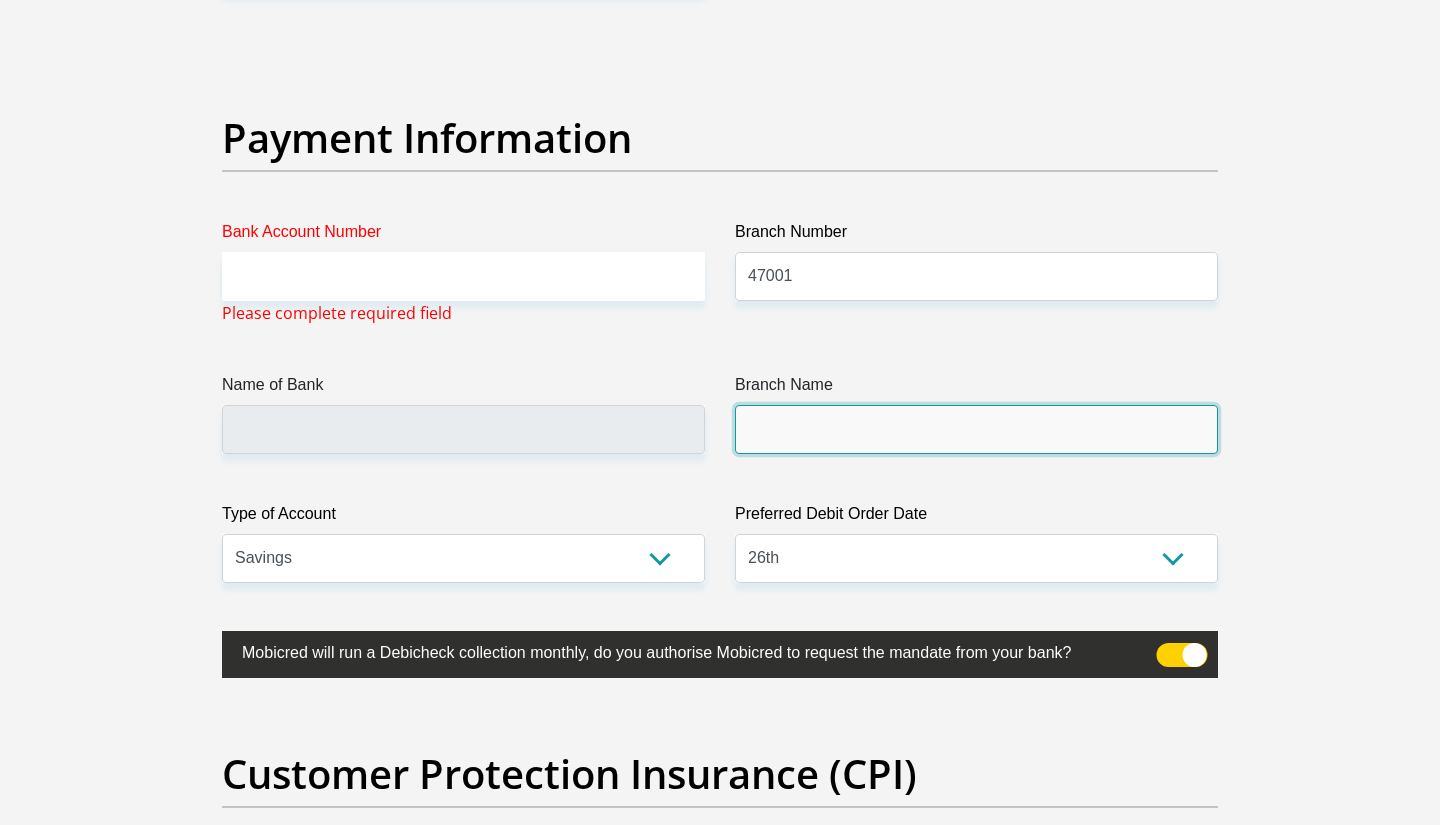 click on "Branch Name" at bounding box center [976, 429] 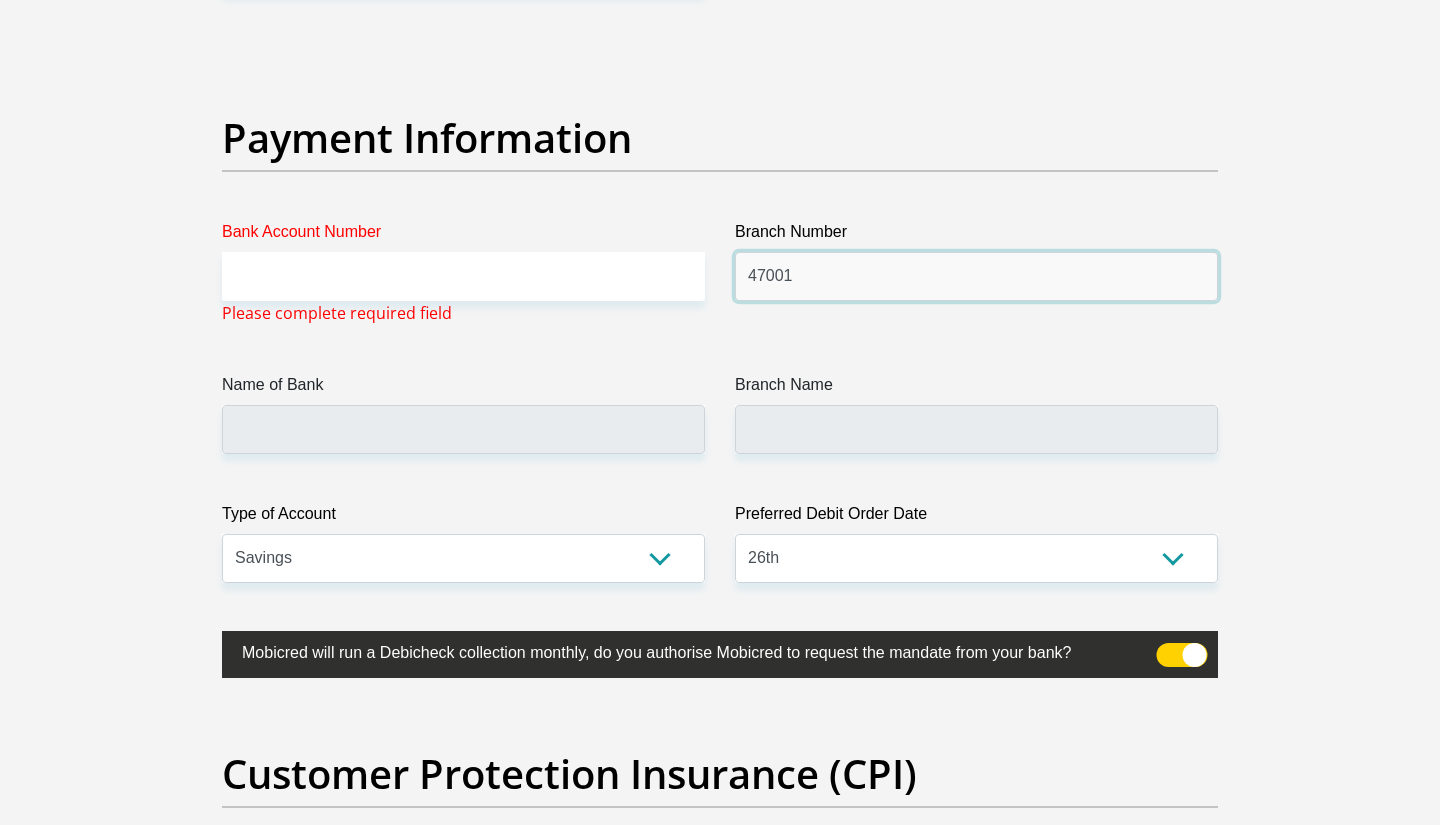 click on "47001" at bounding box center [976, 276] 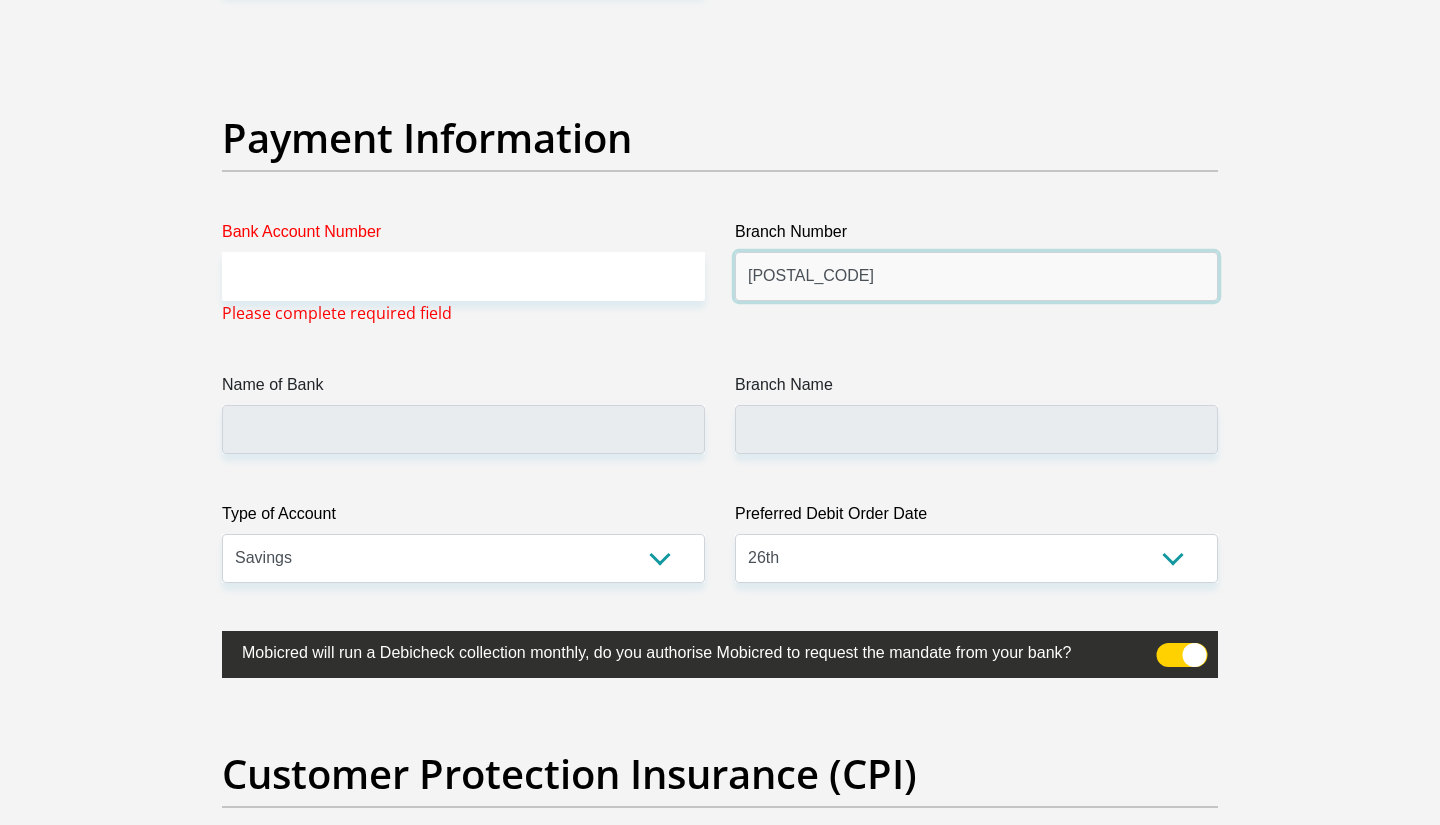 type on "[POSTAL_CODE]" 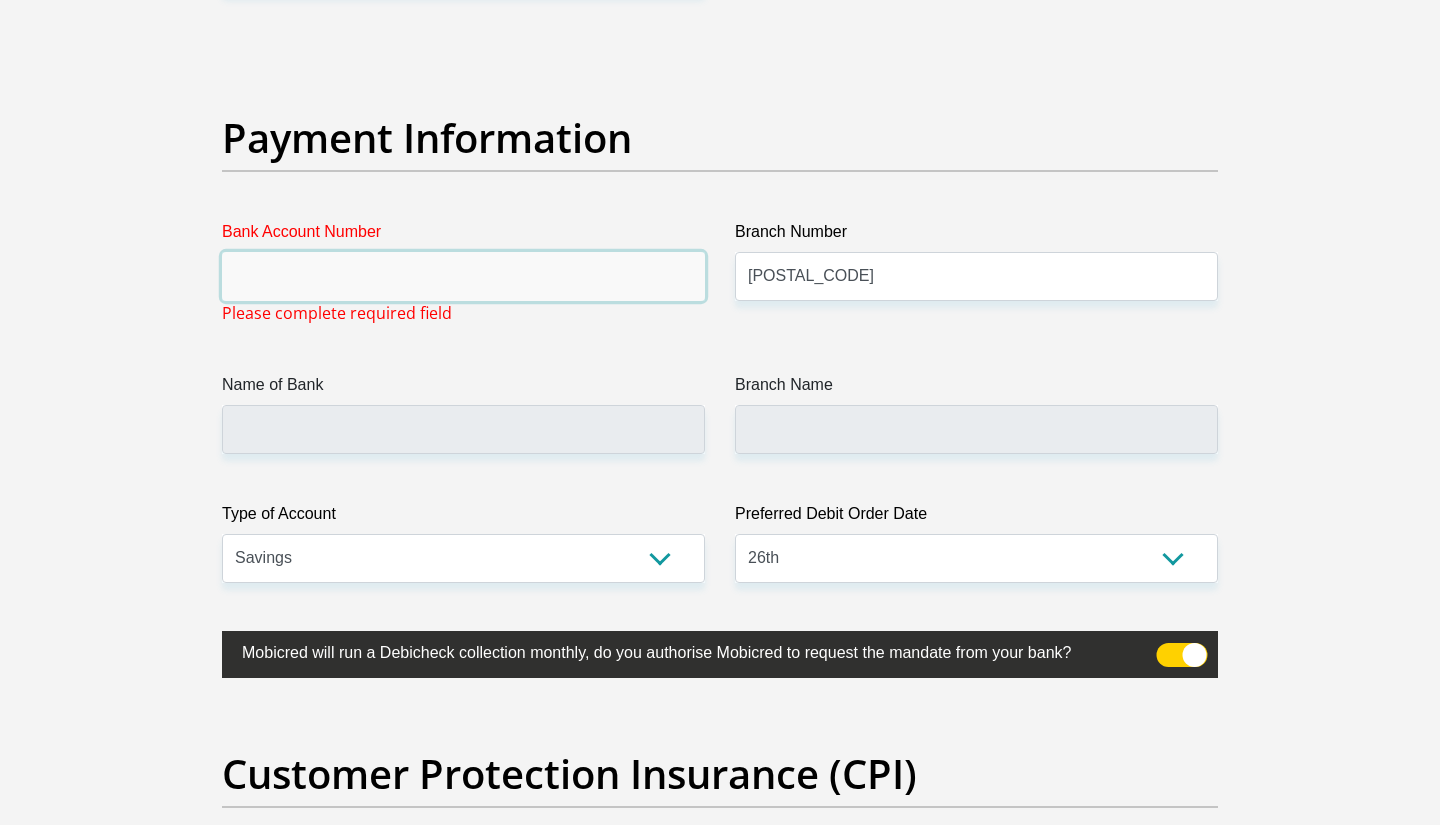 click on "Bank Account Number" at bounding box center (463, 276) 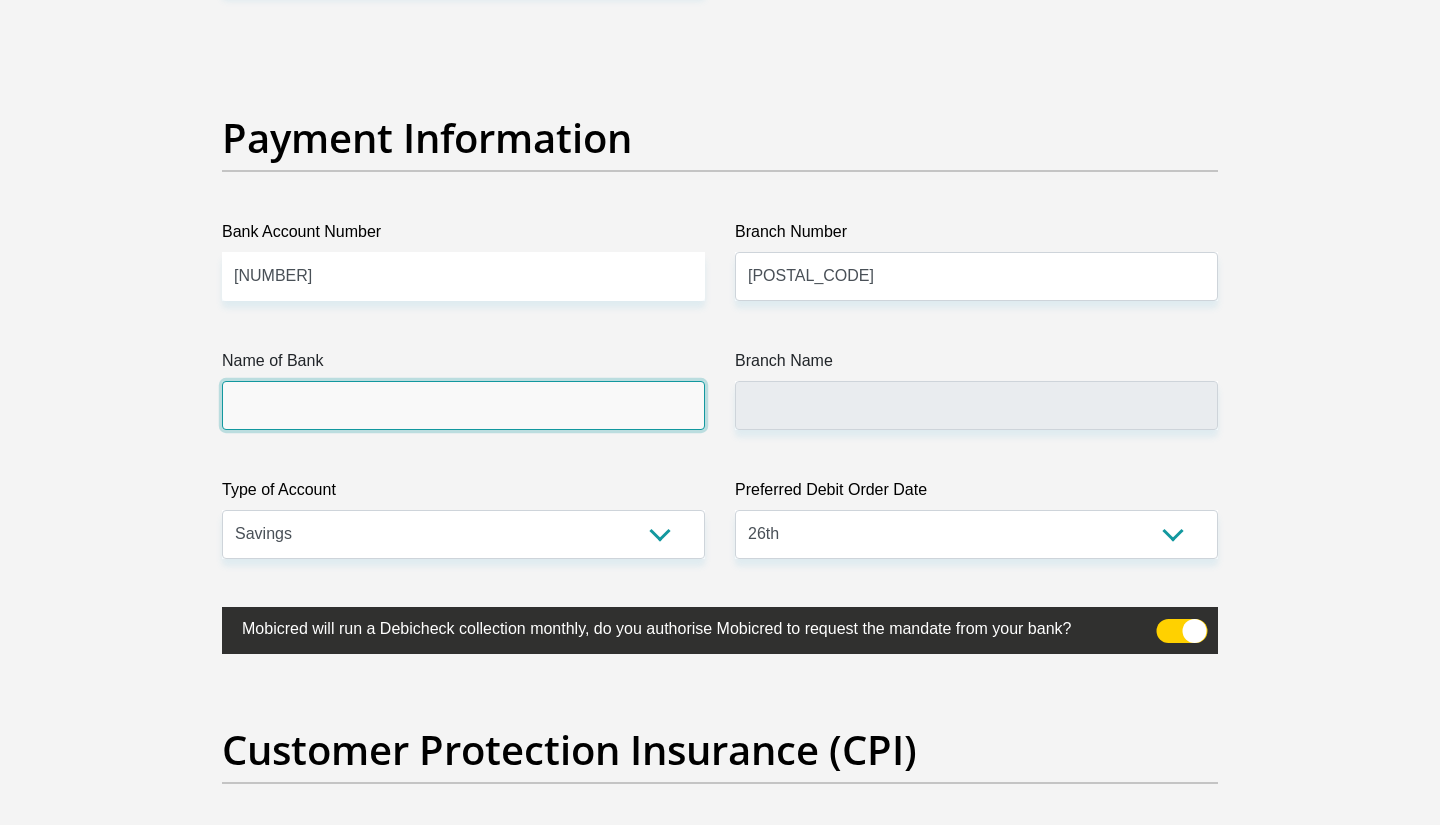 click on "Name of Bank" at bounding box center (463, 405) 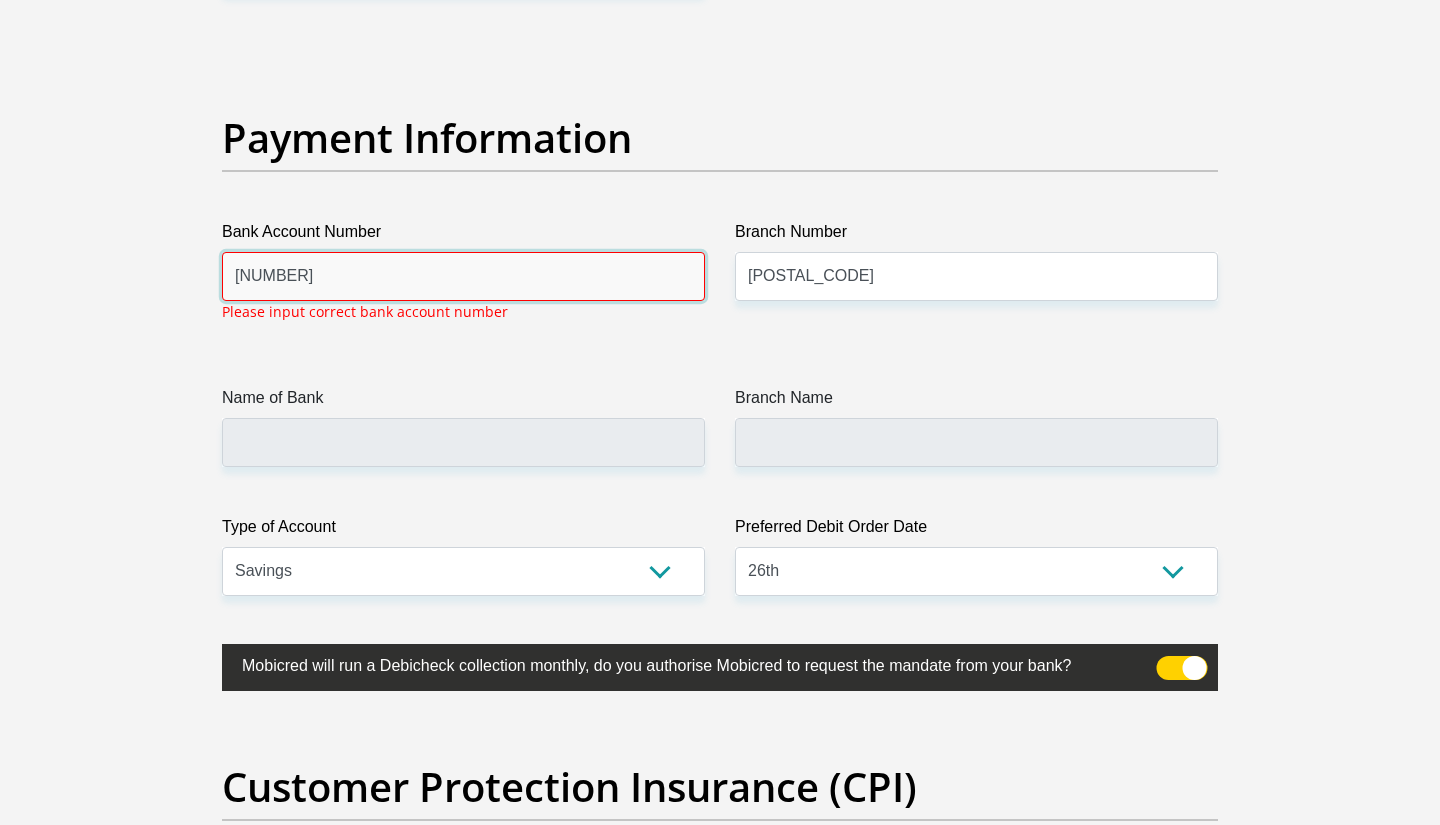 click on "[NUMBER]" at bounding box center (463, 276) 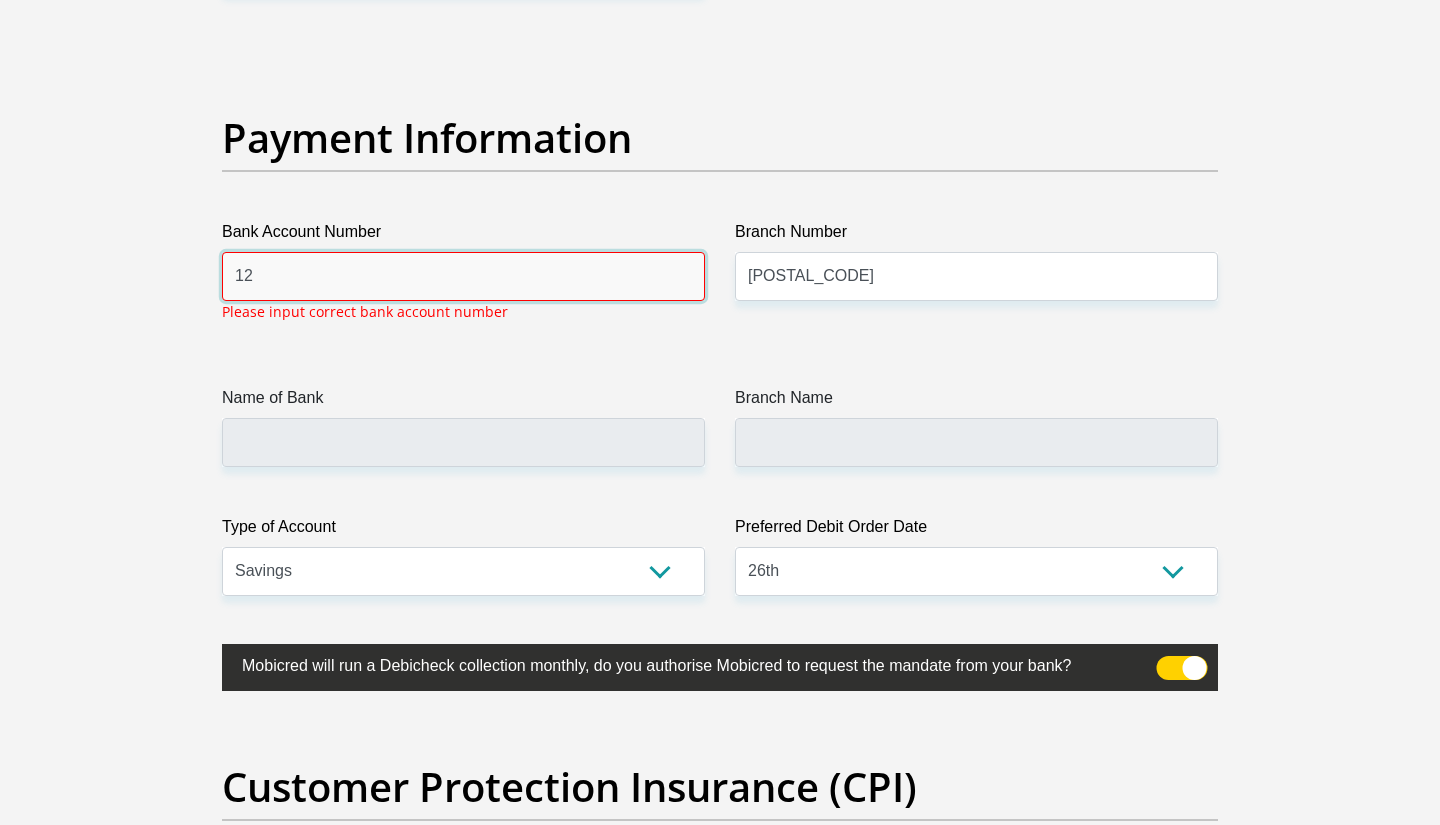 type on "1" 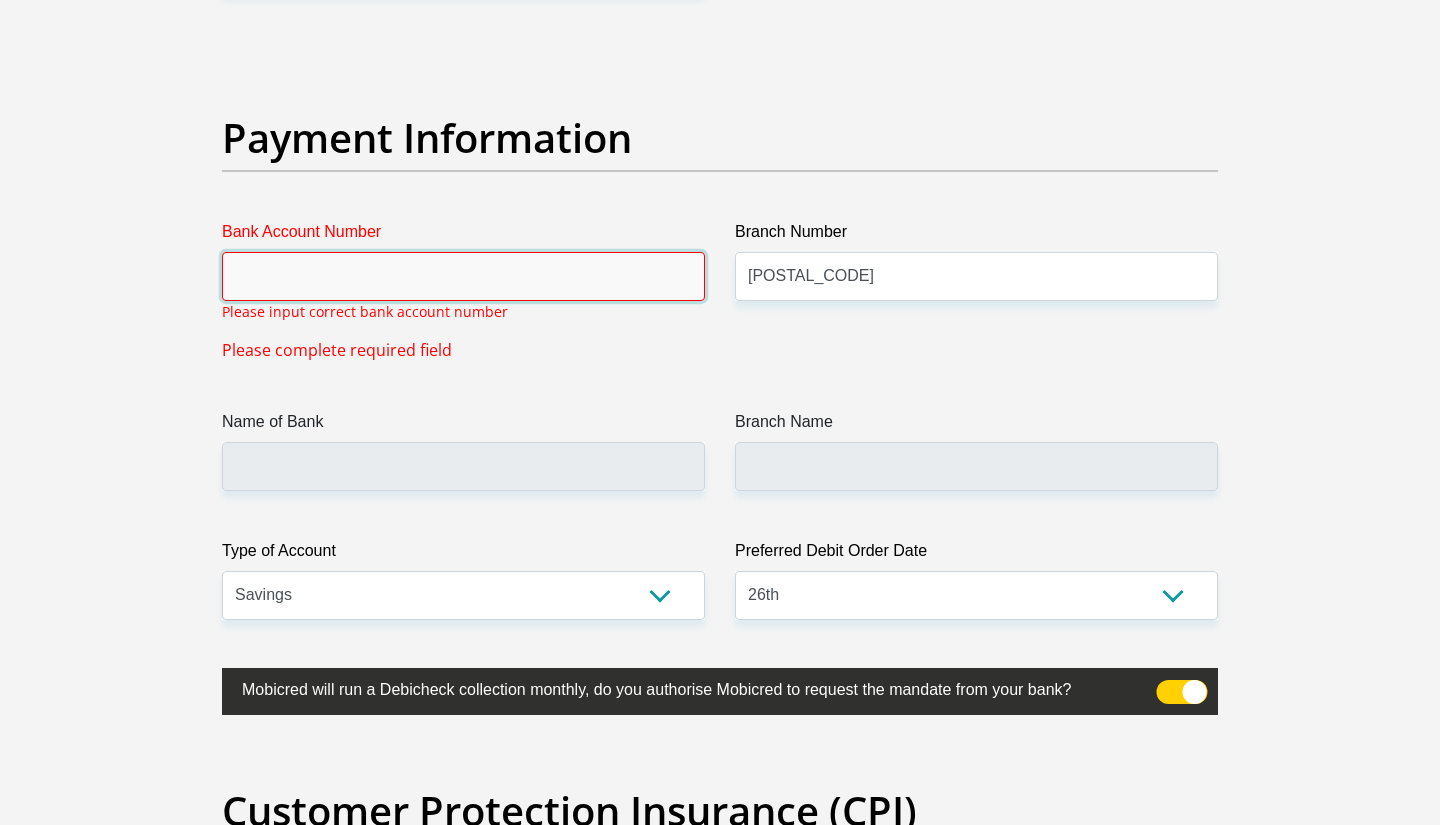 type 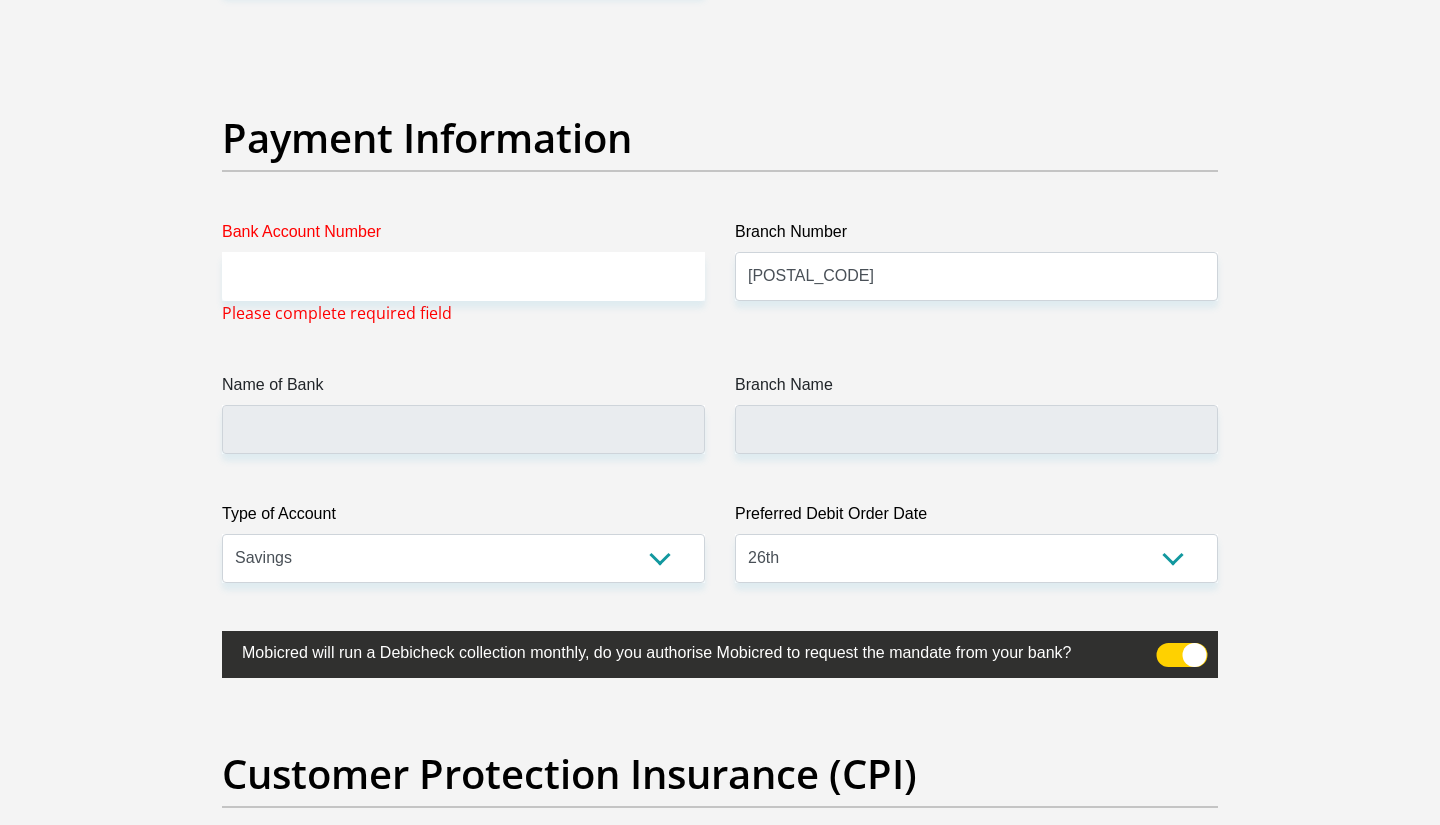 click on "Title
Mr
Ms
Mrs
Dr
Other
First Name
[NAME]
Surname
[LAST_NAME]
ID Number
[ID_NUMBER]
Please input valid ID number
Race
Black
Coloured
Indian
White
Other
Contact Number
[PHONE]
Please input valid contact number
Nationality
South Africa
Afghanistan
Aland Islands  Albania  Angola" at bounding box center [720, -970] 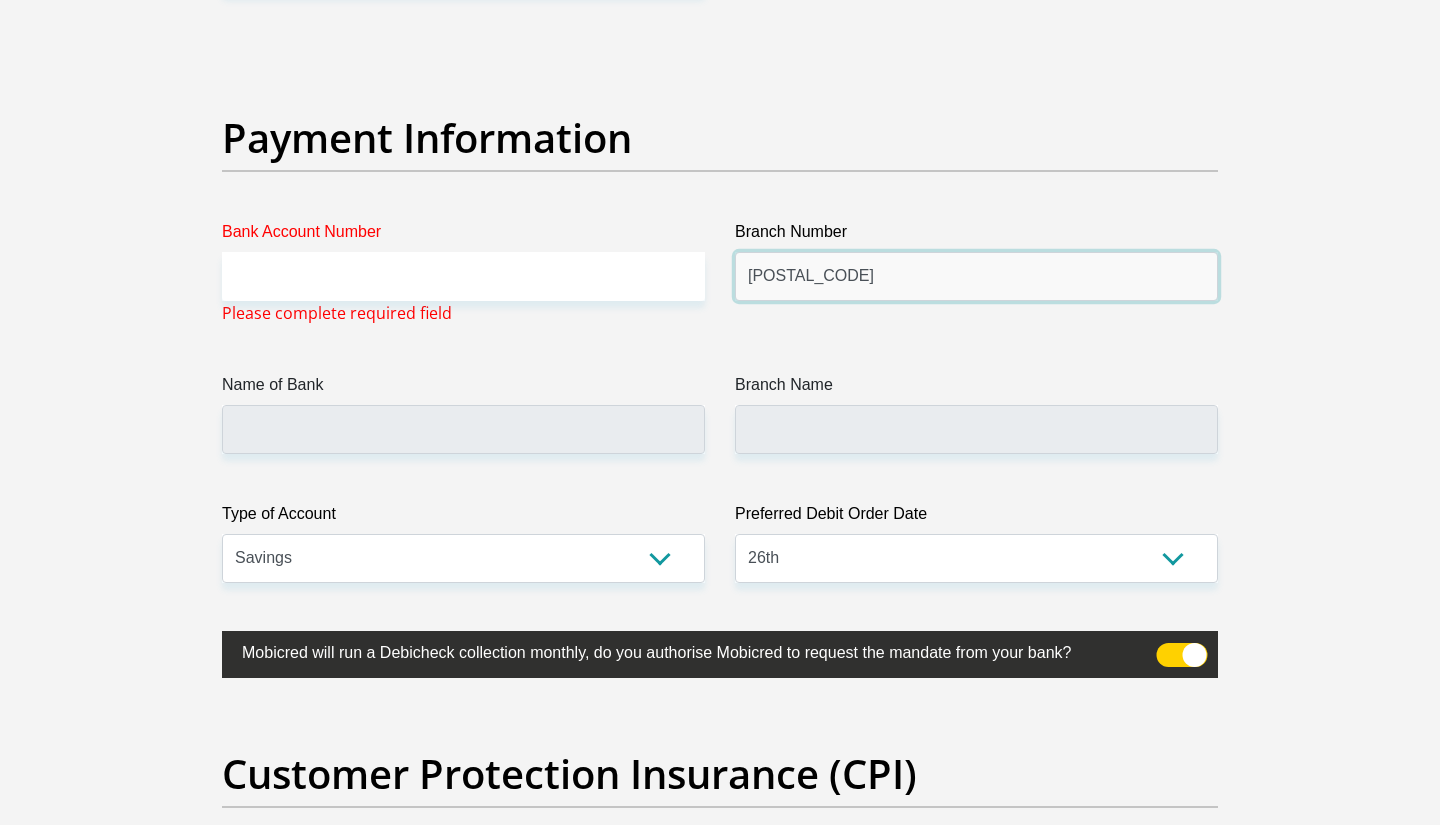 click on "[POSTAL_CODE]" at bounding box center [976, 276] 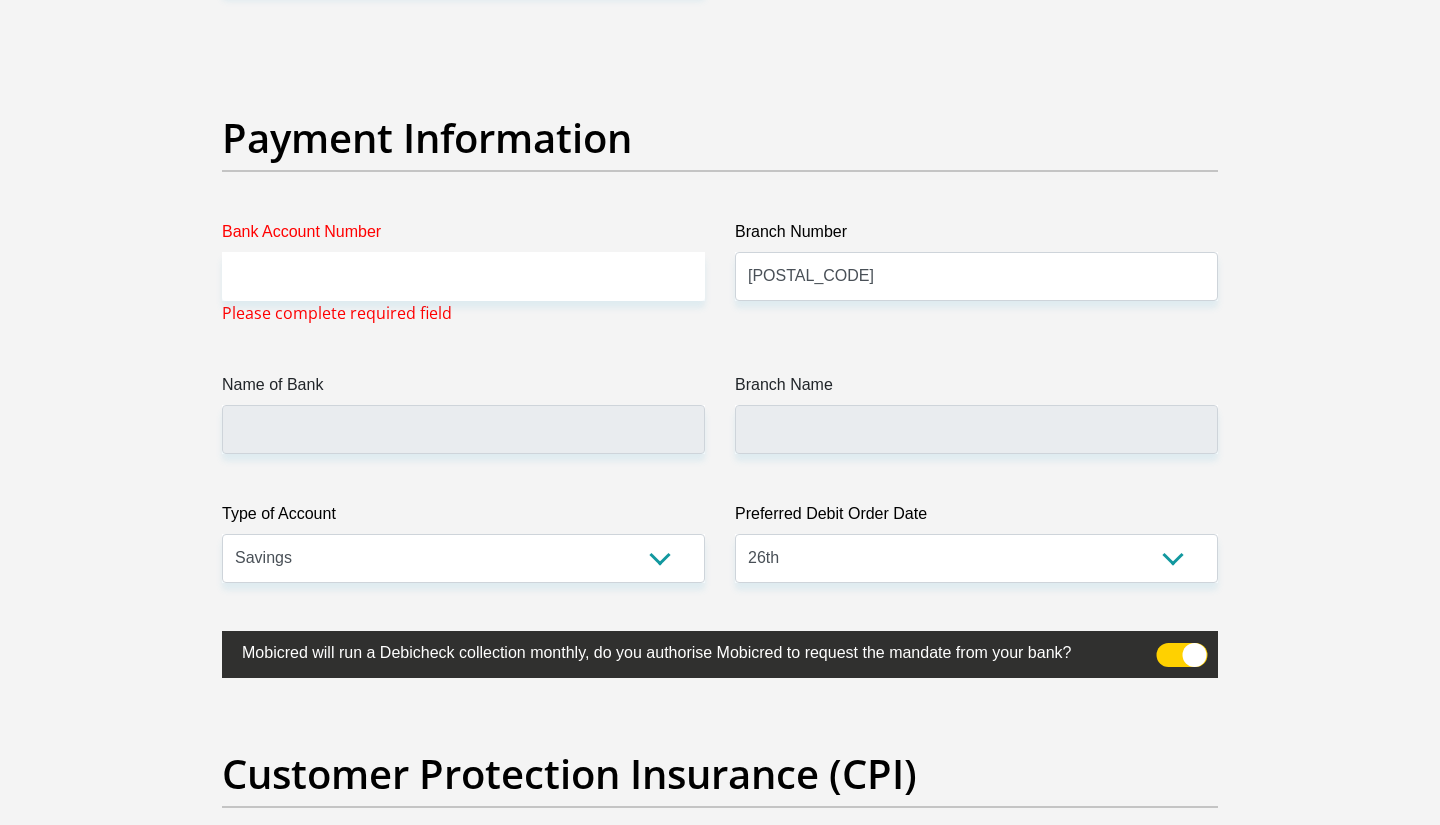 click on "Bank Account Number
Please complete required field" at bounding box center [463, 272] 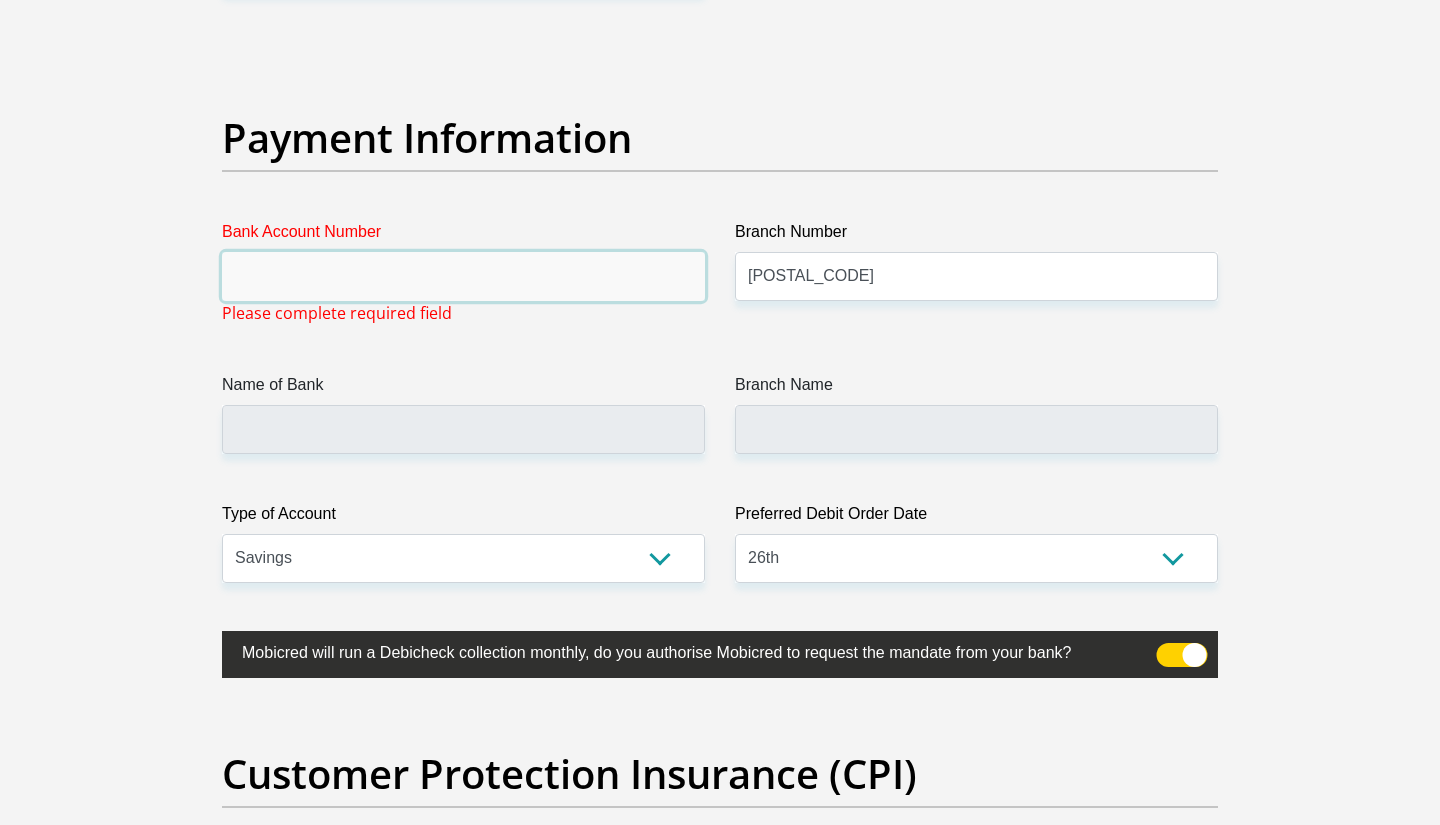 click on "Bank Account Number" at bounding box center (463, 276) 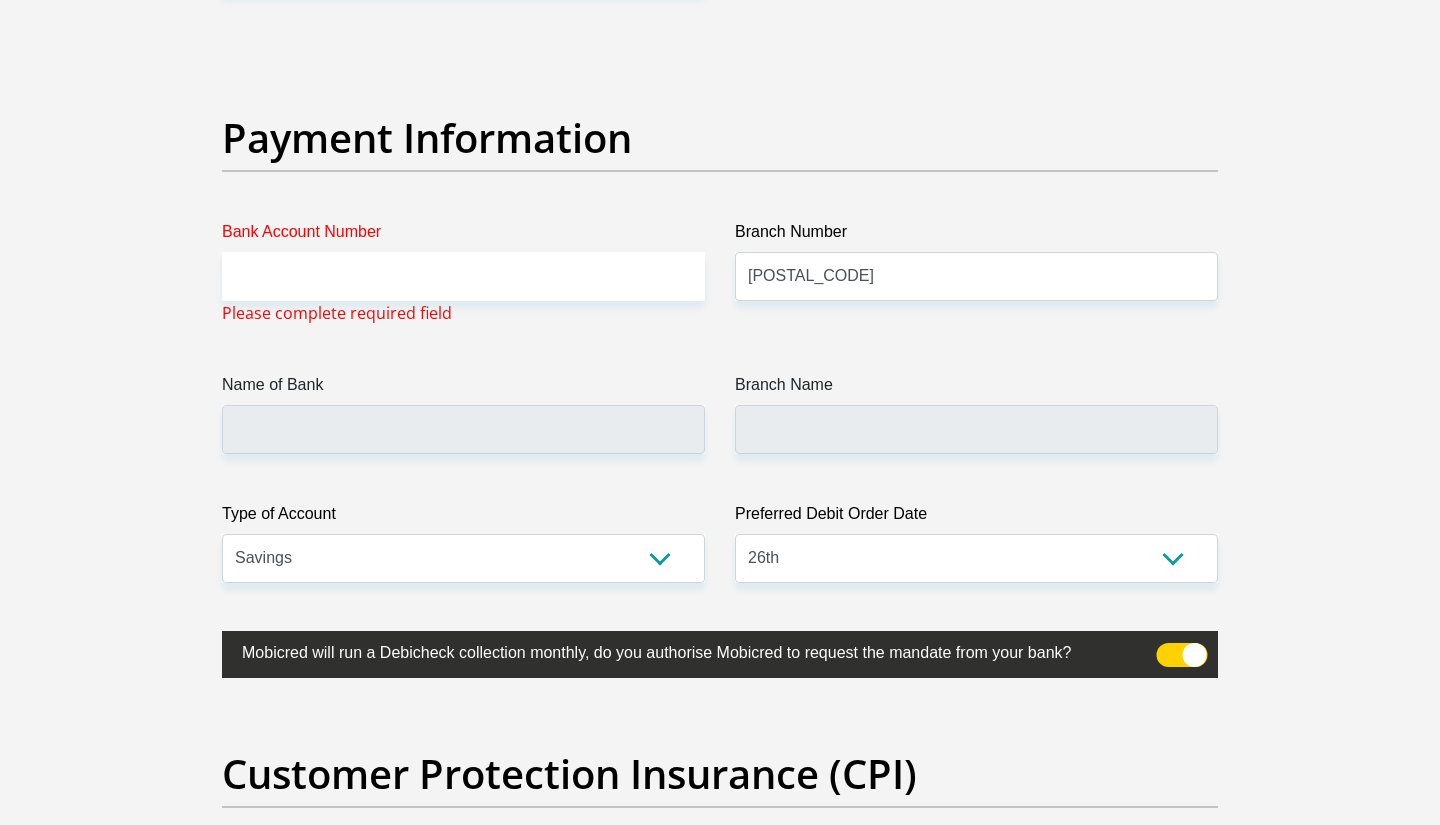 click on "Title
Mr
Ms
Mrs
Dr
Other
First Name
[NAME]
Surname
[LAST_NAME]
ID Number
[ID_NUMBER]
Please input valid ID number
Race
Black
Coloured
Indian
White
Other
Contact Number
[PHONE]
Please input valid contact number
Nationality
South Africa
Afghanistan
Aland Islands  Albania  Angola" at bounding box center (720, -970) 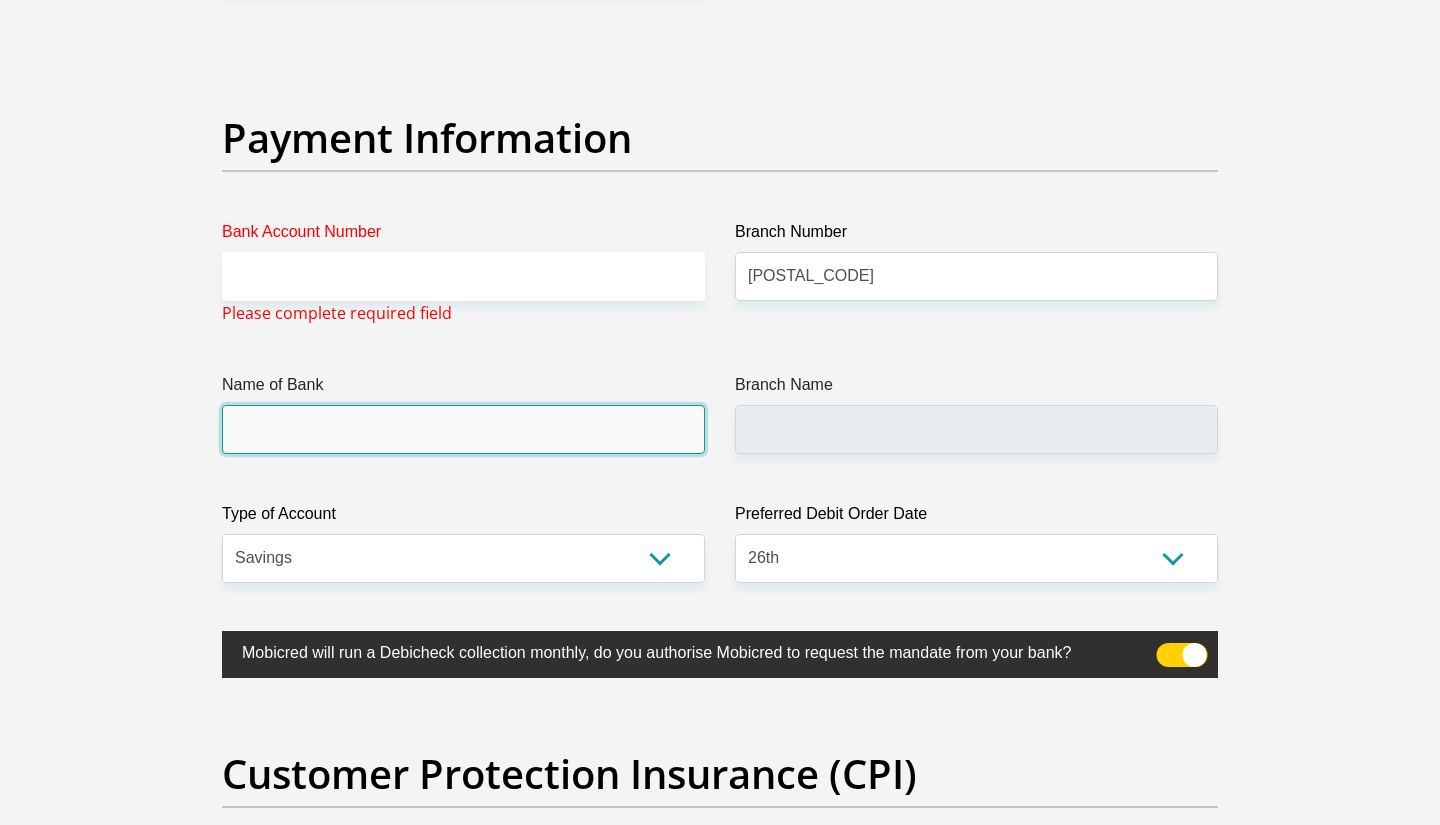 click on "Name of Bank" at bounding box center [463, 429] 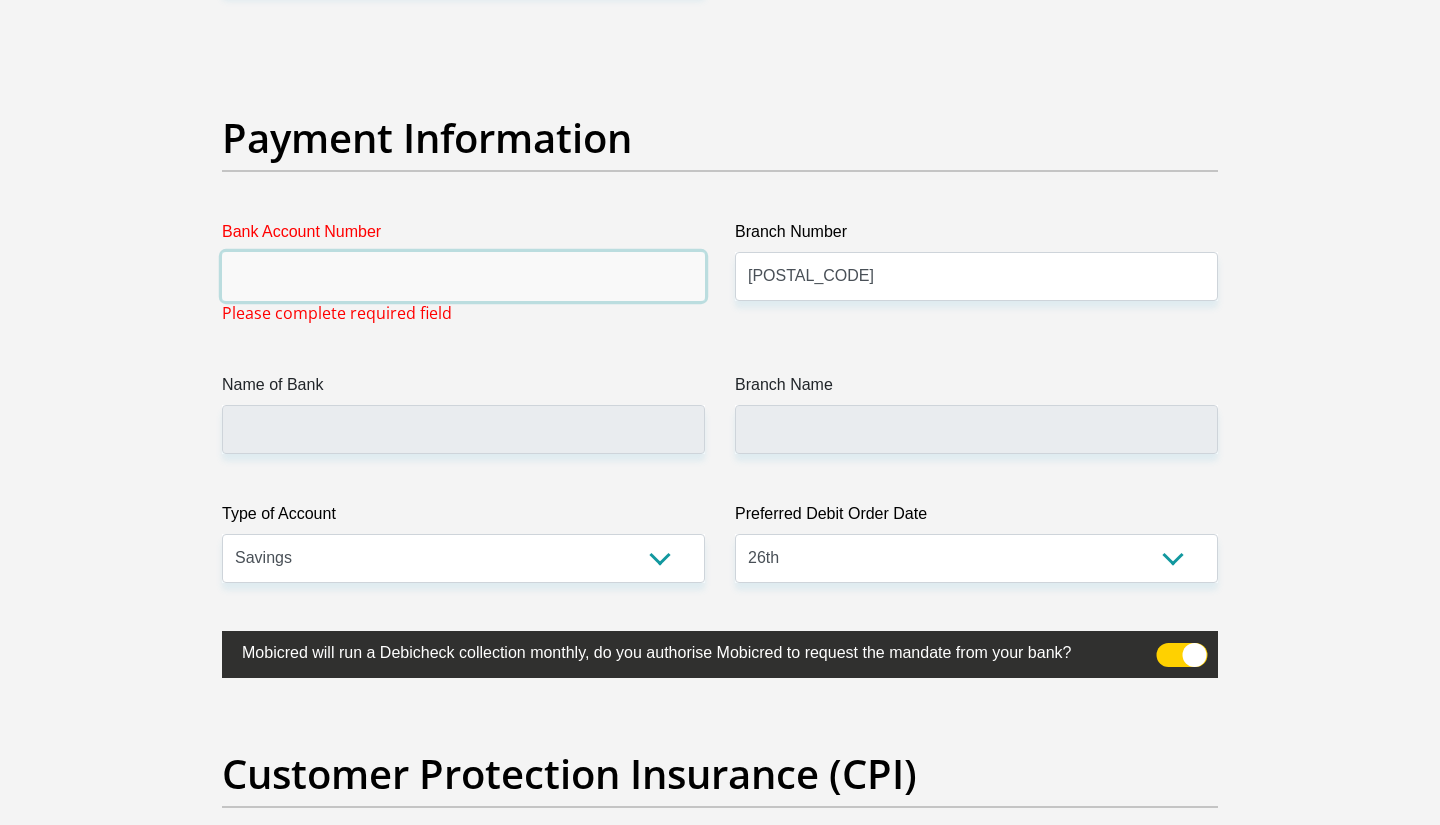 click on "Bank Account Number" at bounding box center [463, 276] 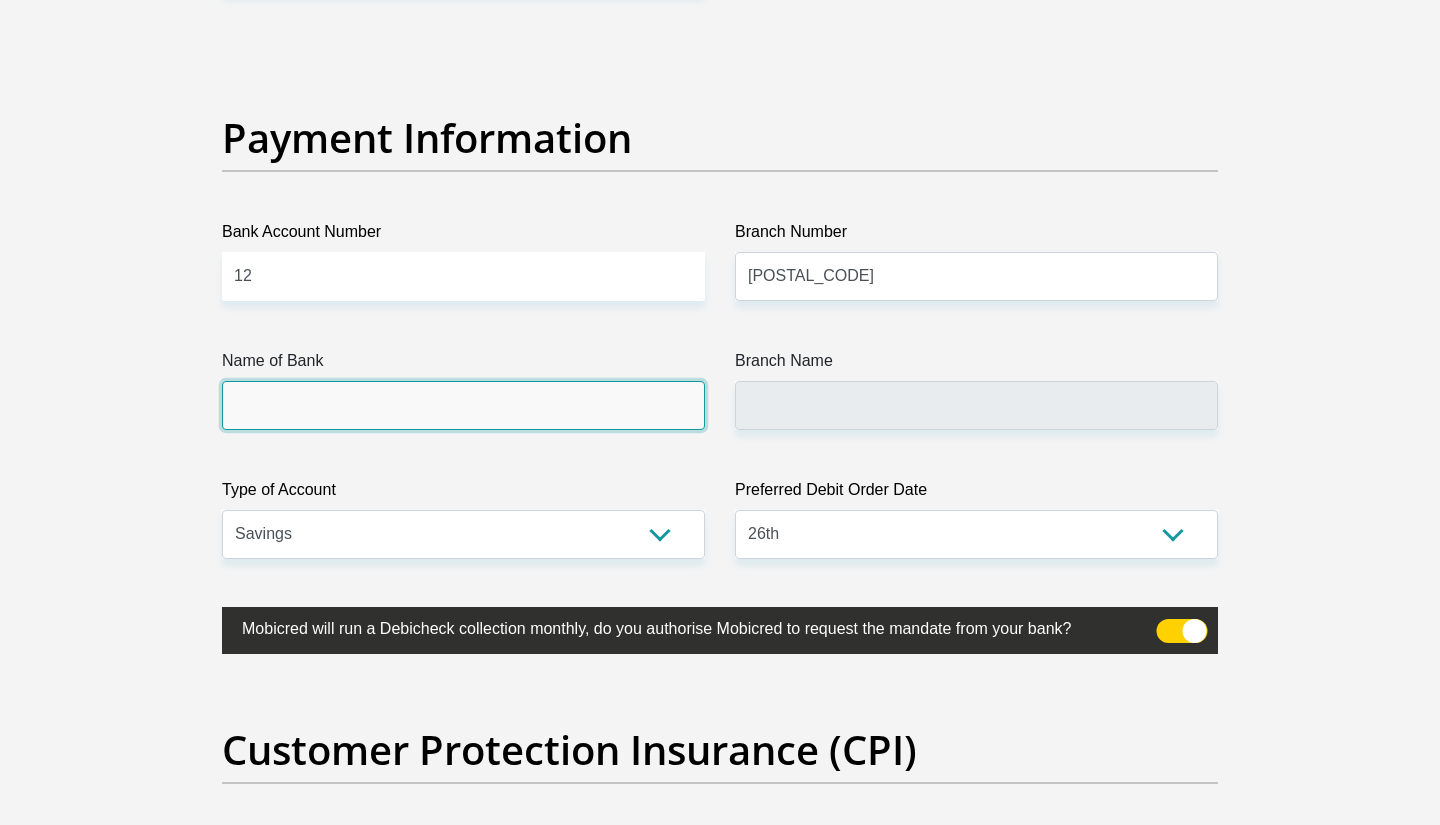 click on "Name of Bank" at bounding box center [463, 405] 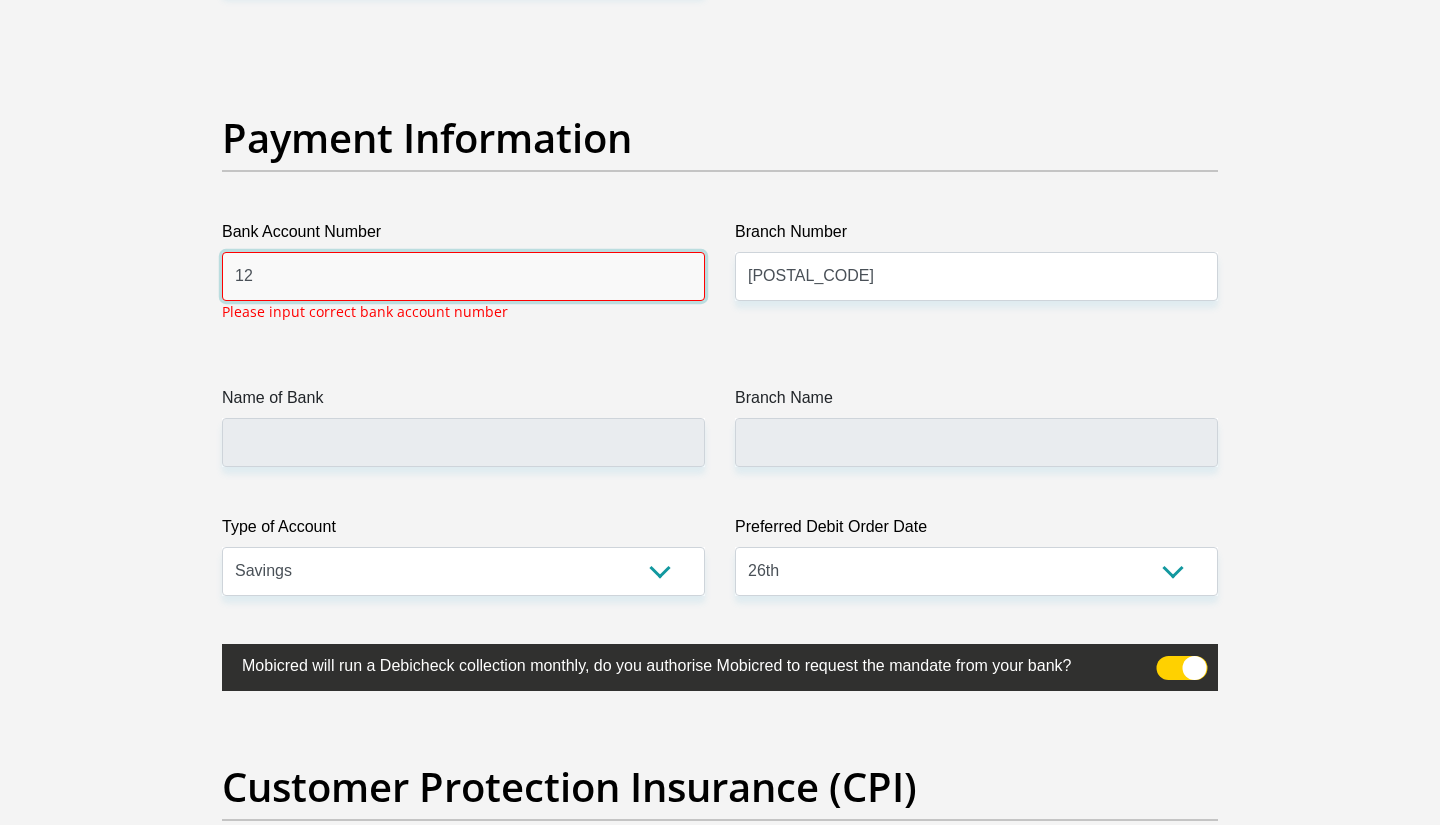 click on "12" at bounding box center (463, 276) 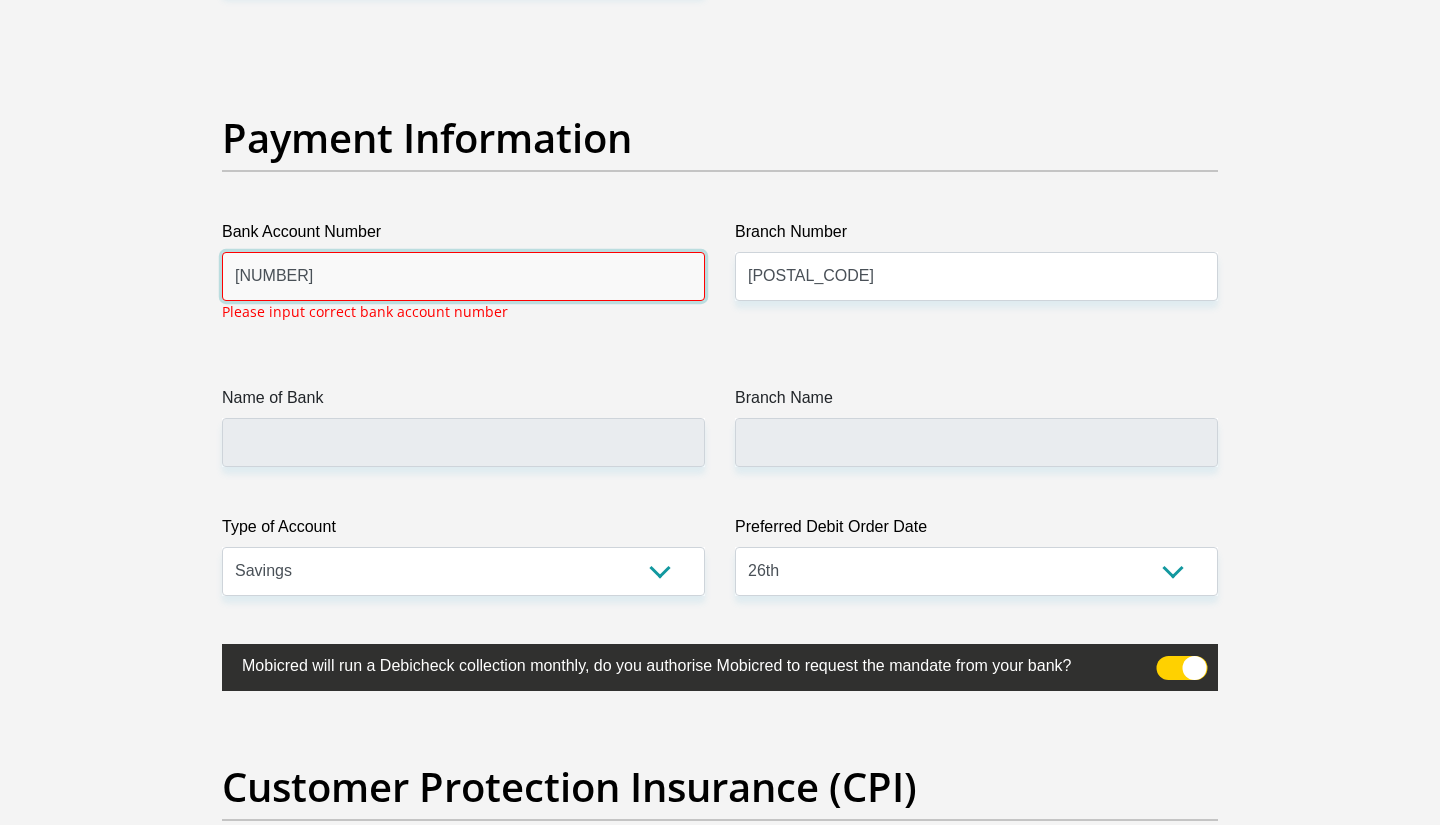 type on "[NUMBER]" 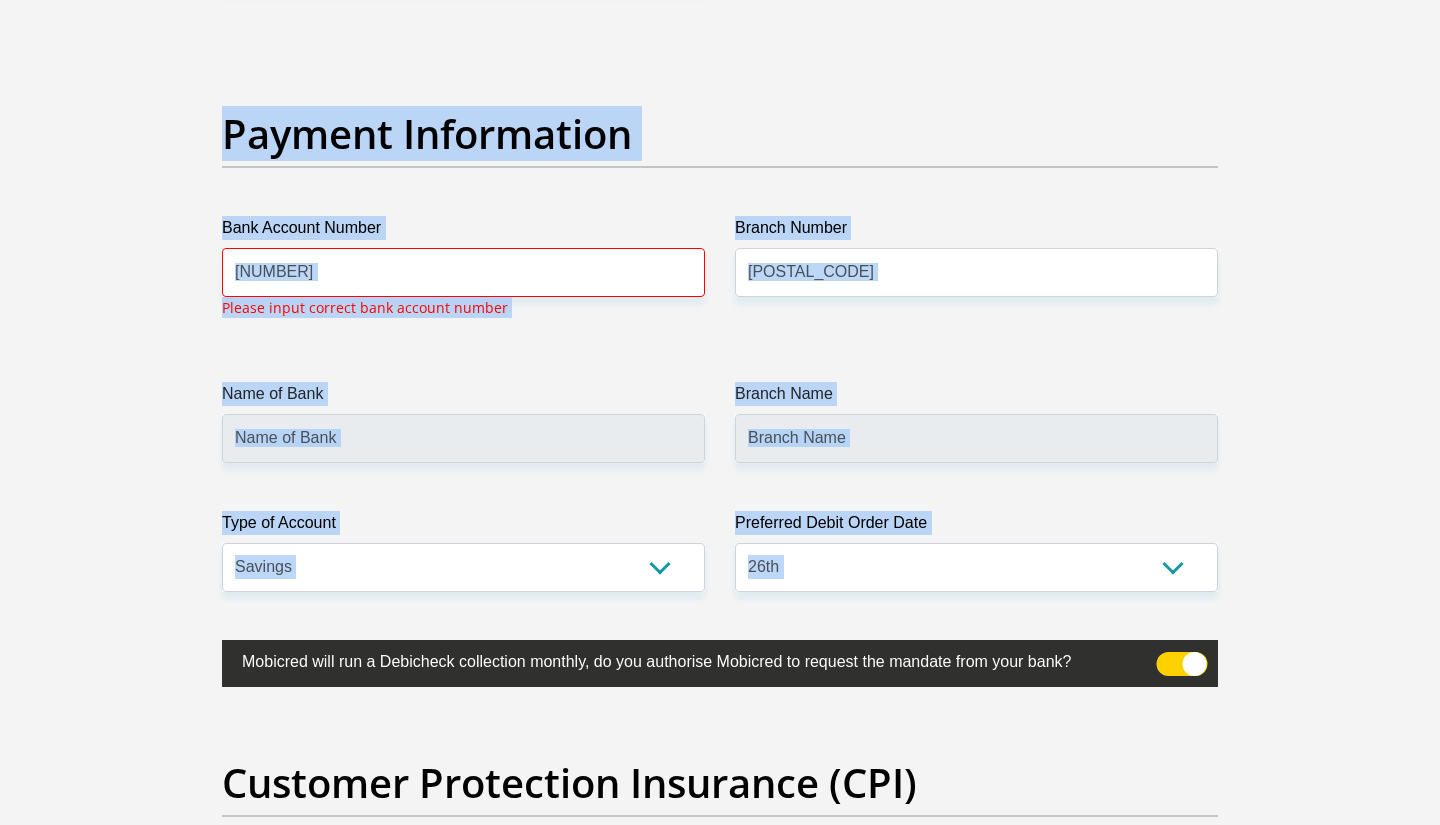 drag, startPoint x: 1357, startPoint y: 587, endPoint x: 1354, endPoint y: -75, distance: 662.0068 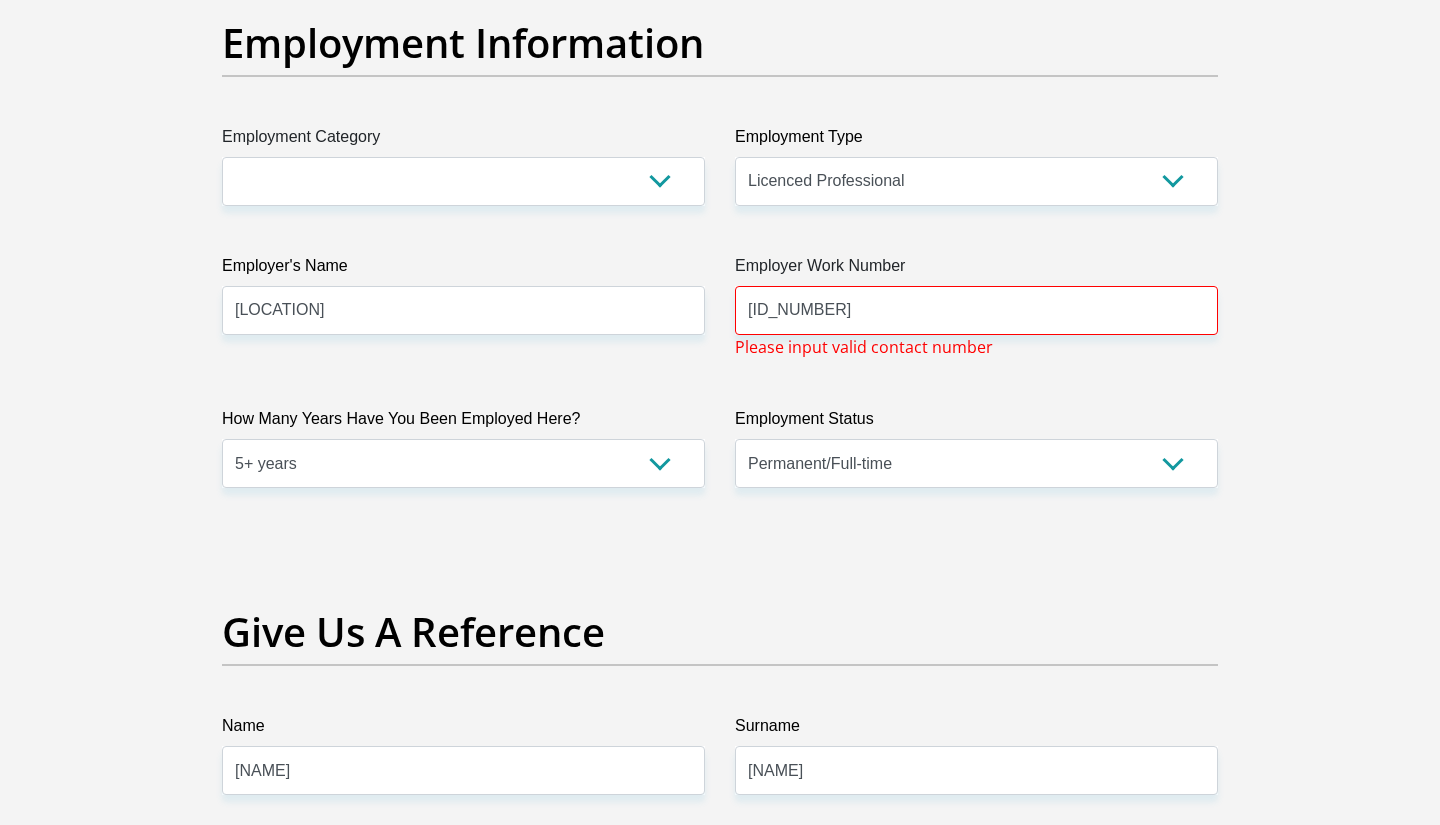 scroll, scrollTop: 3648, scrollLeft: 0, axis: vertical 